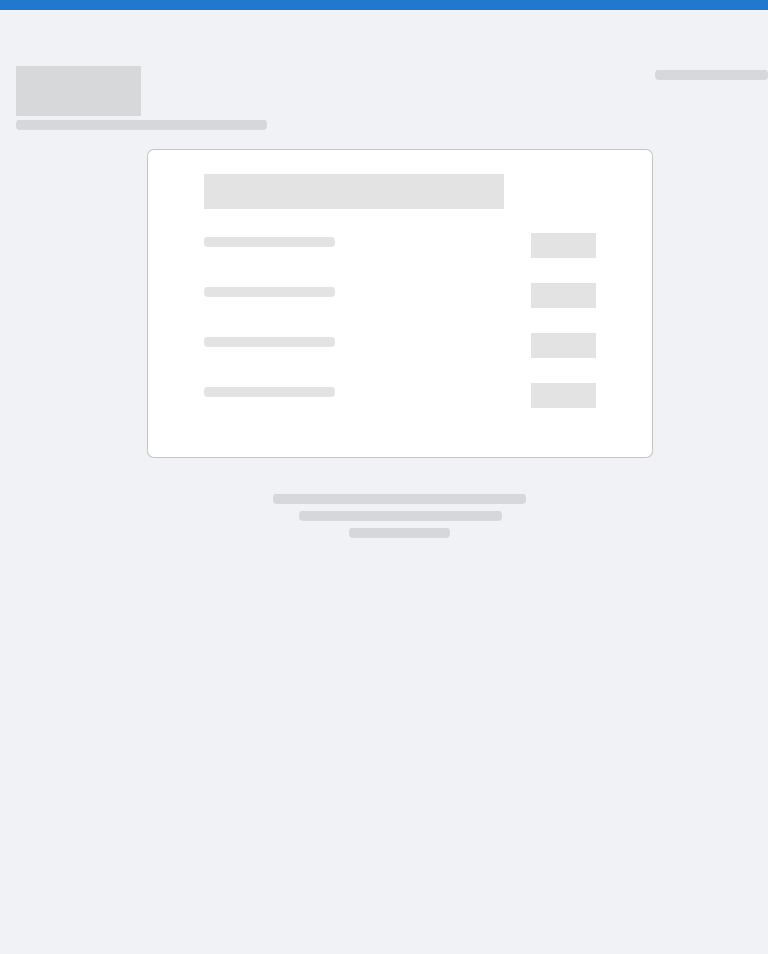 scroll, scrollTop: 0, scrollLeft: 0, axis: both 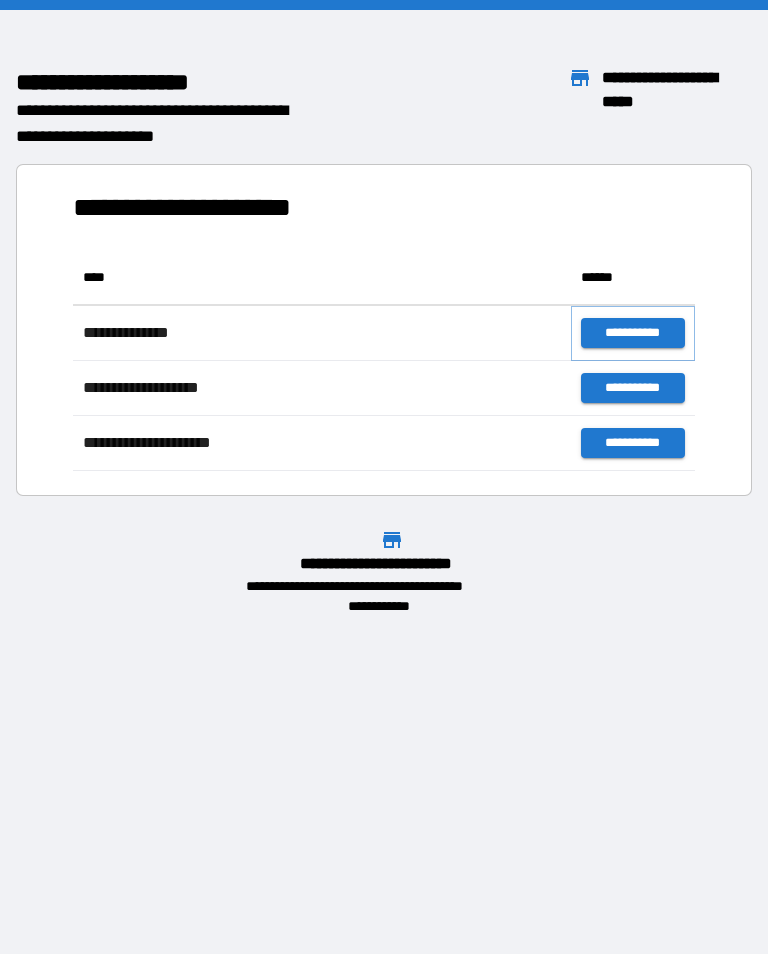 click on "**********" at bounding box center (633, 333) 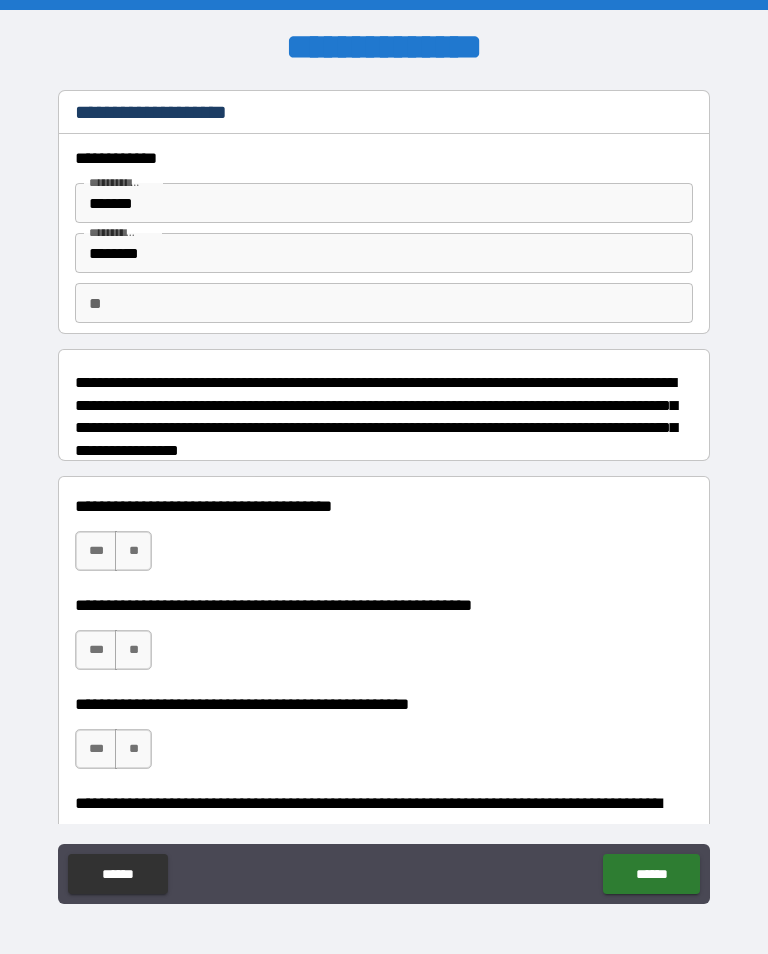 click on "**" at bounding box center [133, 551] 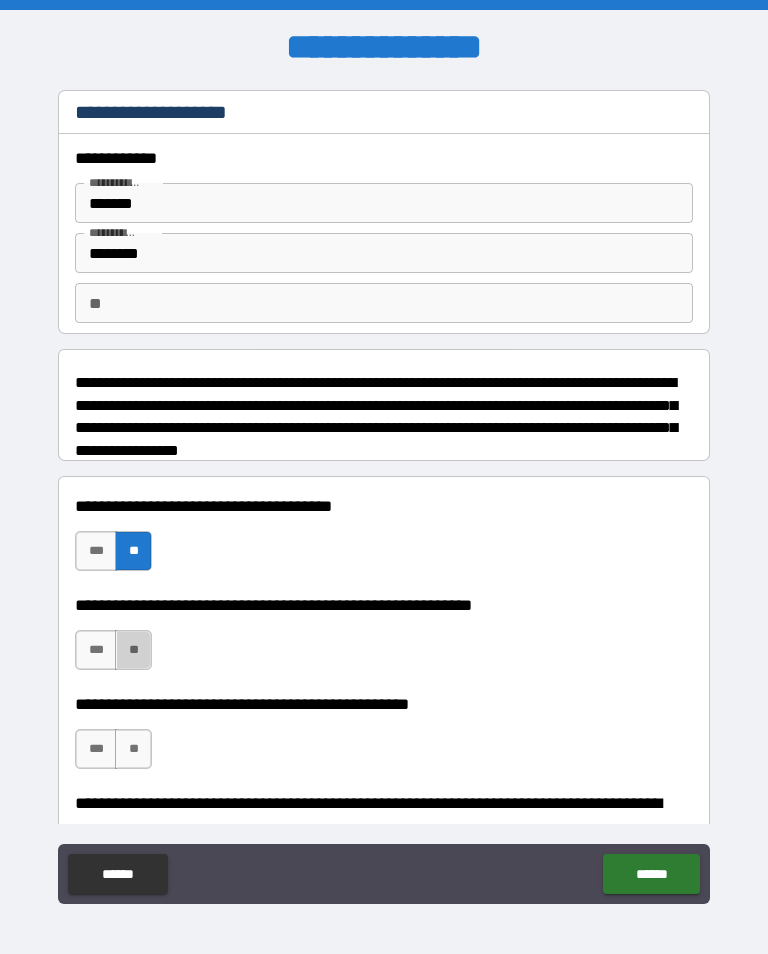 click on "**" at bounding box center [133, 650] 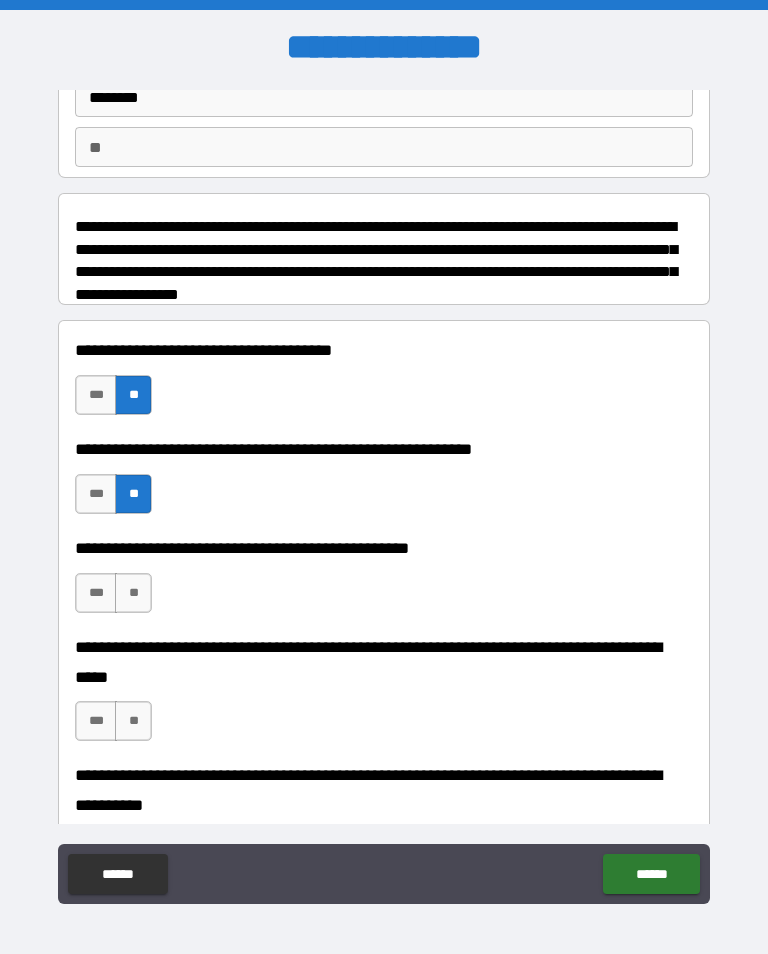 scroll, scrollTop: 167, scrollLeft: 0, axis: vertical 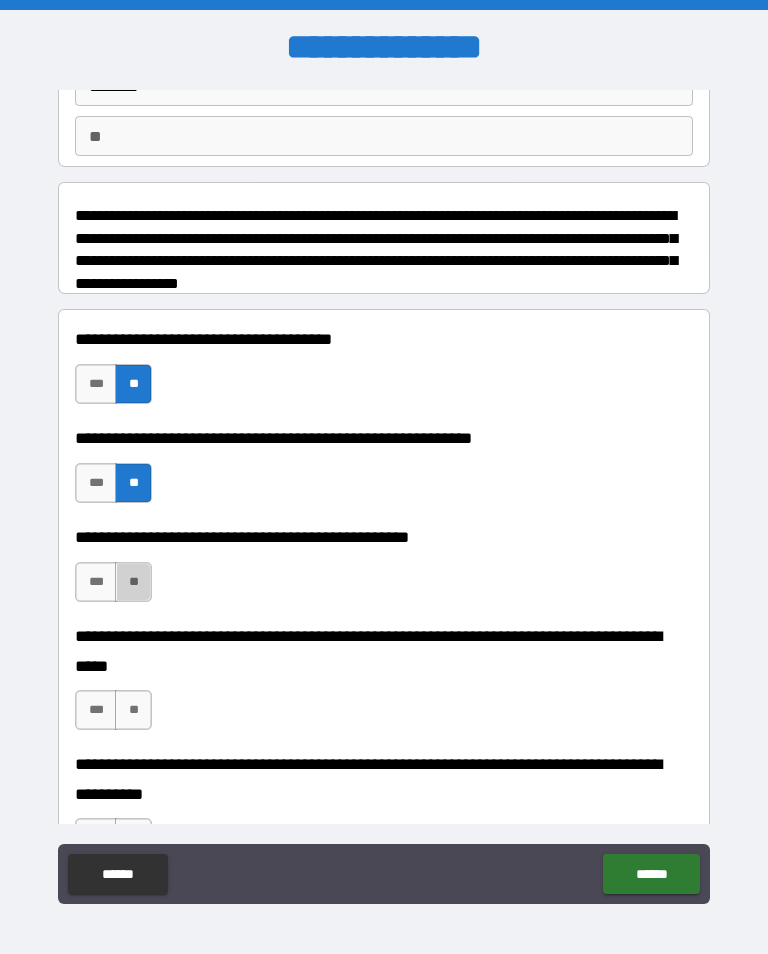 click on "**" at bounding box center [133, 582] 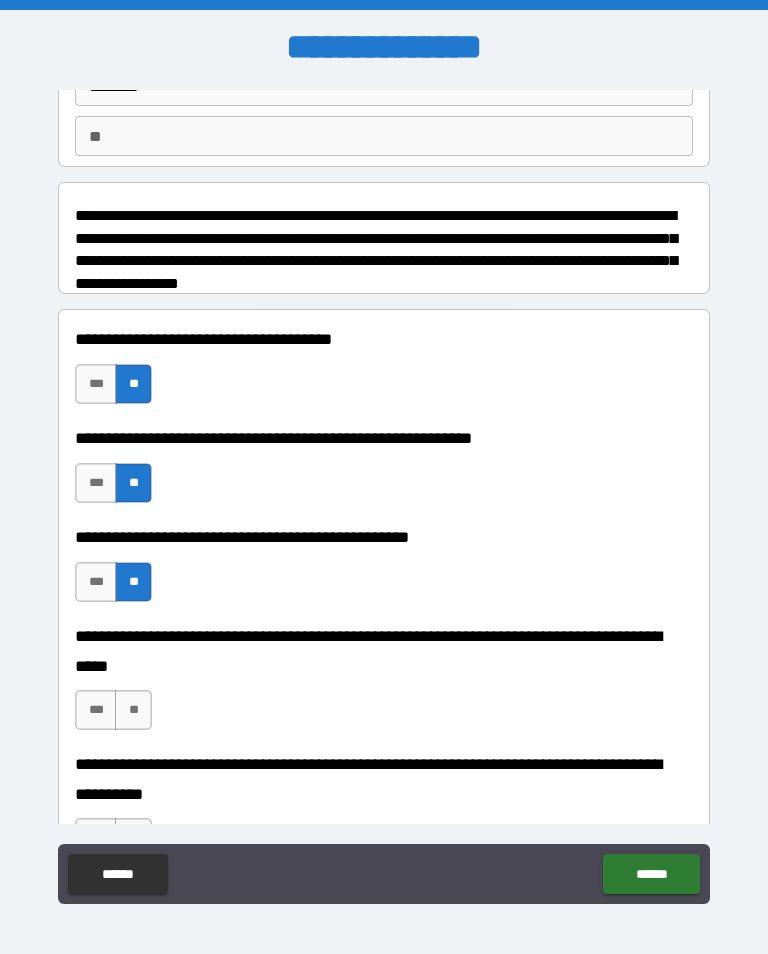 click on "**" at bounding box center (133, 710) 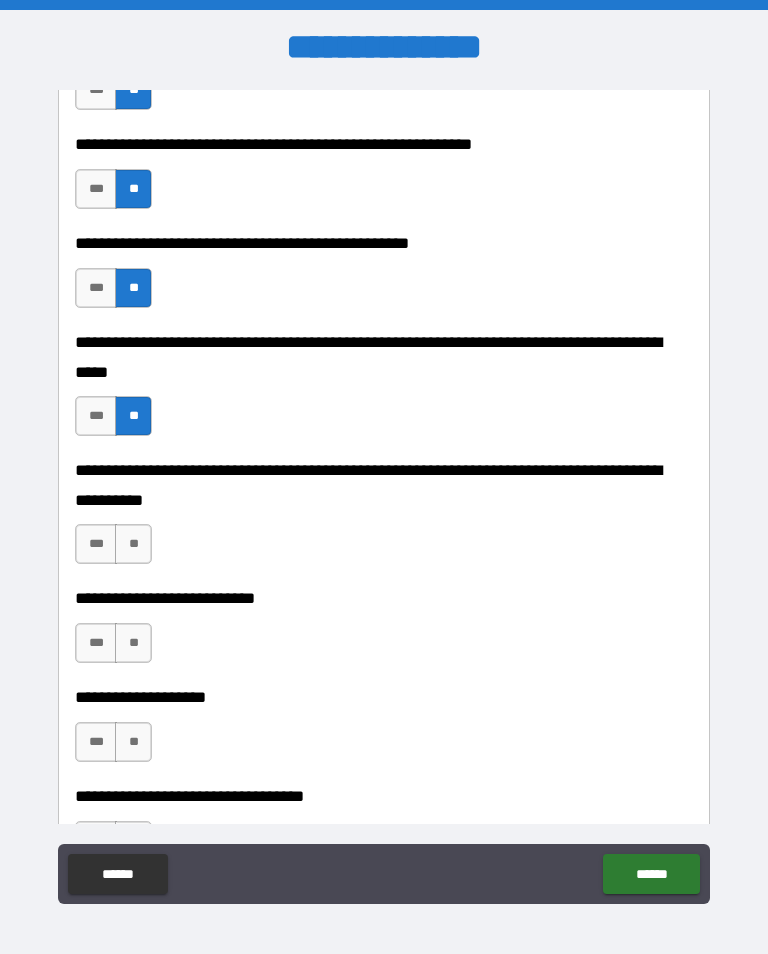 scroll, scrollTop: 462, scrollLeft: 0, axis: vertical 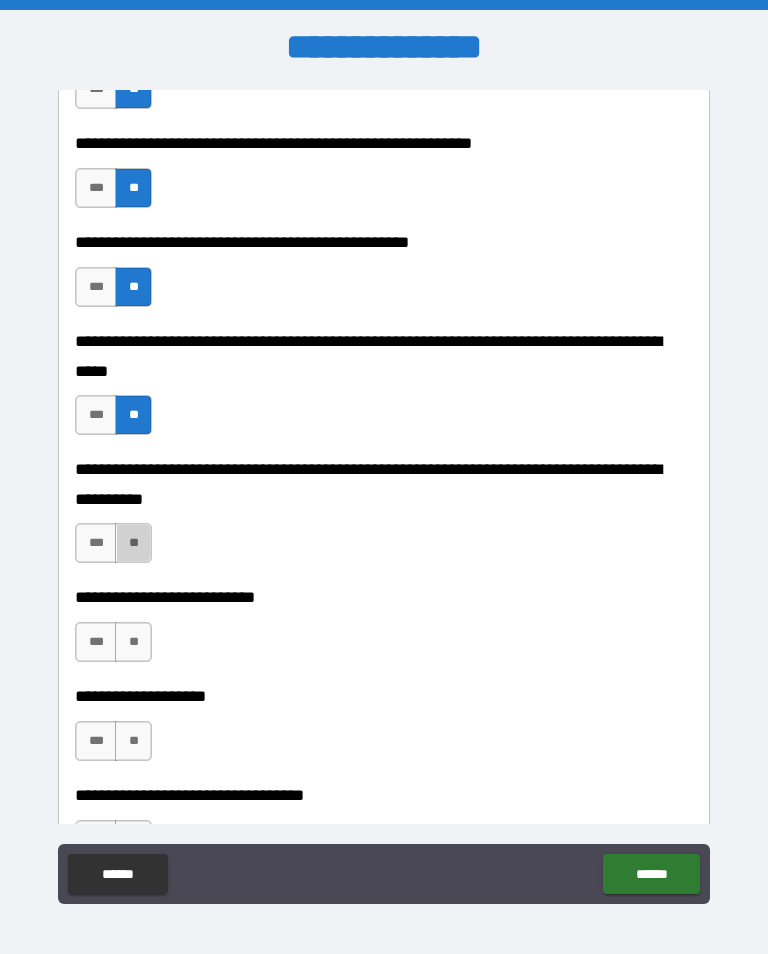 click on "**" at bounding box center (133, 543) 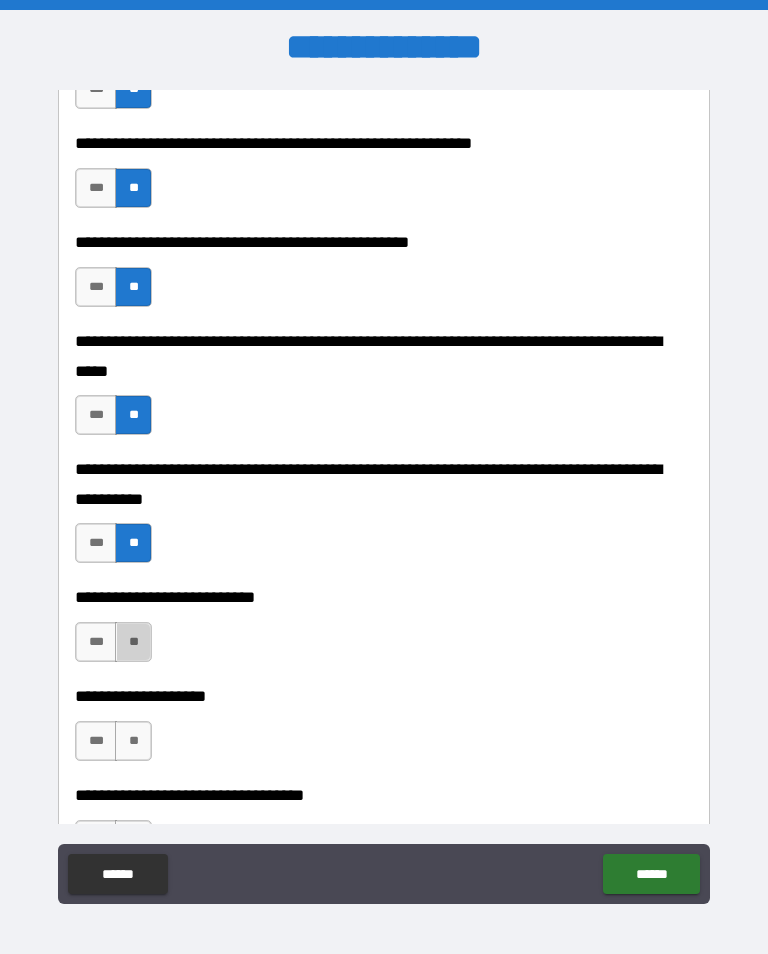 click on "**" at bounding box center [133, 642] 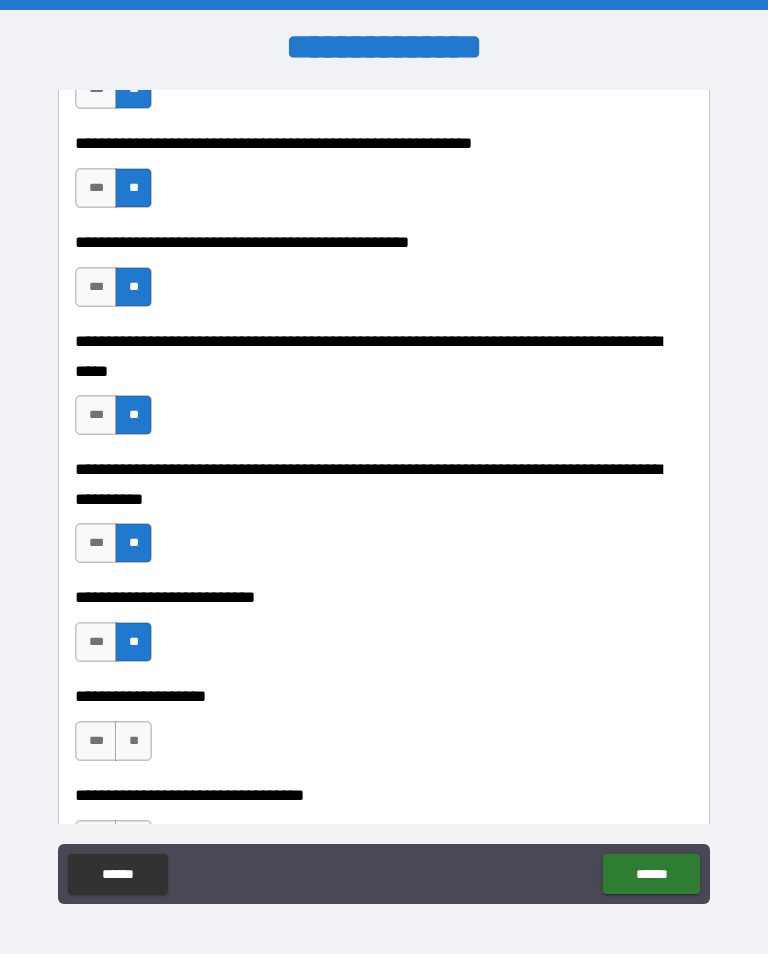 click on "**" at bounding box center (133, 741) 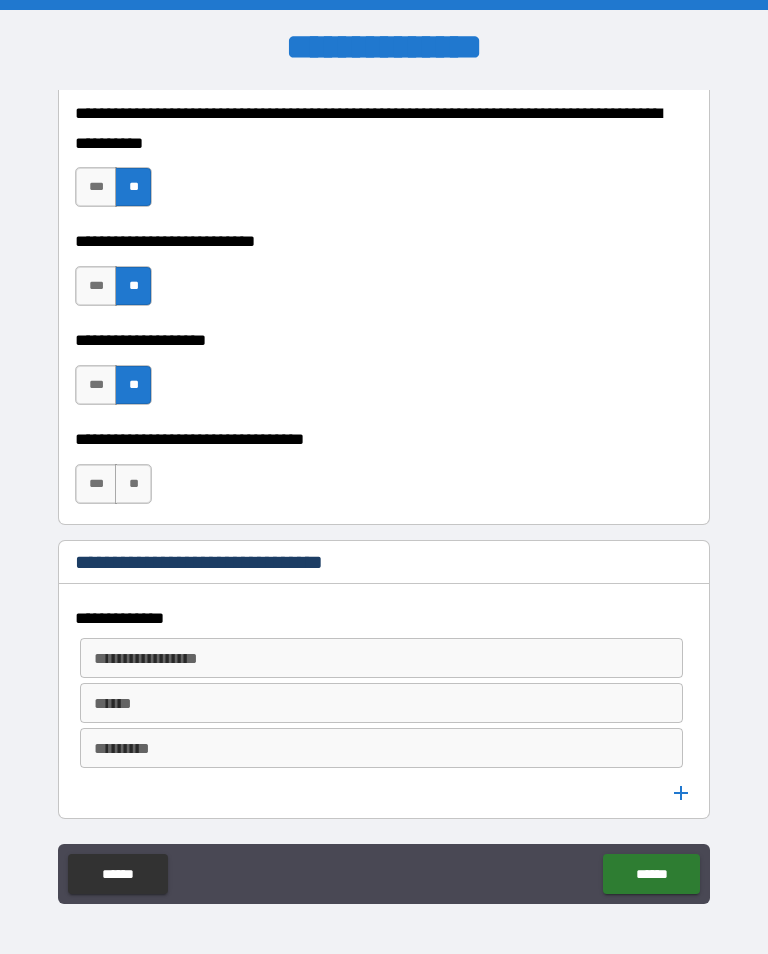scroll, scrollTop: 845, scrollLeft: 0, axis: vertical 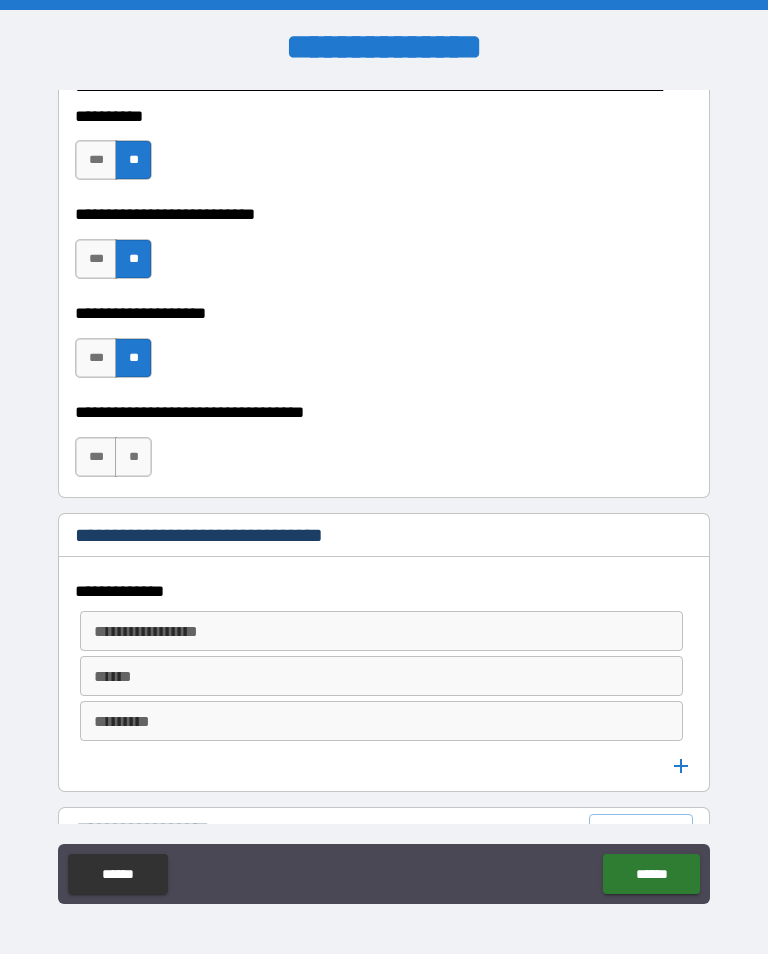 click on "**" at bounding box center (133, 457) 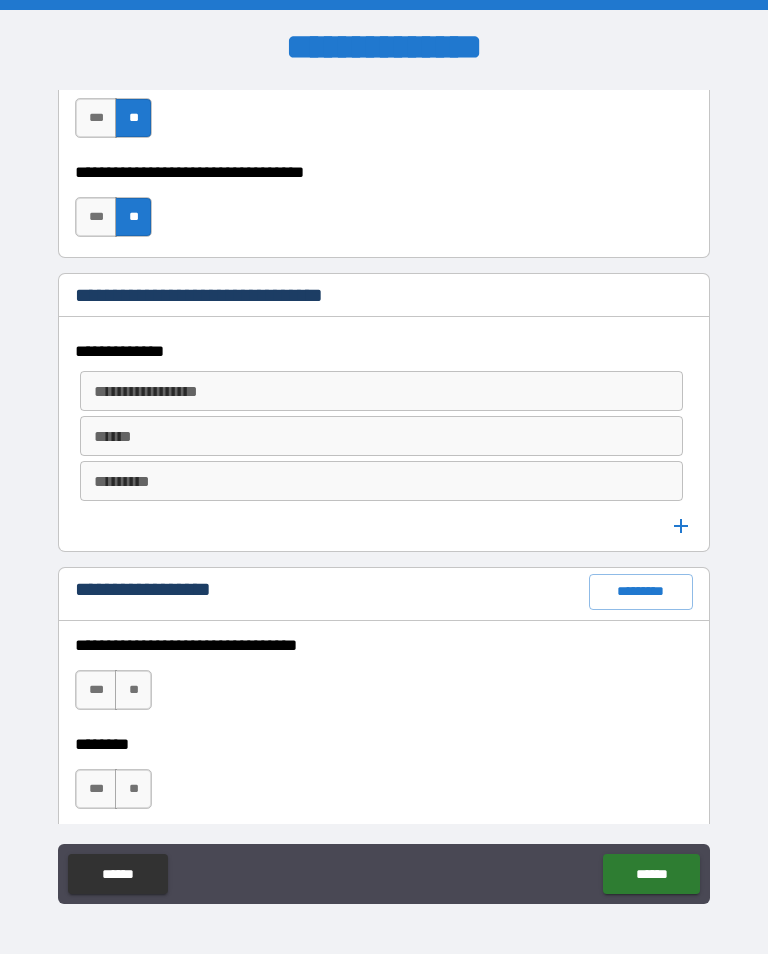 scroll, scrollTop: 1104, scrollLeft: 0, axis: vertical 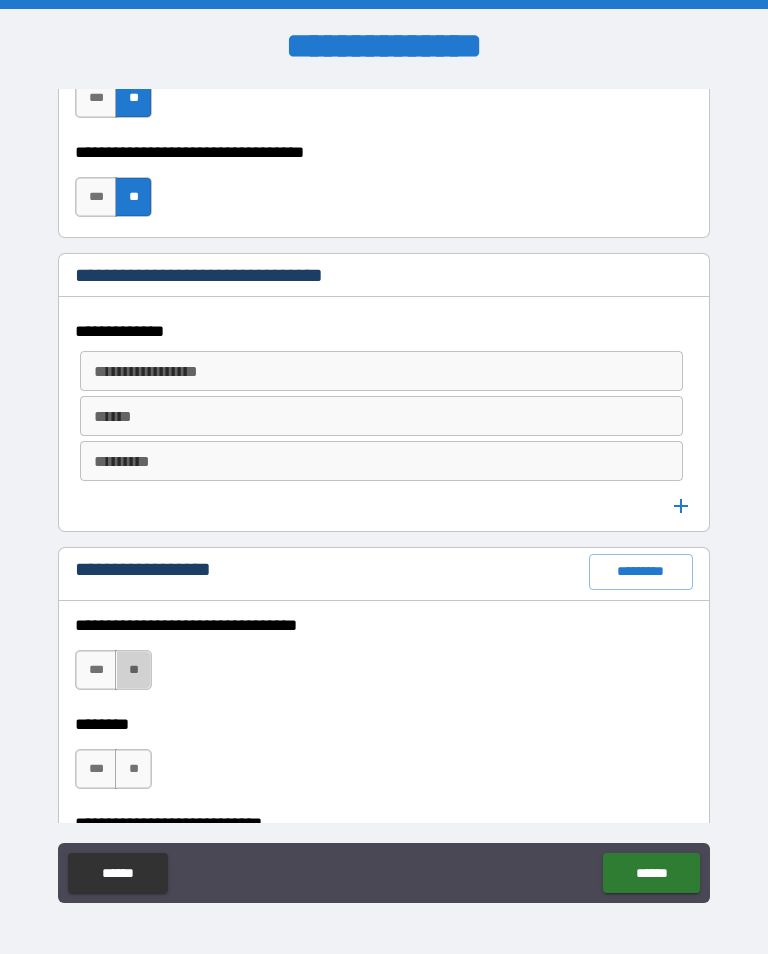 click on "**" at bounding box center [133, 670] 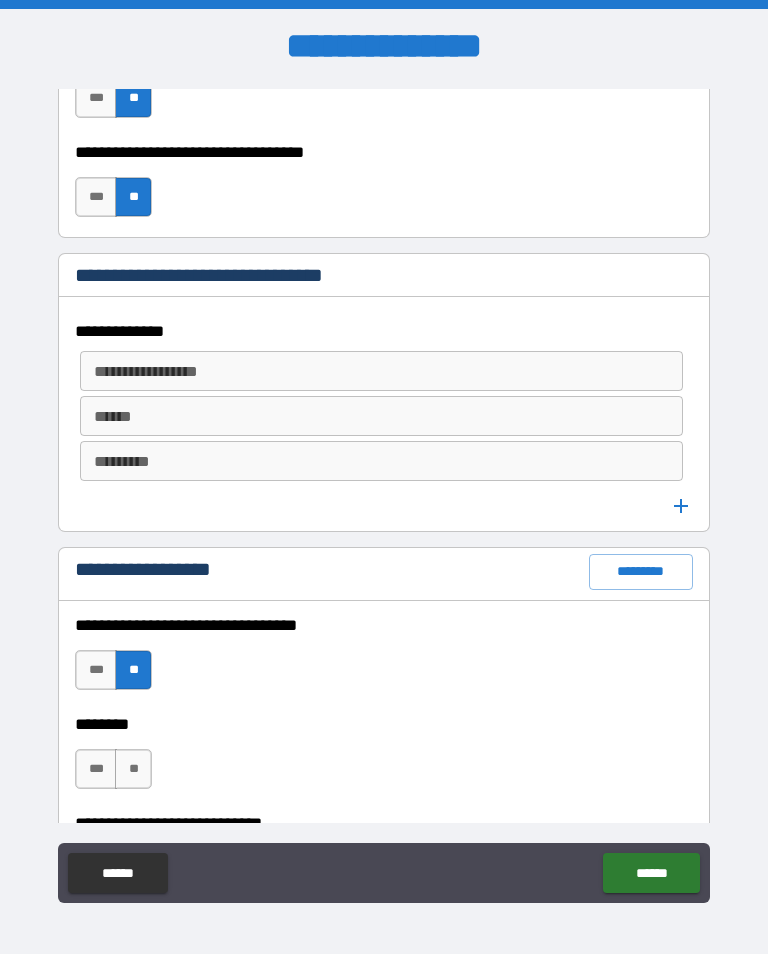 click on "**" at bounding box center (133, 769) 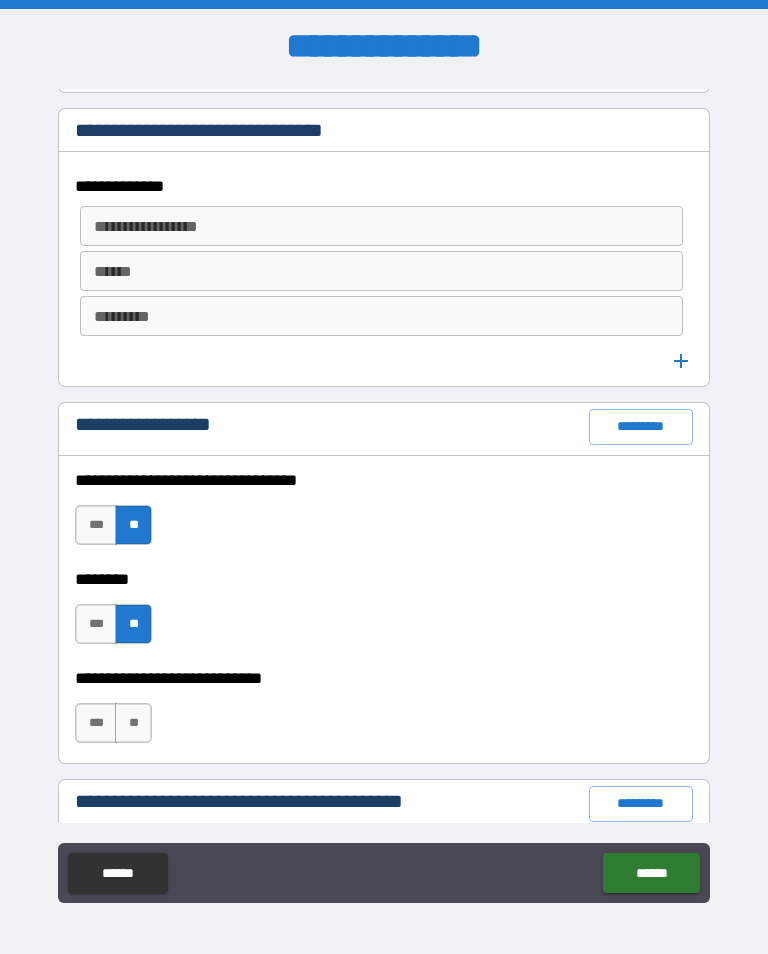 scroll, scrollTop: 1271, scrollLeft: 0, axis: vertical 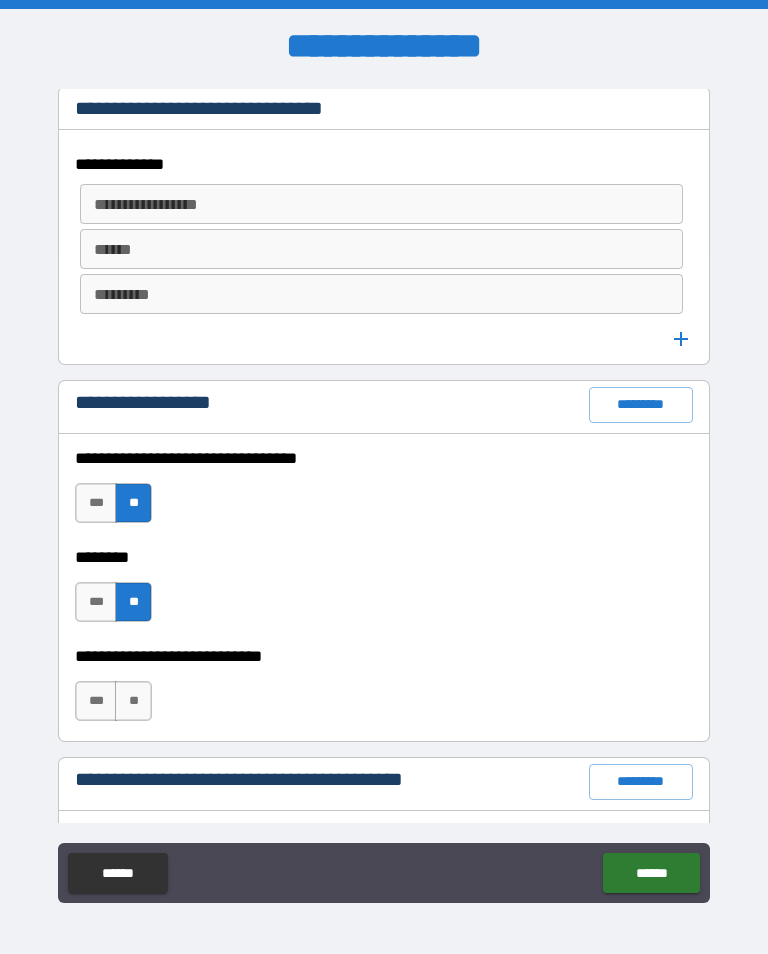 click on "***" at bounding box center [96, 701] 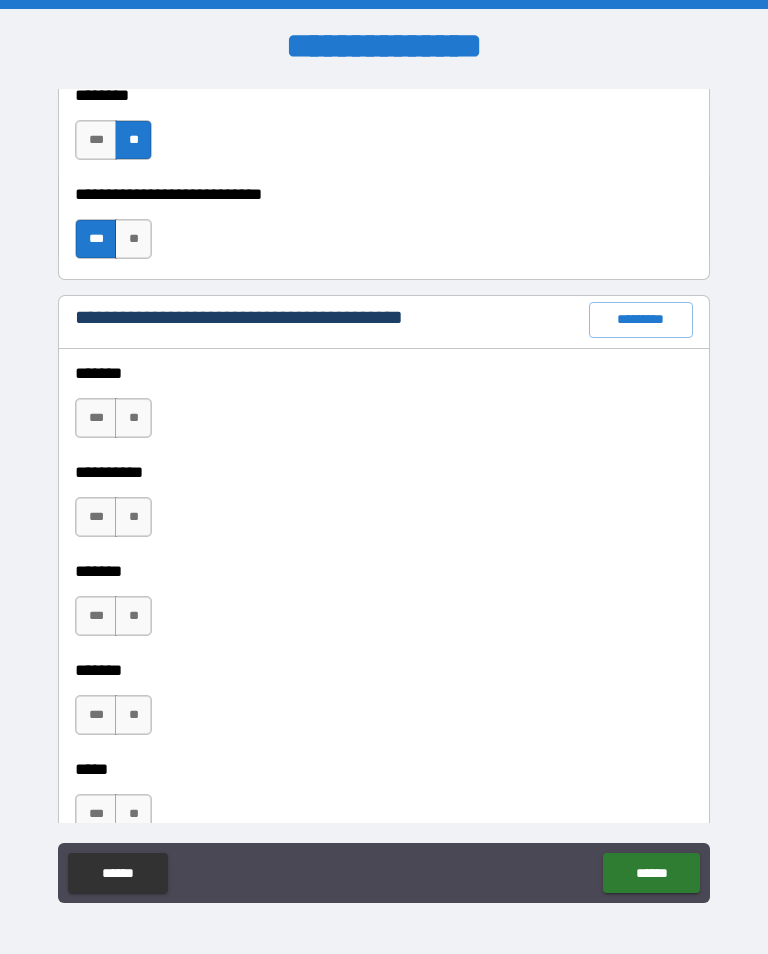 scroll, scrollTop: 1755, scrollLeft: 0, axis: vertical 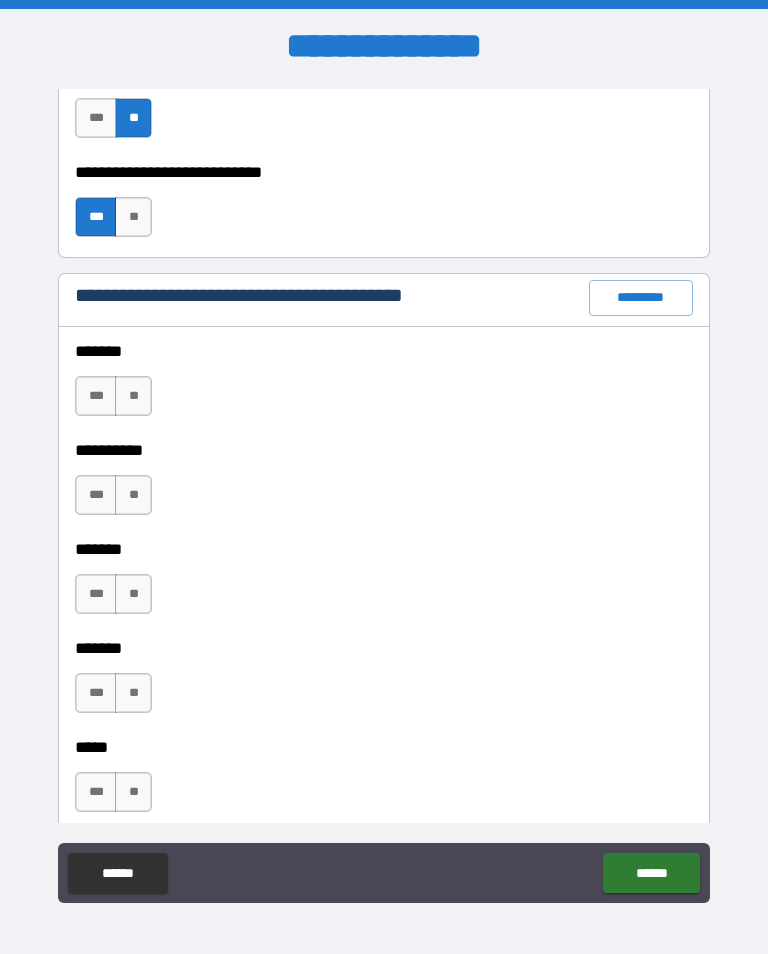 click on "**" at bounding box center [133, 396] 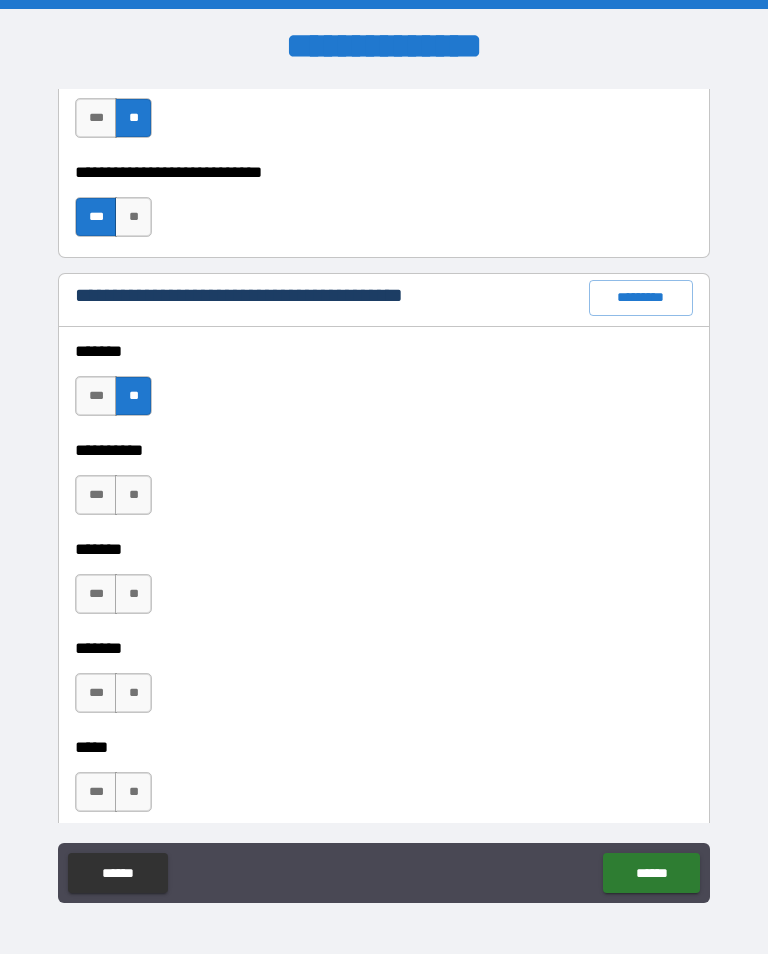 click on "**" at bounding box center [133, 495] 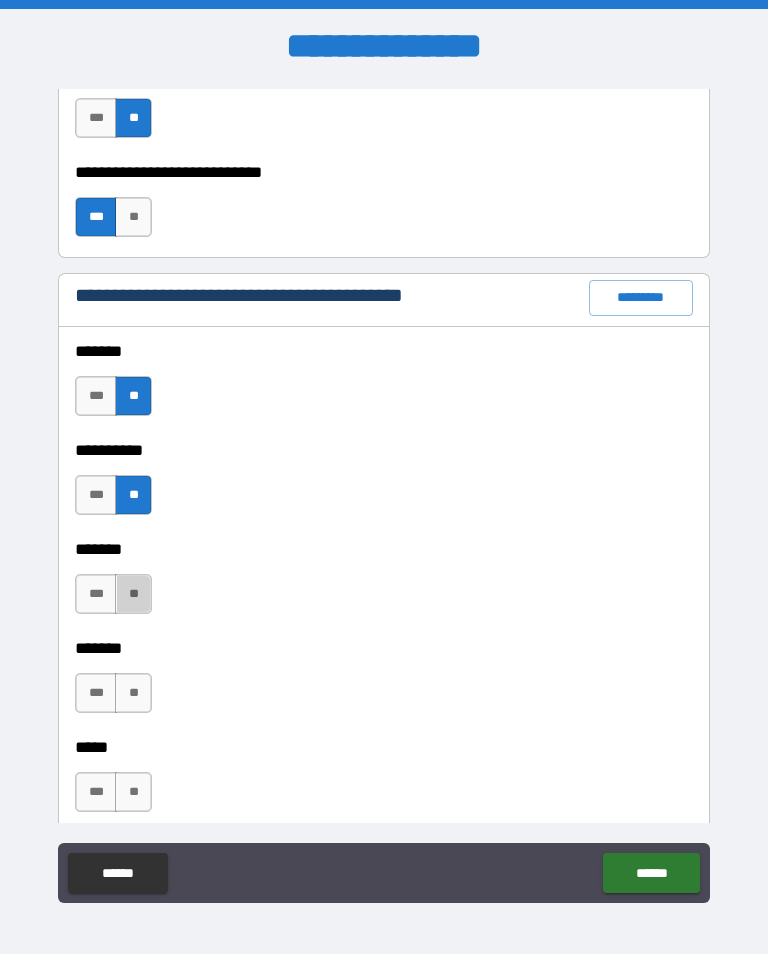 click on "**" at bounding box center [133, 594] 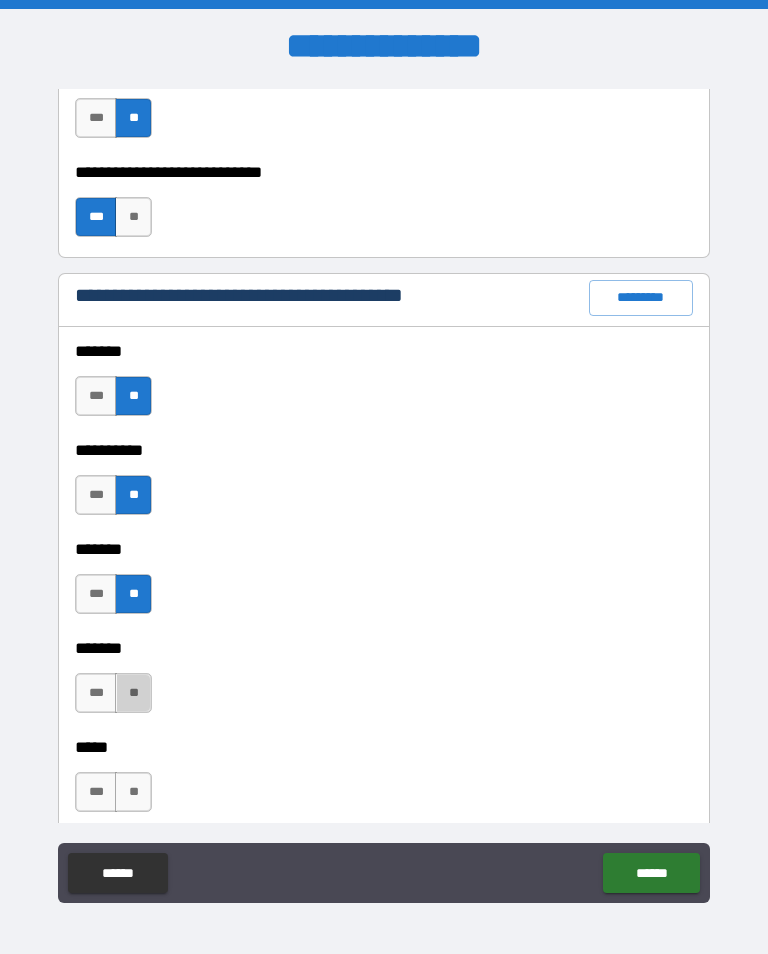click on "**" at bounding box center (133, 693) 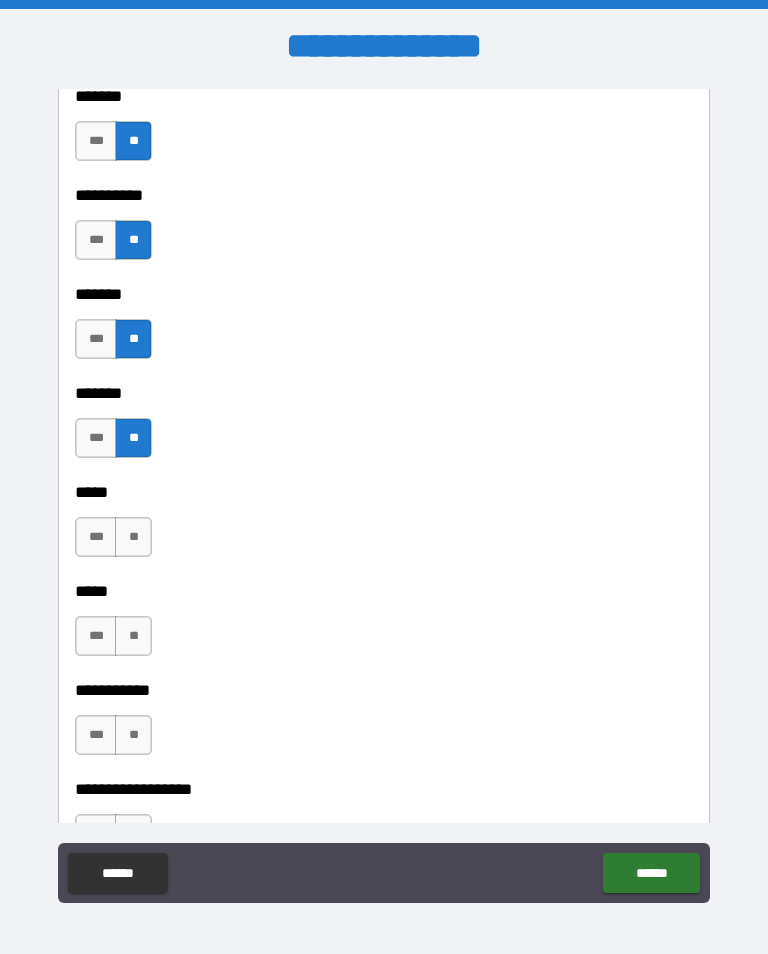 scroll, scrollTop: 2009, scrollLeft: 0, axis: vertical 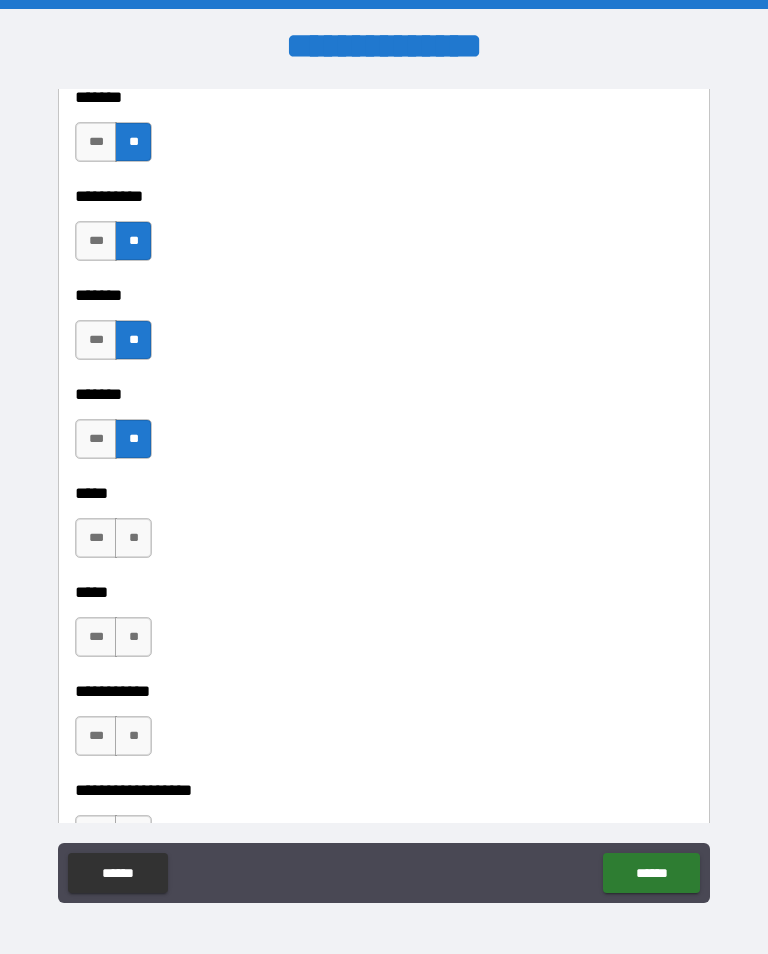 click on "**" at bounding box center [133, 538] 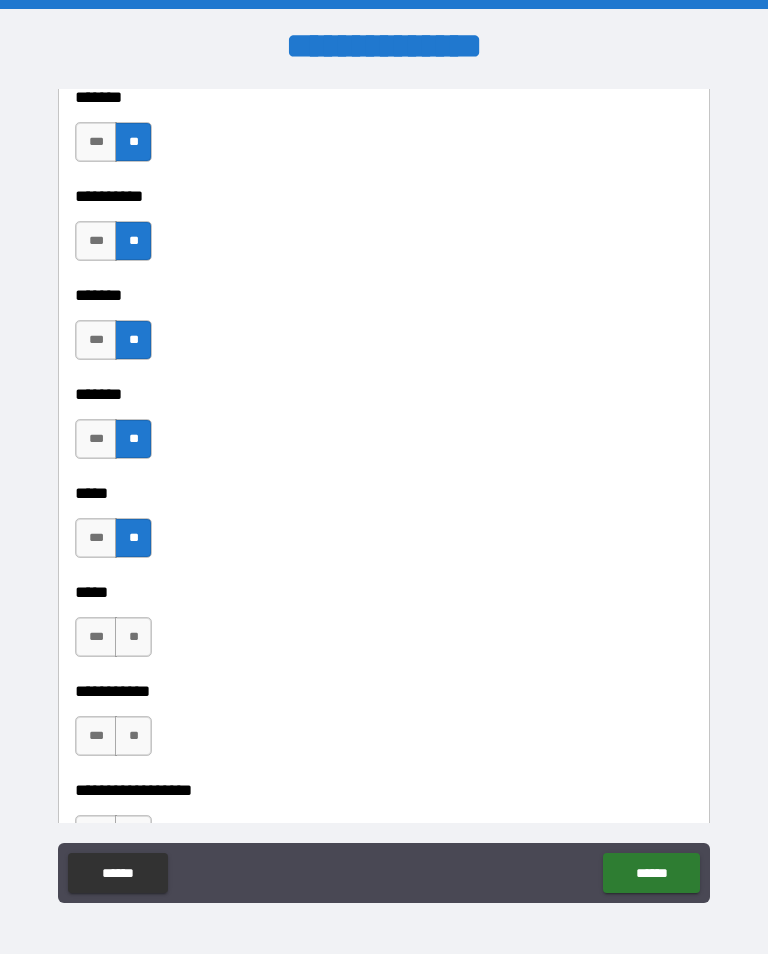 click on "**" at bounding box center [133, 637] 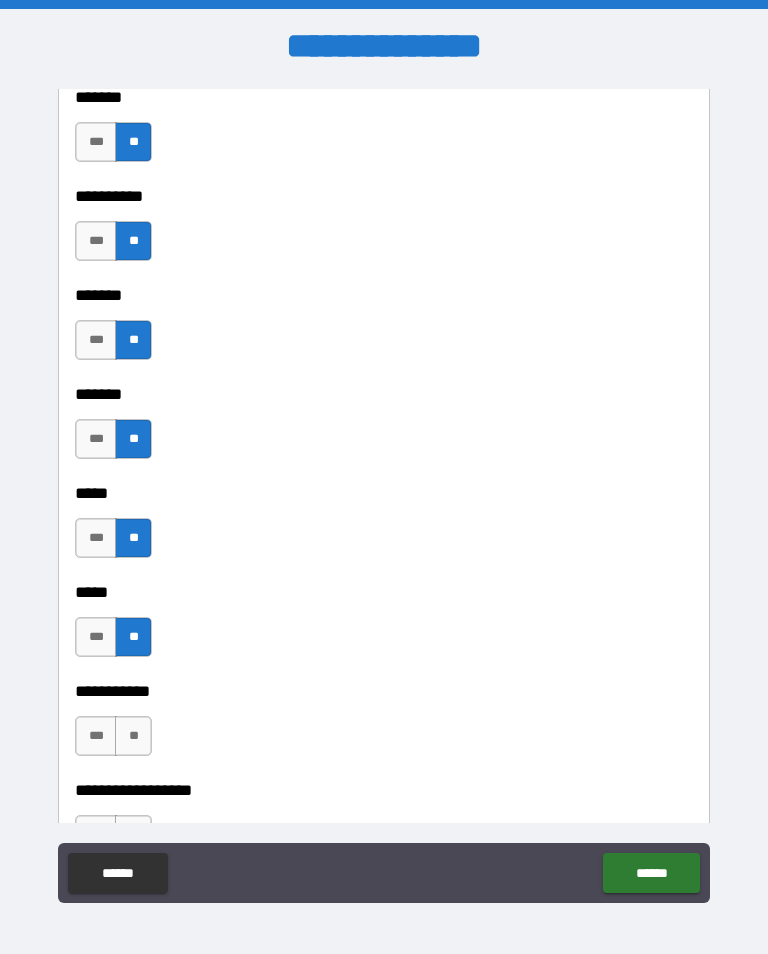 click on "**" at bounding box center (133, 736) 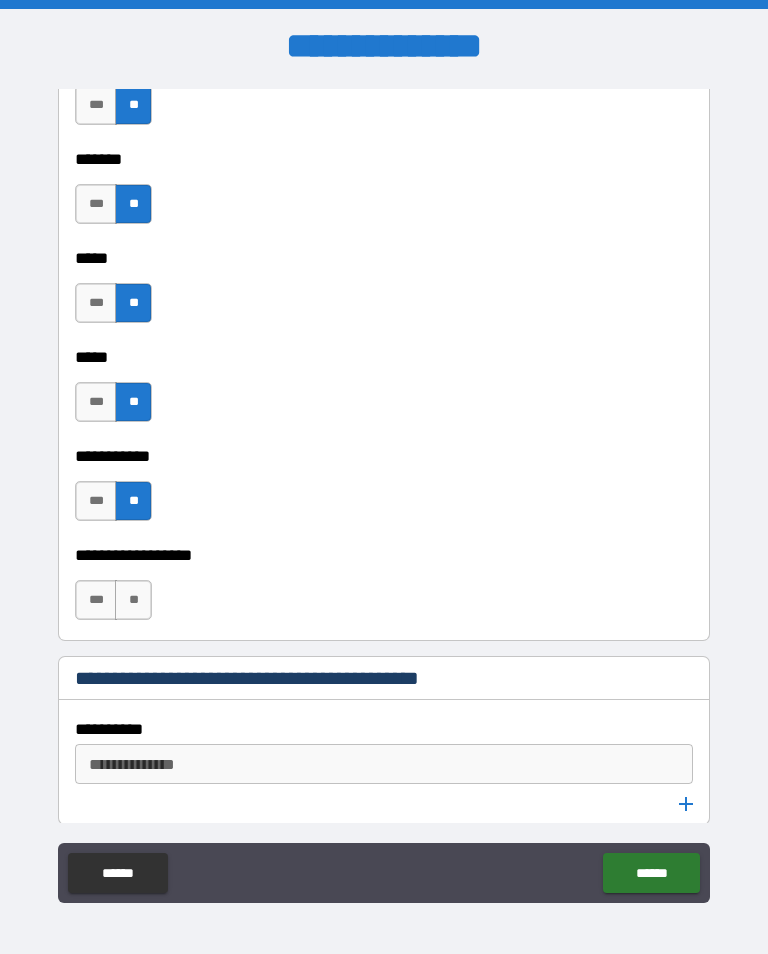 scroll, scrollTop: 2260, scrollLeft: 0, axis: vertical 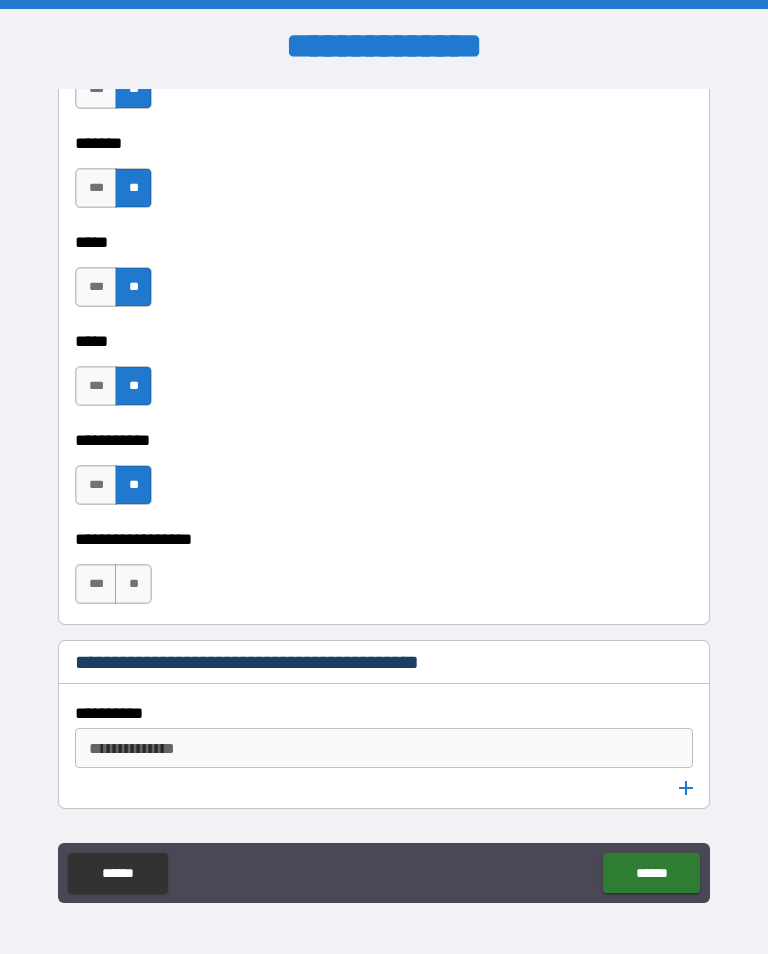 click on "**" at bounding box center [133, 584] 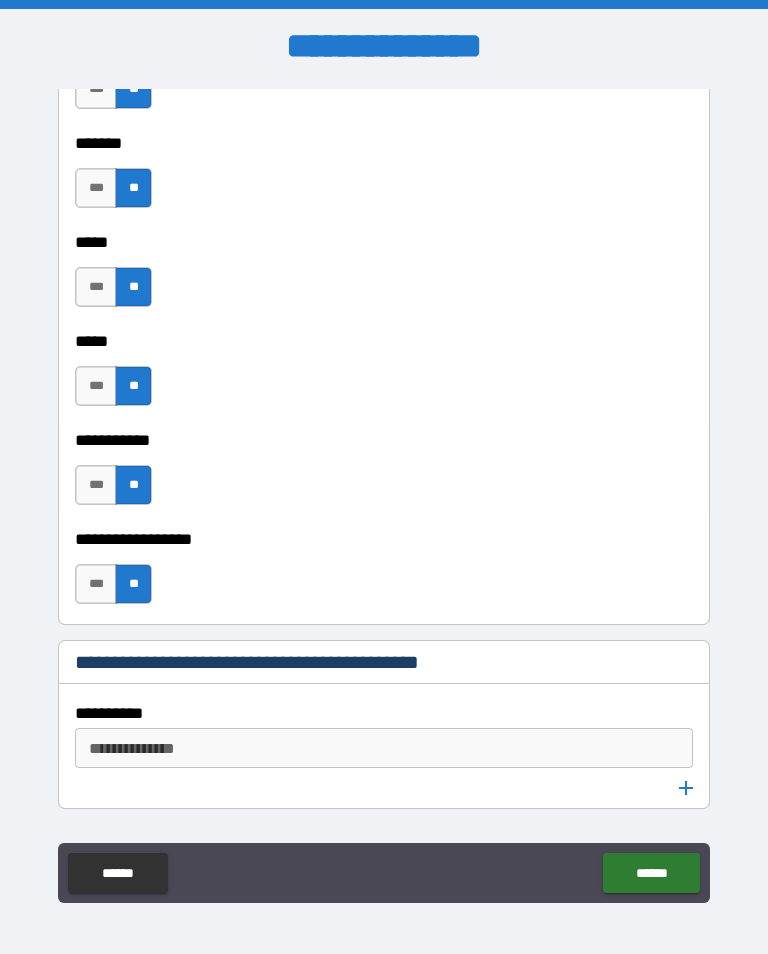 click on "**********" at bounding box center [382, 748] 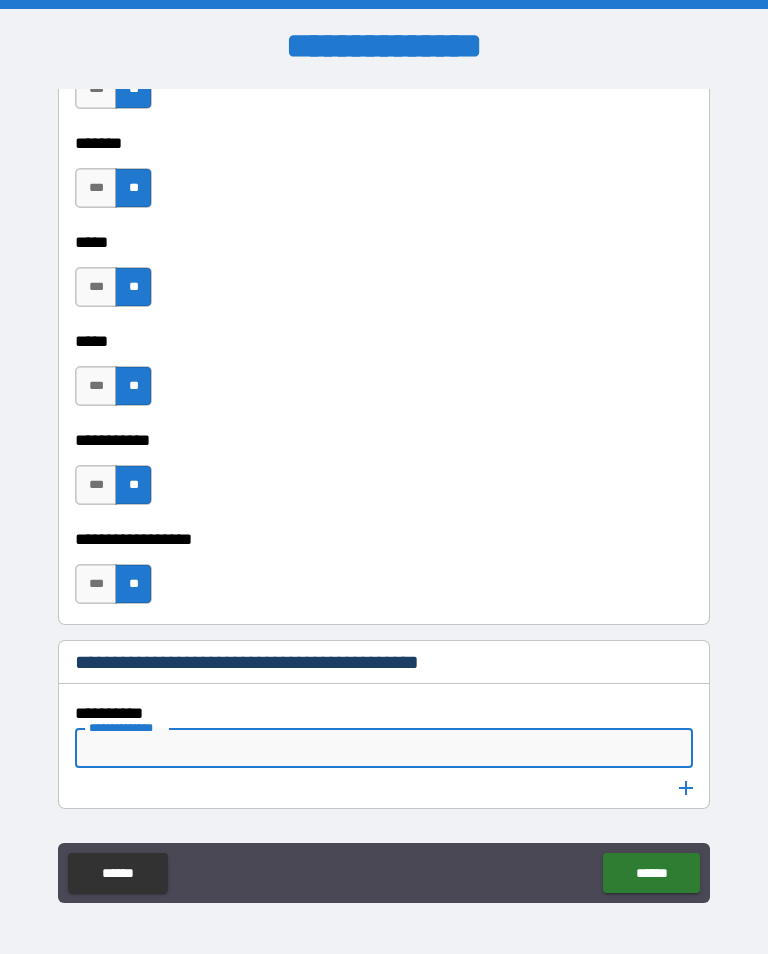 scroll, scrollTop: 332, scrollLeft: 0, axis: vertical 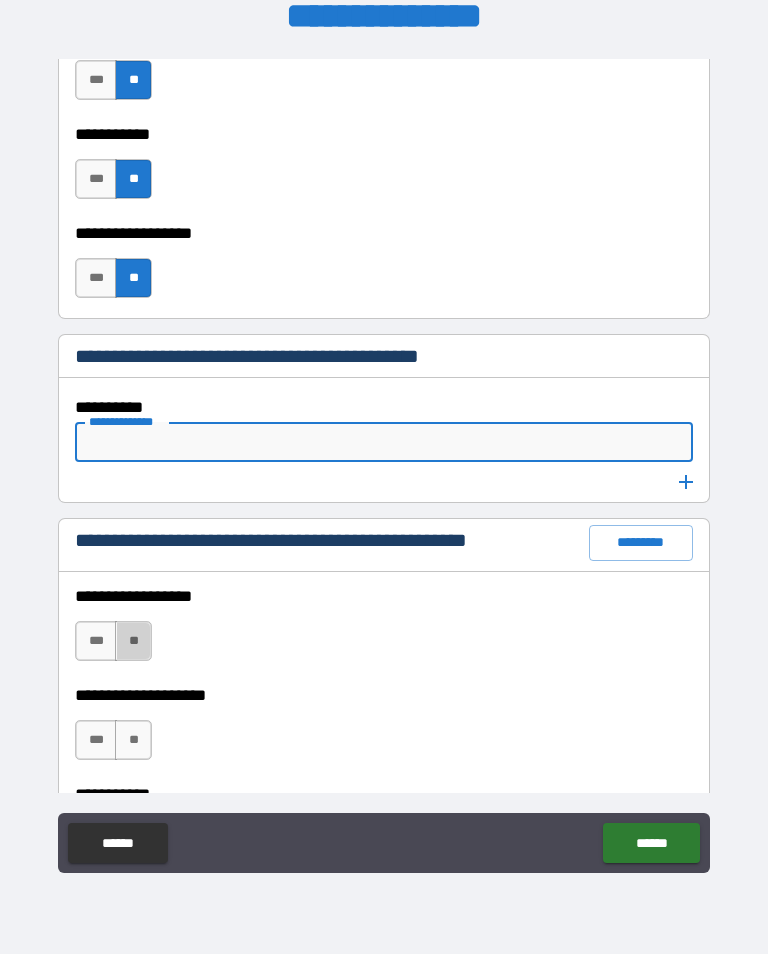 click on "**" at bounding box center [133, 641] 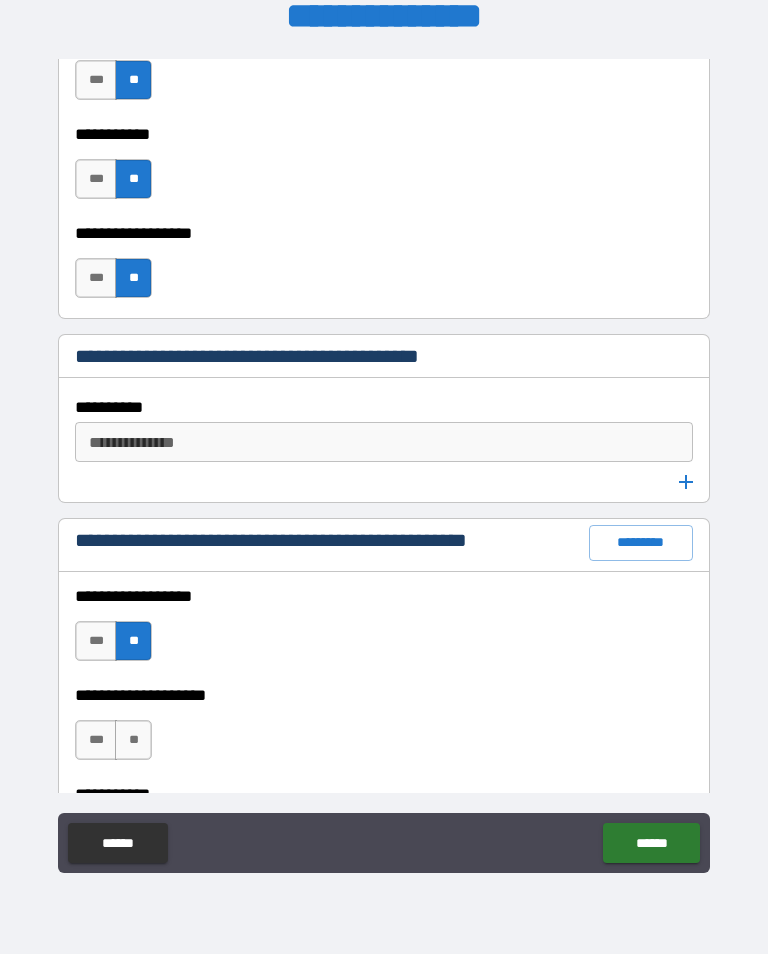 scroll, scrollTop: 1, scrollLeft: 0, axis: vertical 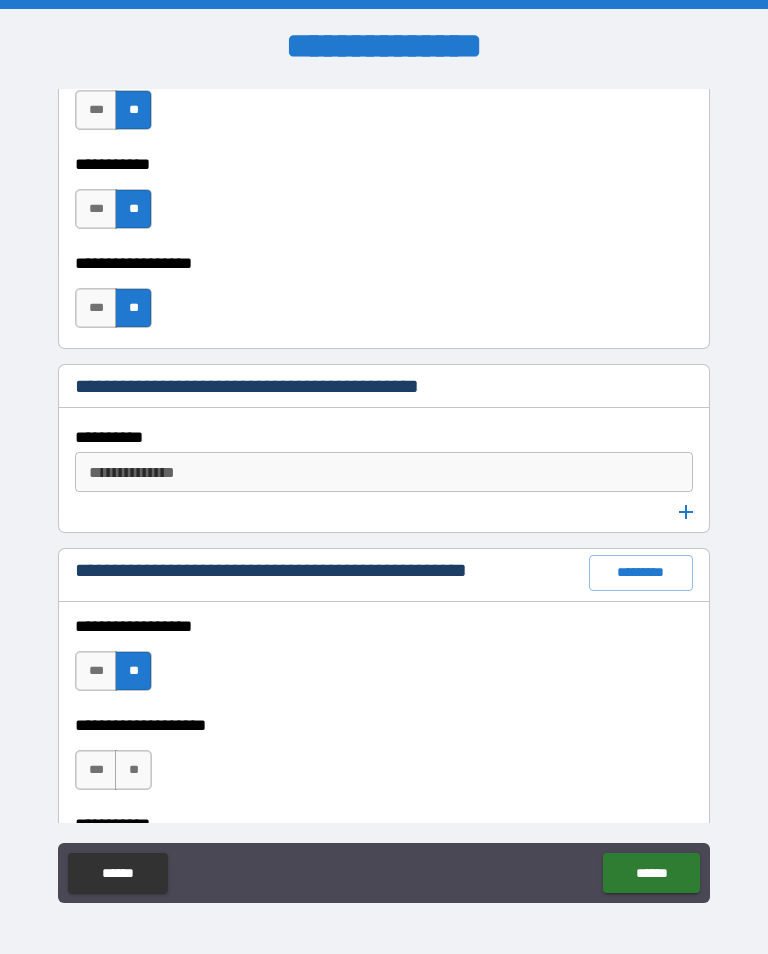 click on "**" at bounding box center [133, 770] 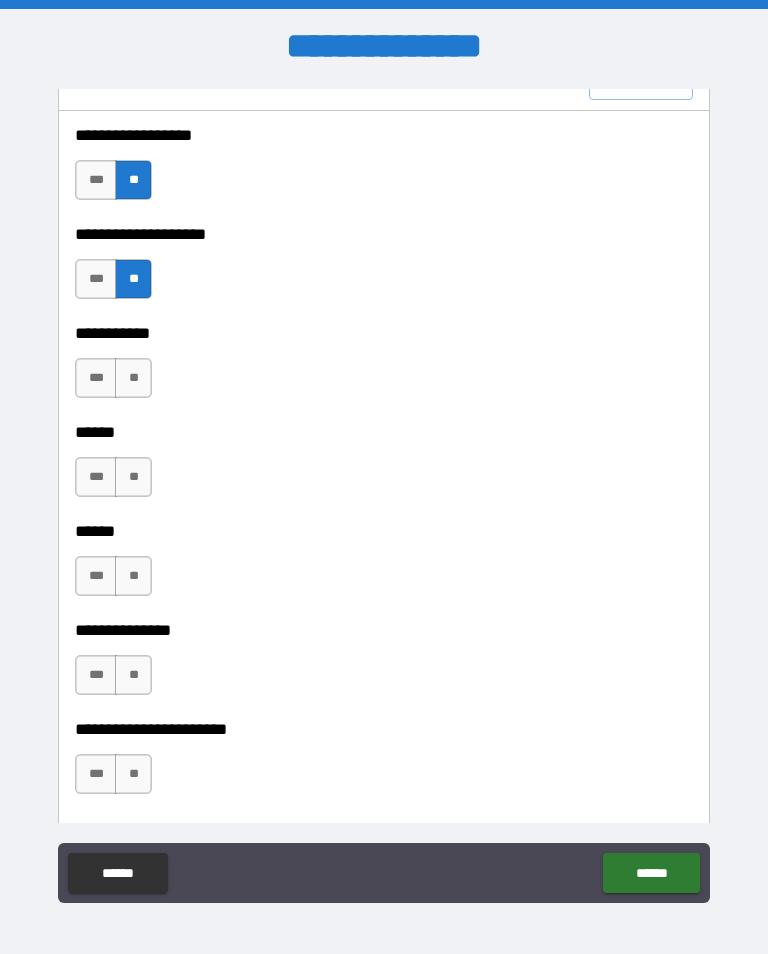 scroll, scrollTop: 3029, scrollLeft: 0, axis: vertical 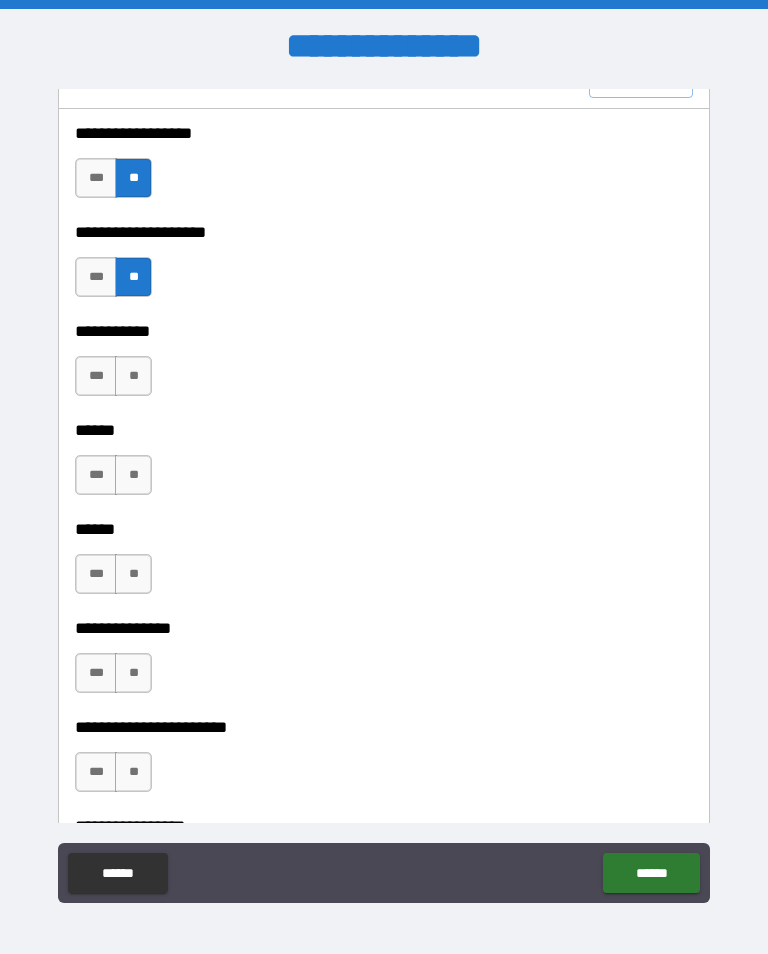 click on "**" at bounding box center (133, 376) 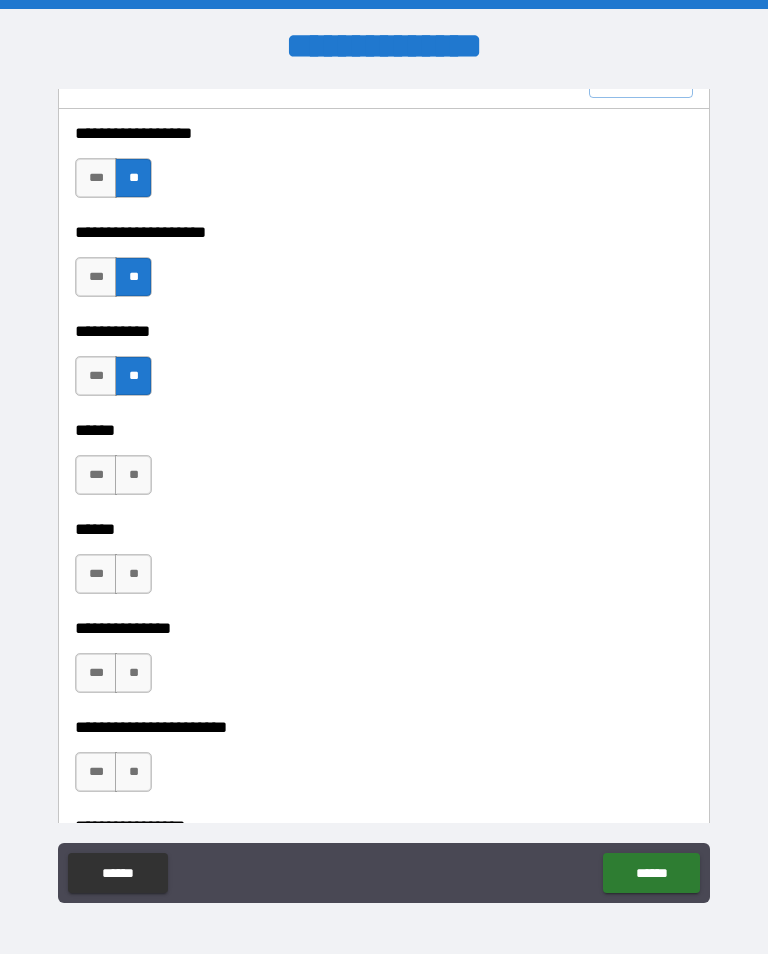 click on "**" at bounding box center [133, 475] 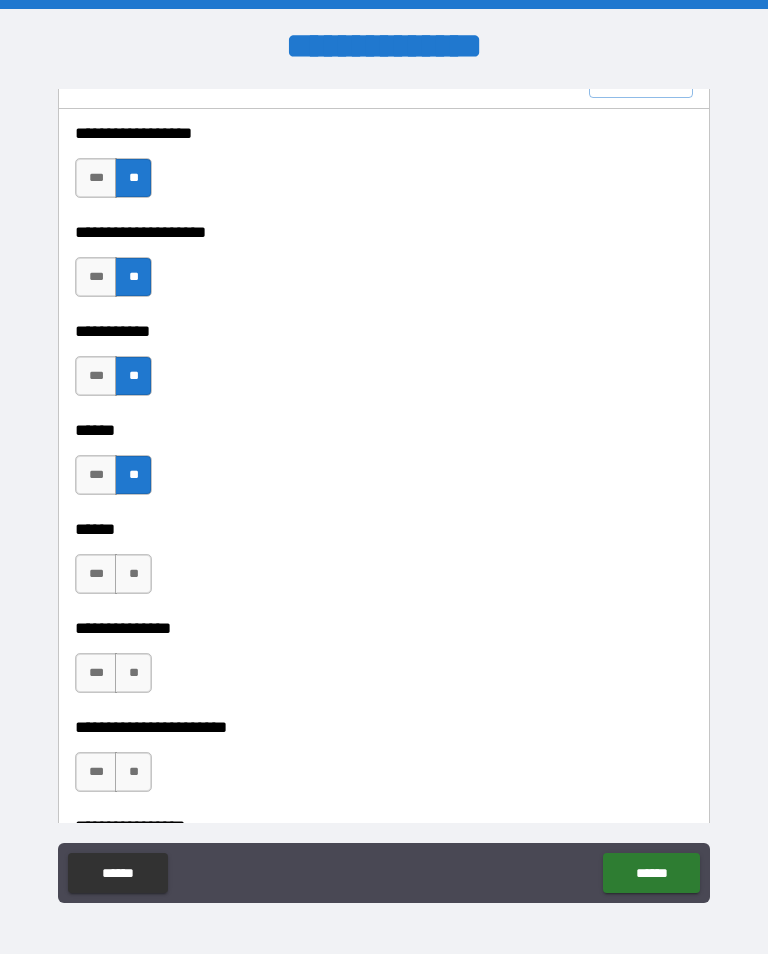 click on "**" at bounding box center [133, 574] 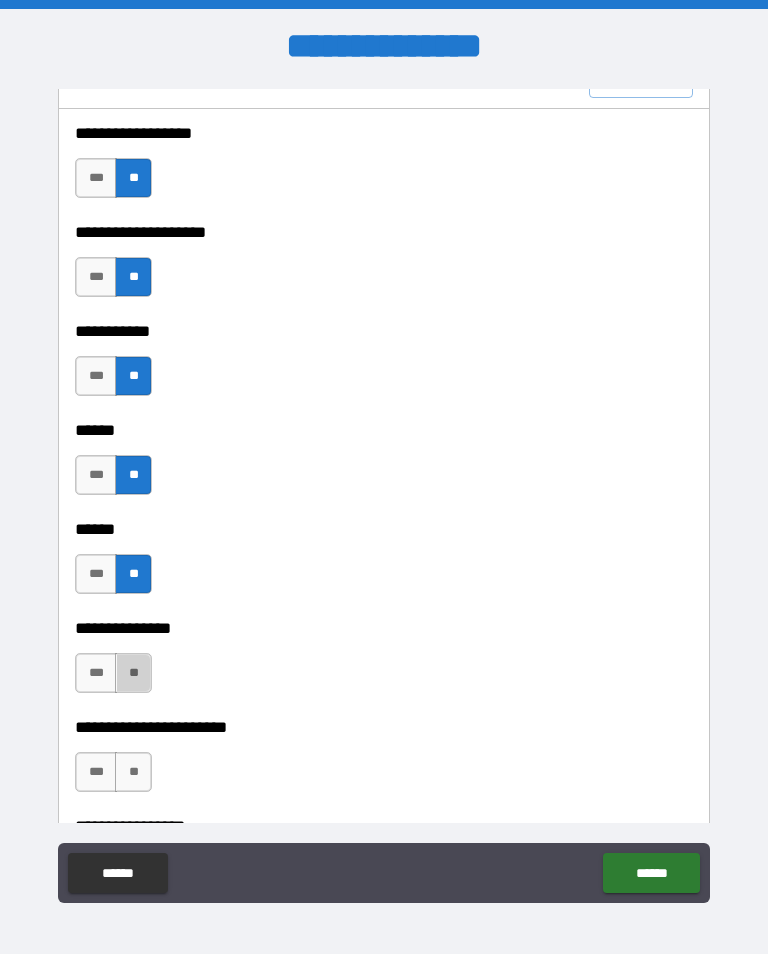 click on "**" at bounding box center [133, 772] 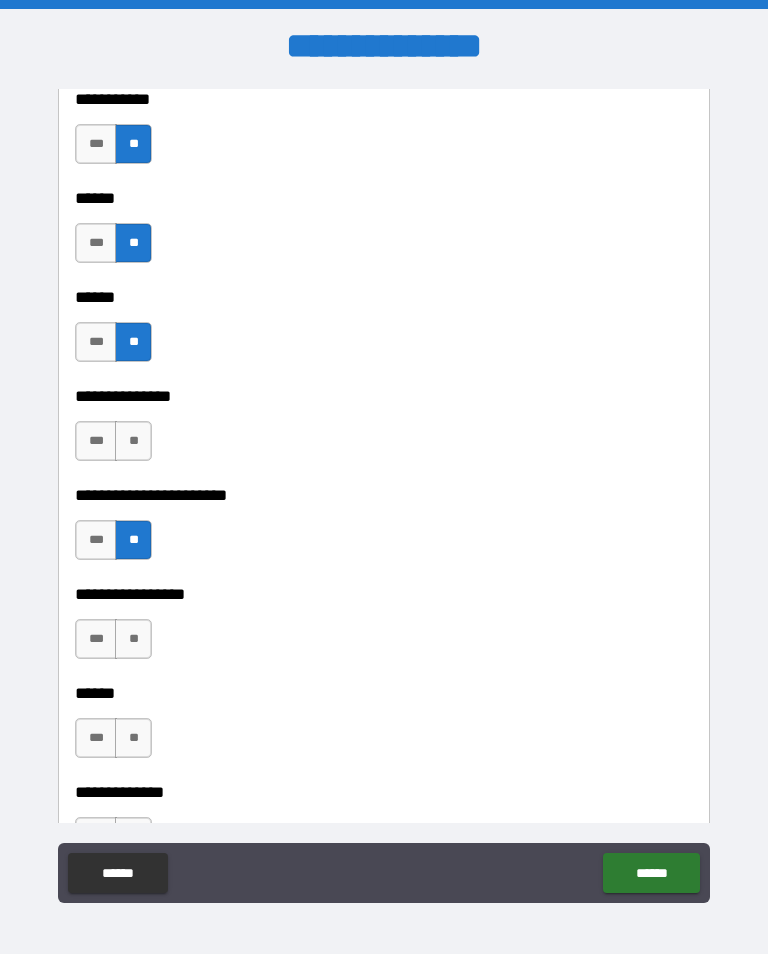 scroll, scrollTop: 3276, scrollLeft: 0, axis: vertical 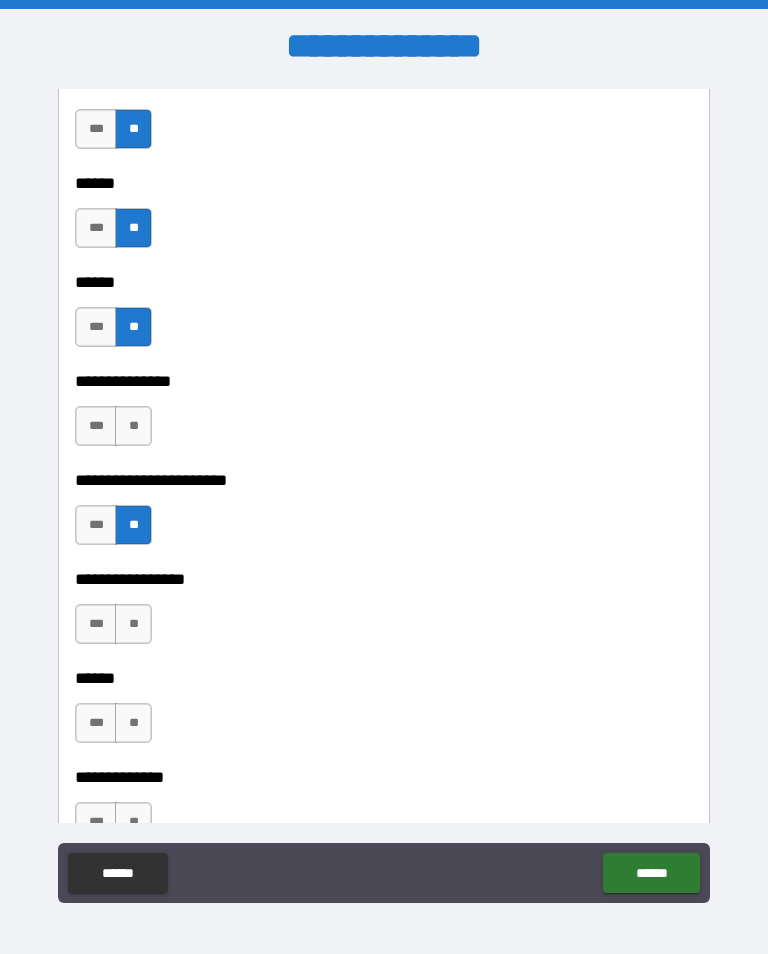 click on "**" at bounding box center (133, 426) 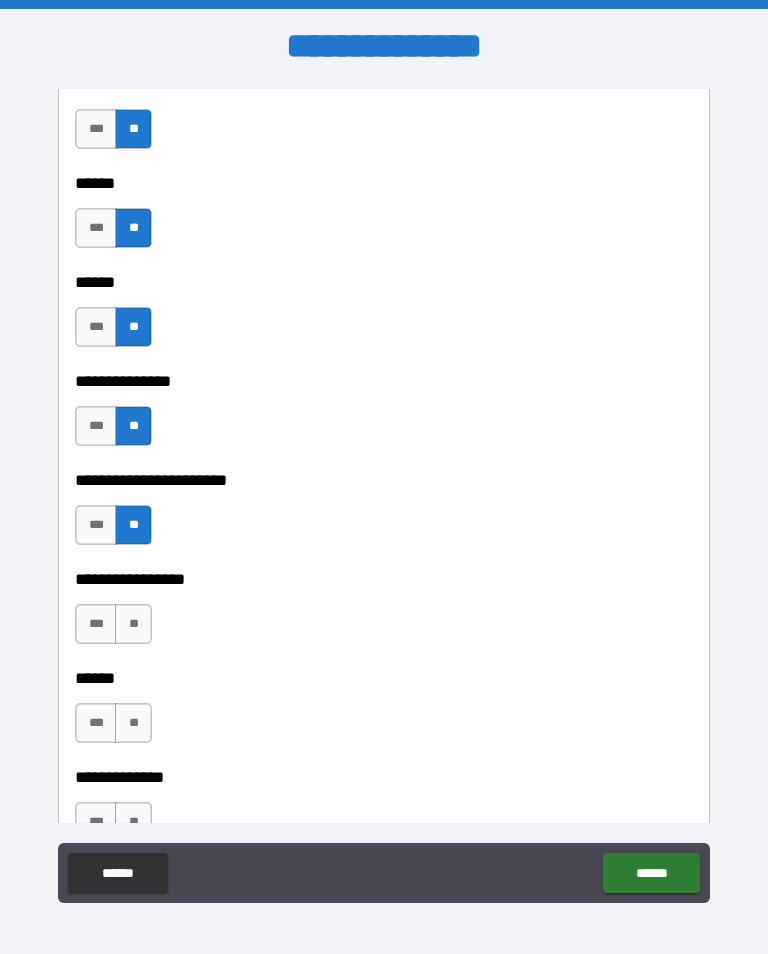 click on "**" at bounding box center (133, 624) 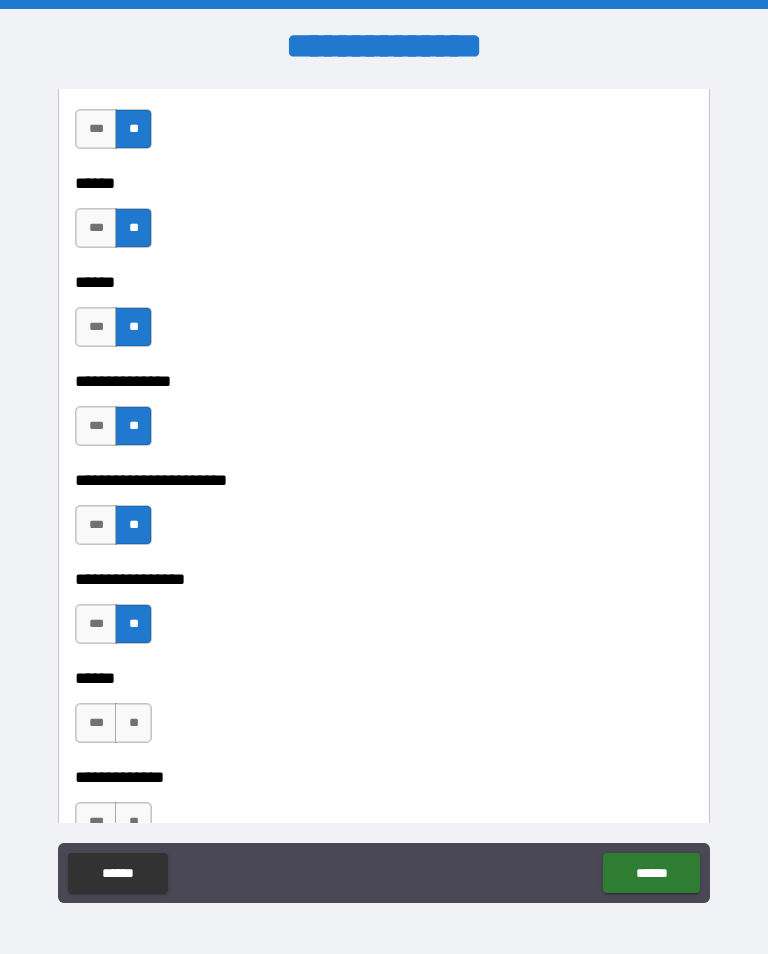 click on "**" at bounding box center (133, 723) 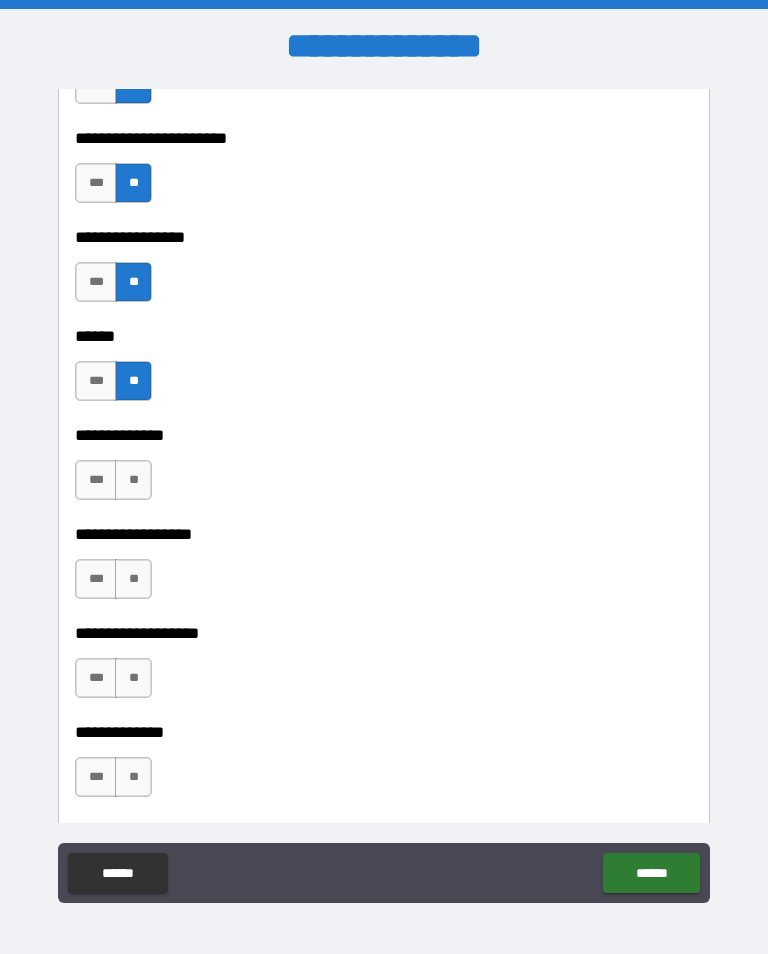 scroll, scrollTop: 3638, scrollLeft: 0, axis: vertical 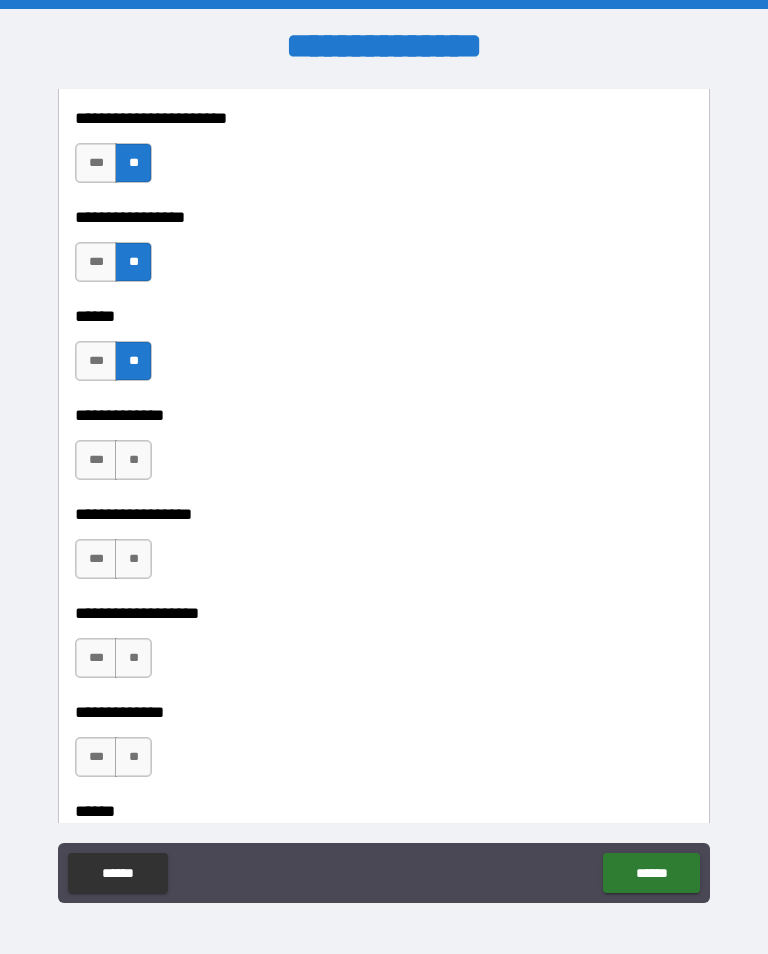 click on "**" at bounding box center (133, 460) 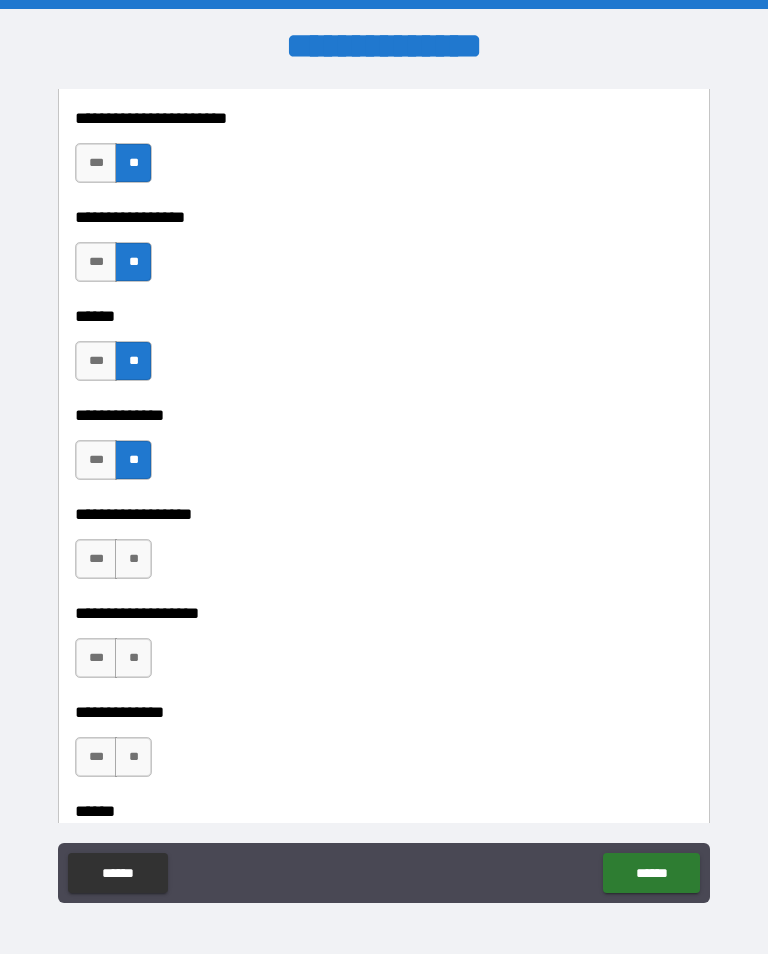 click on "**" at bounding box center [133, 658] 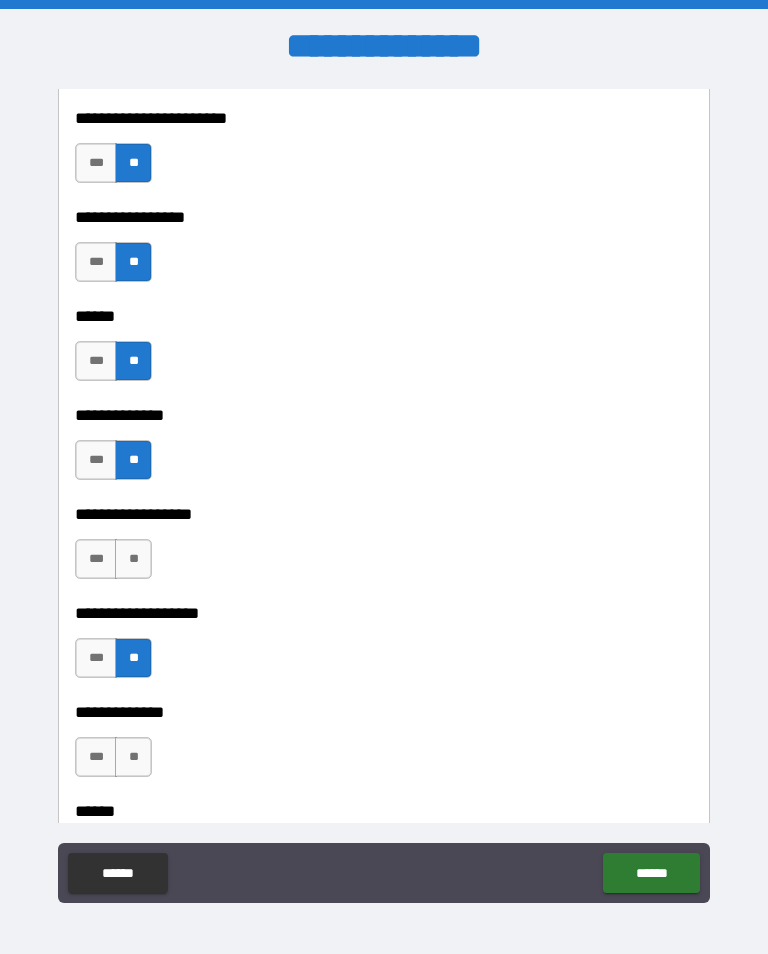 click on "**" at bounding box center (133, 559) 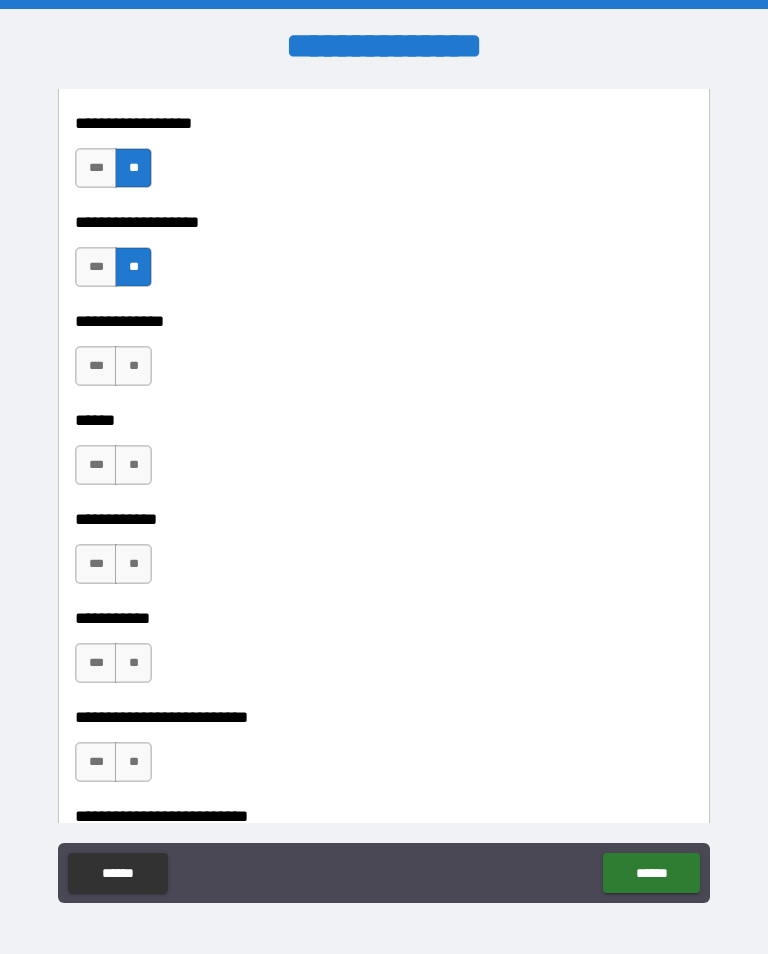 scroll, scrollTop: 4040, scrollLeft: 0, axis: vertical 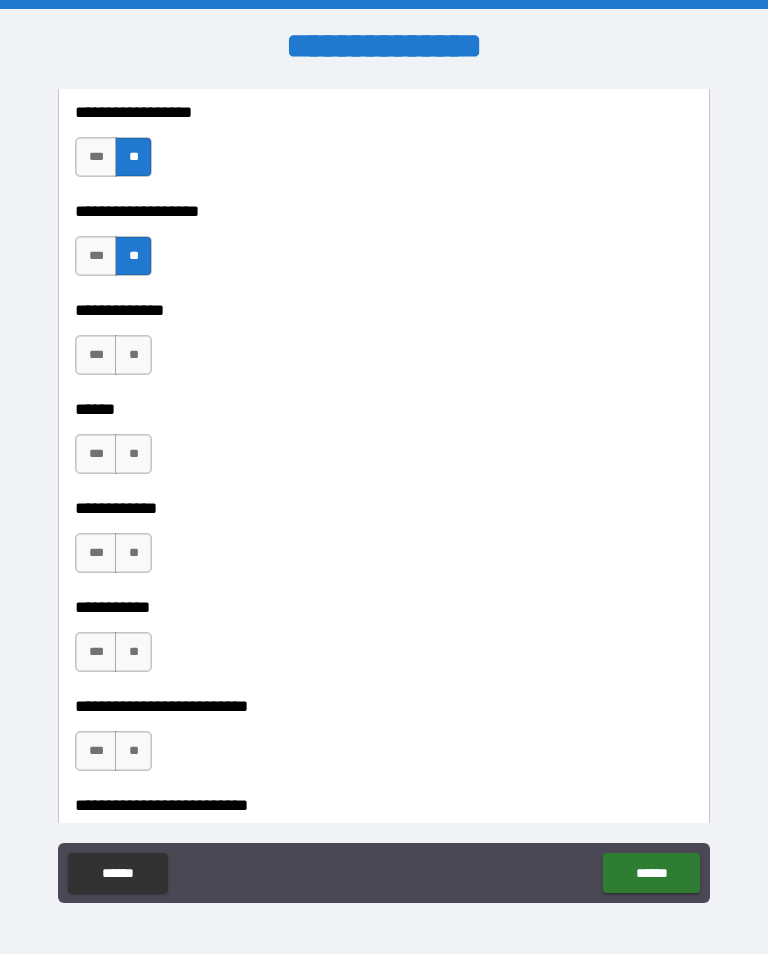 click on "**" at bounding box center (133, 355) 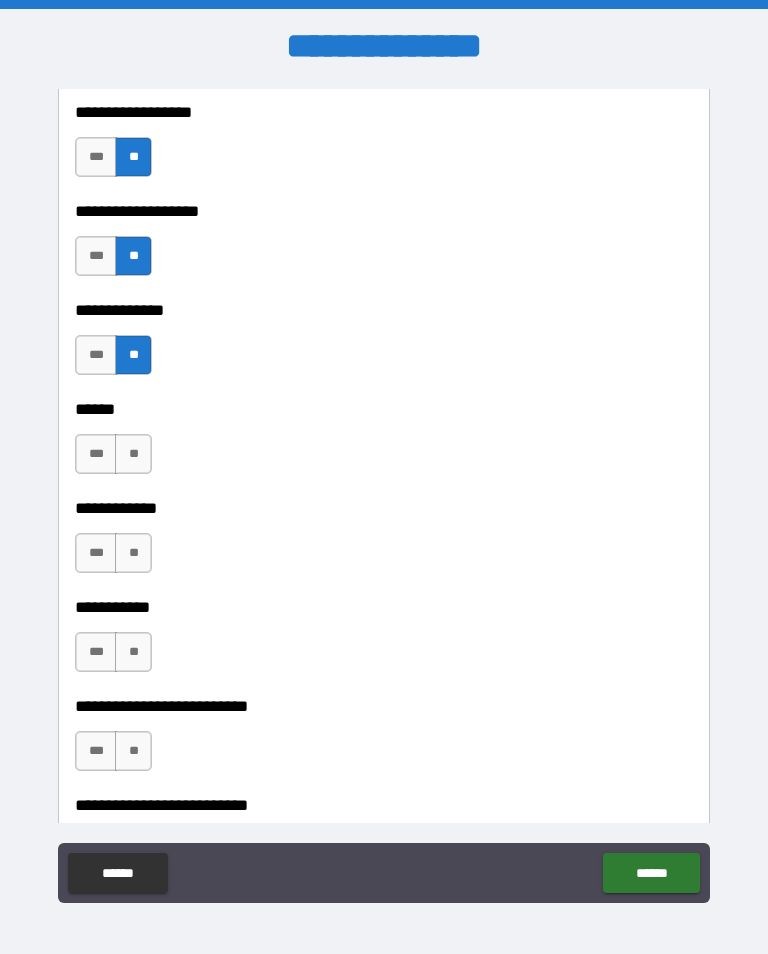 click on "**" at bounding box center (133, 454) 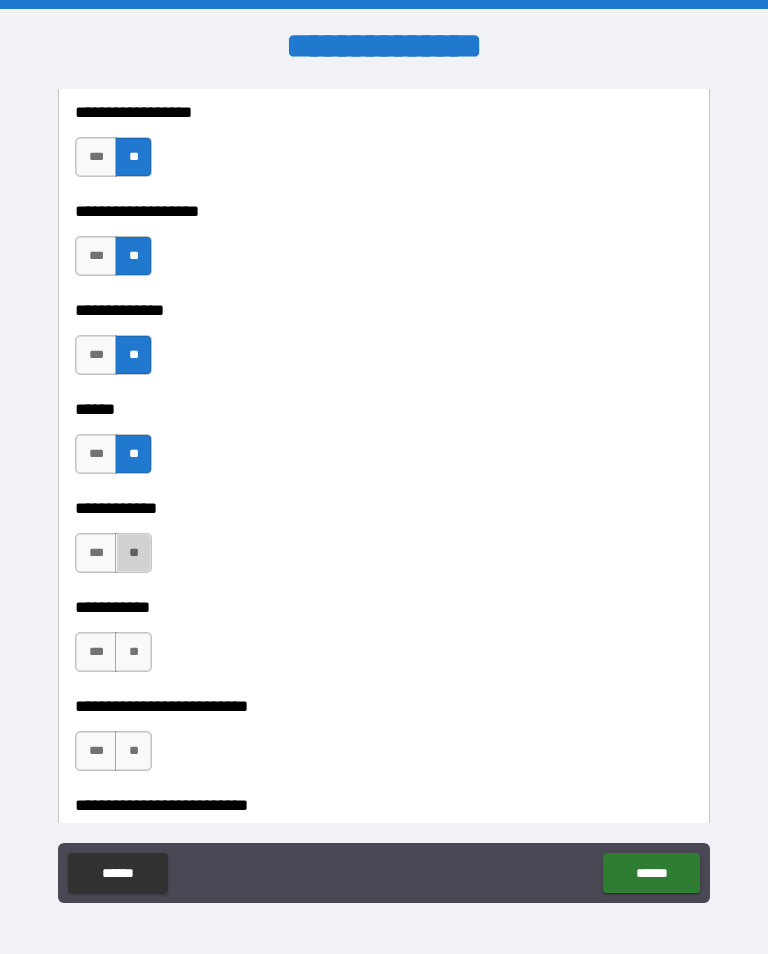 click on "**" at bounding box center (133, 553) 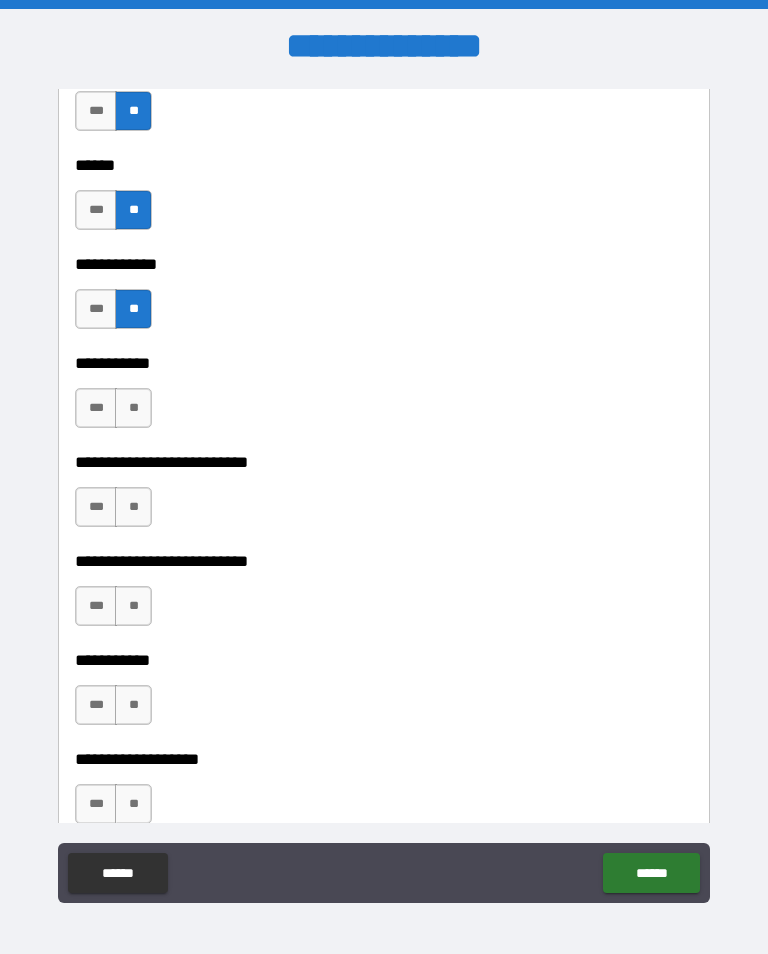 scroll, scrollTop: 4285, scrollLeft: 0, axis: vertical 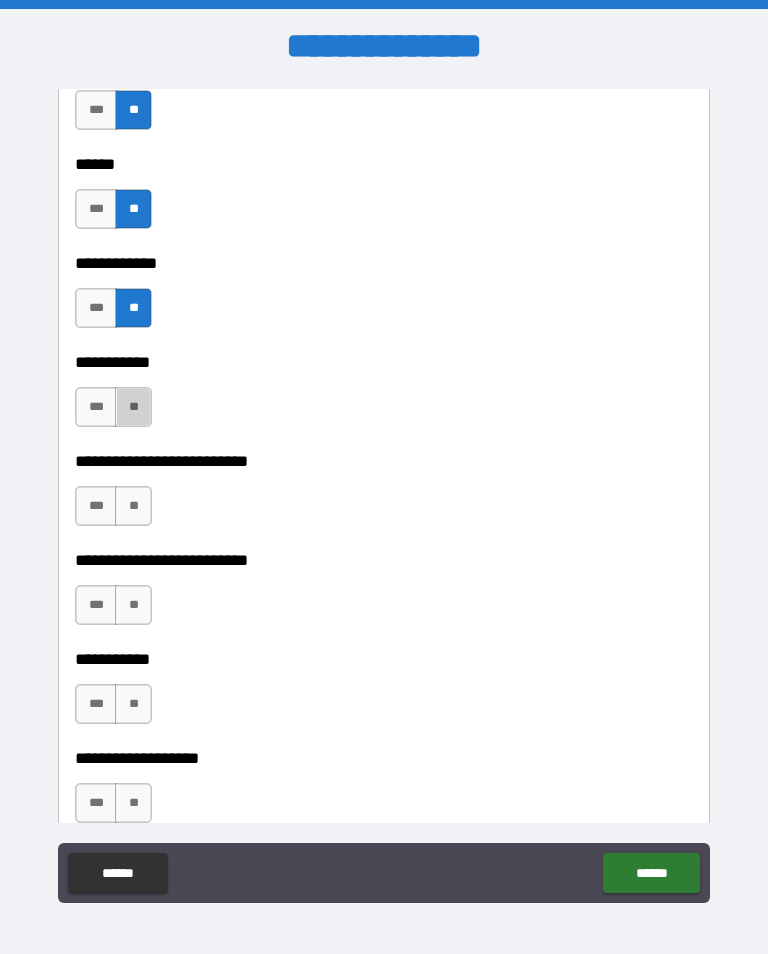 click on "**" at bounding box center (133, 407) 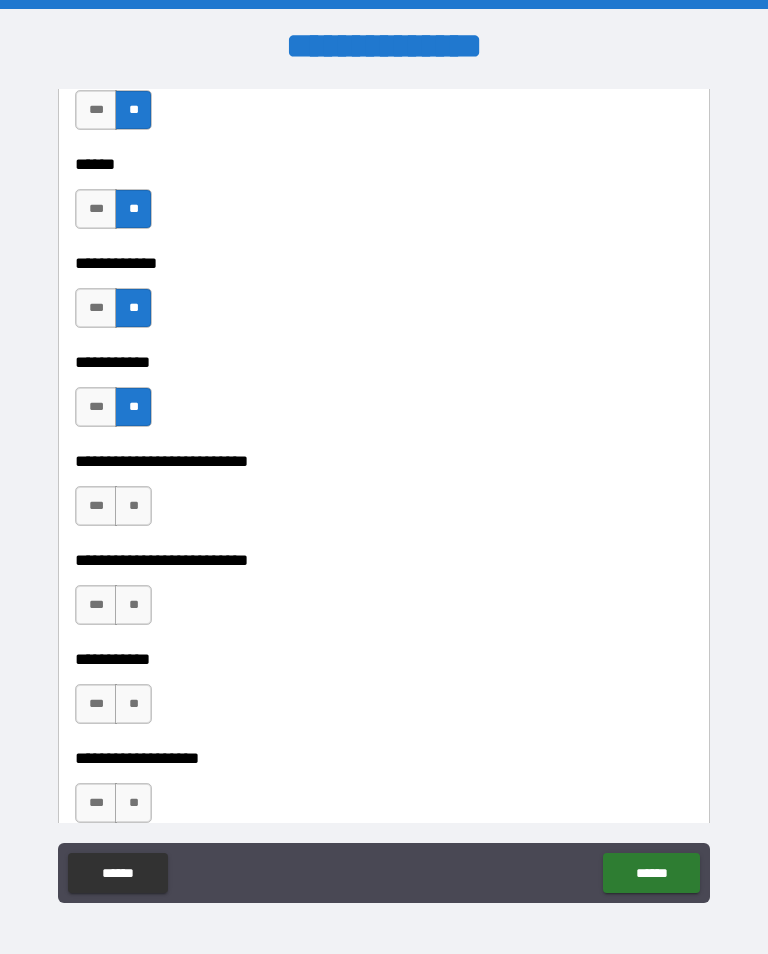 click on "**" at bounding box center [133, 506] 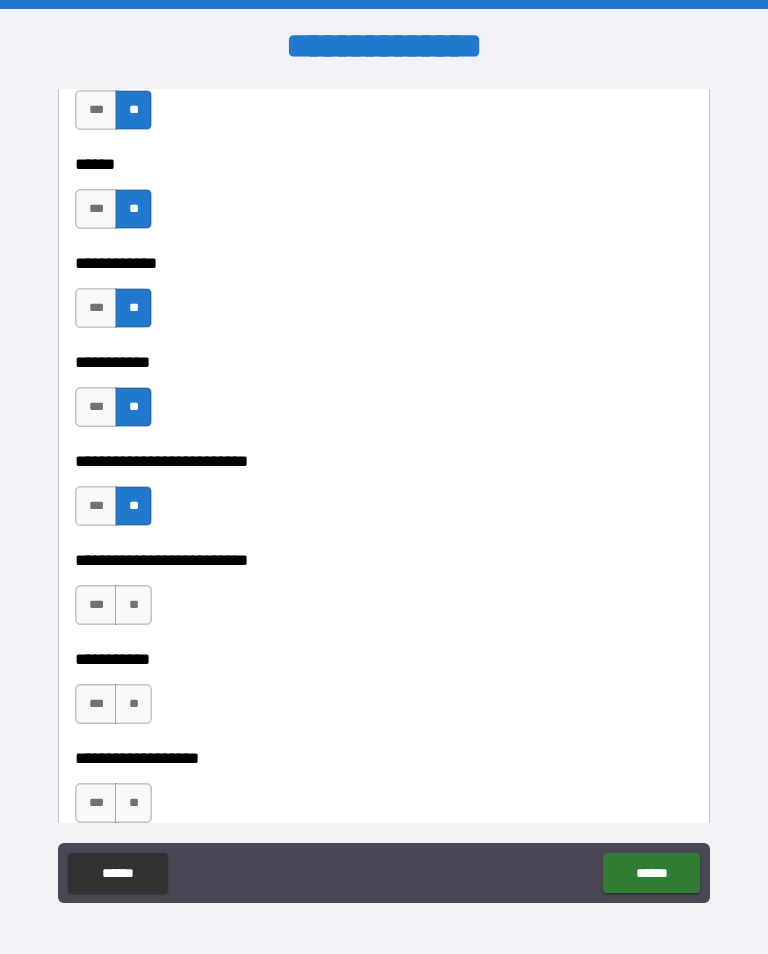 click on "**" at bounding box center (133, 704) 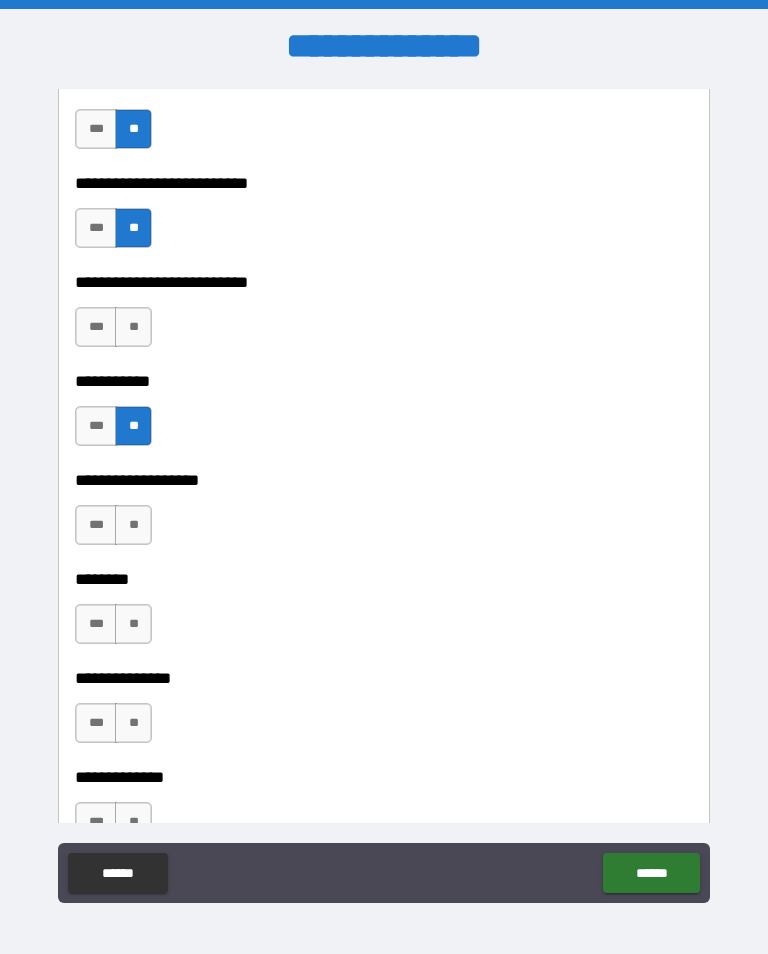 scroll, scrollTop: 4586, scrollLeft: 0, axis: vertical 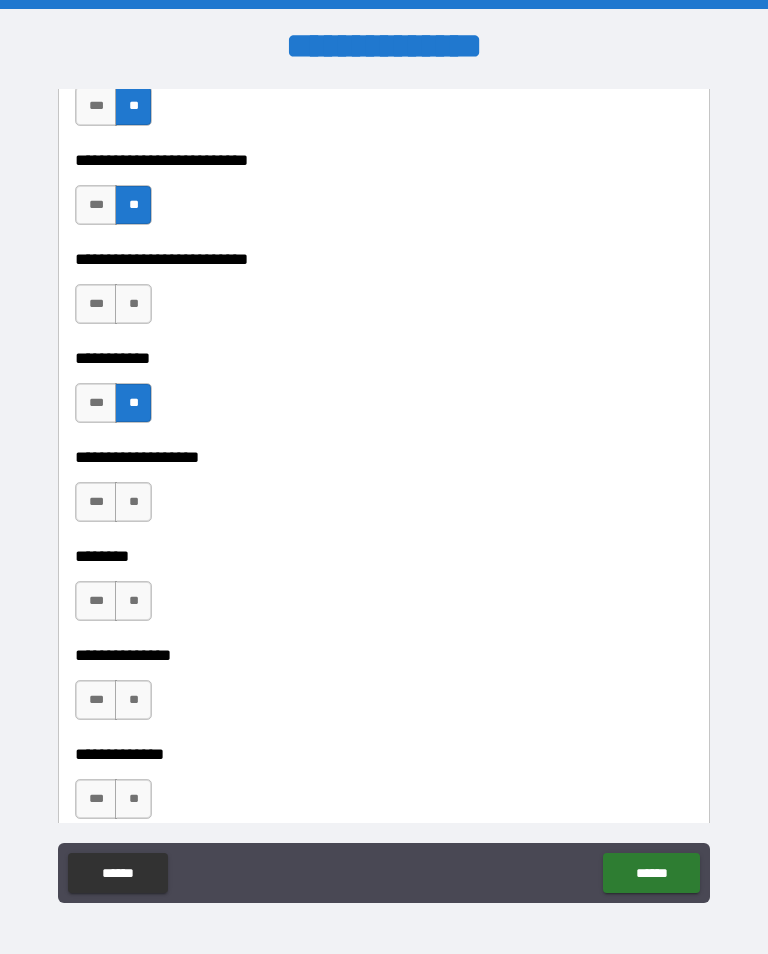 click on "**" at bounding box center [133, 304] 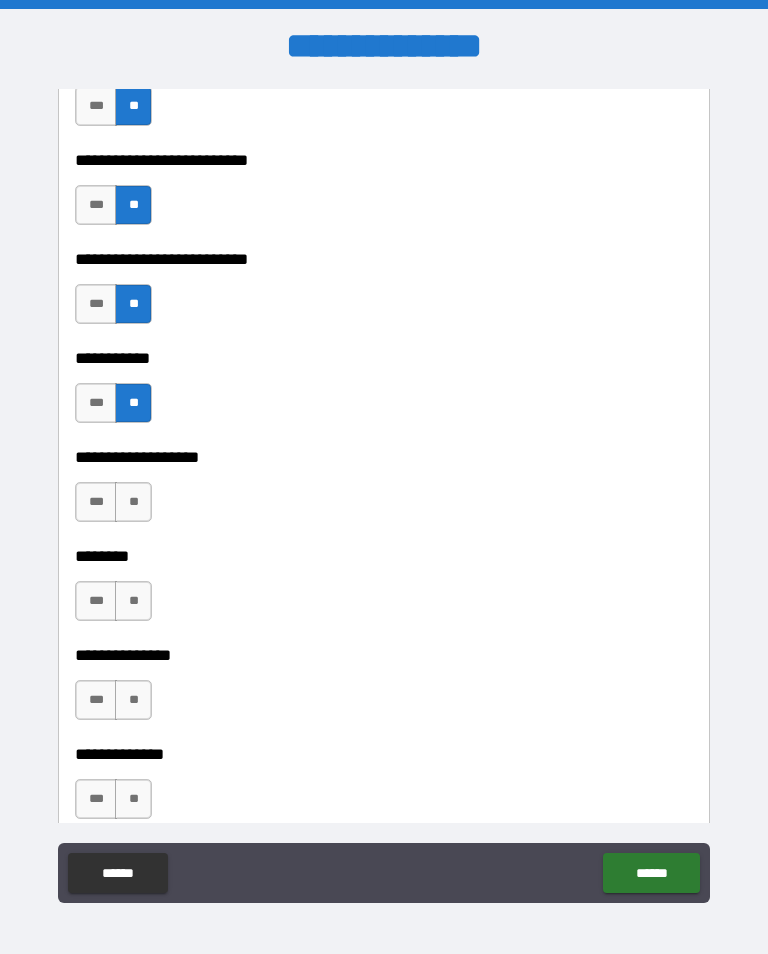 click on "**" at bounding box center (133, 502) 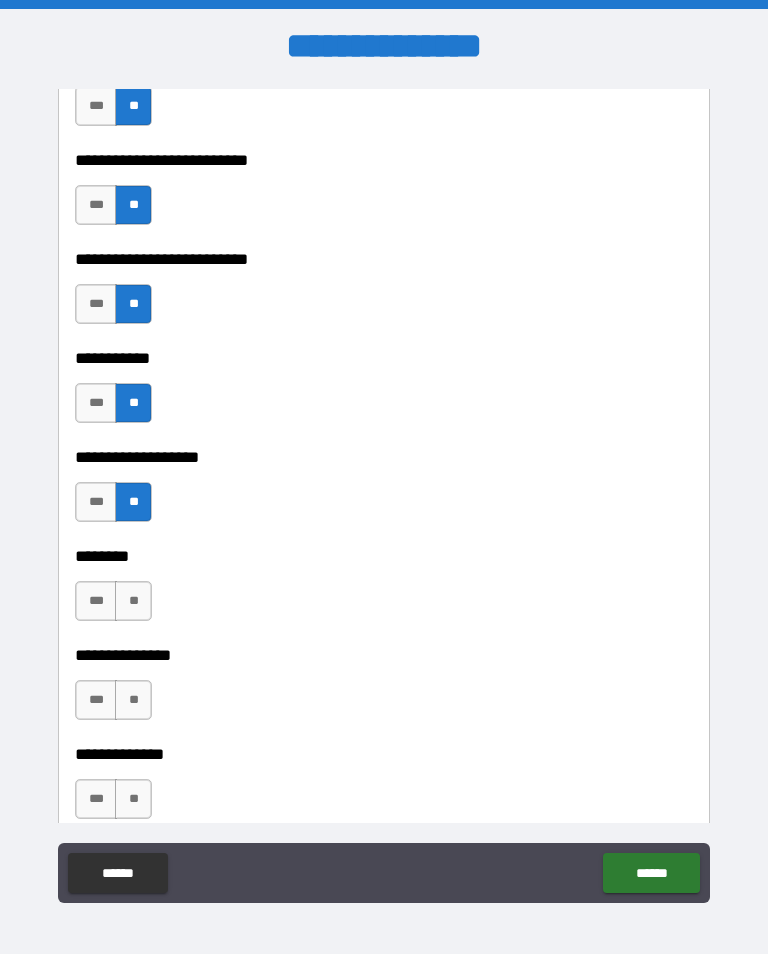 click on "**" at bounding box center [133, 601] 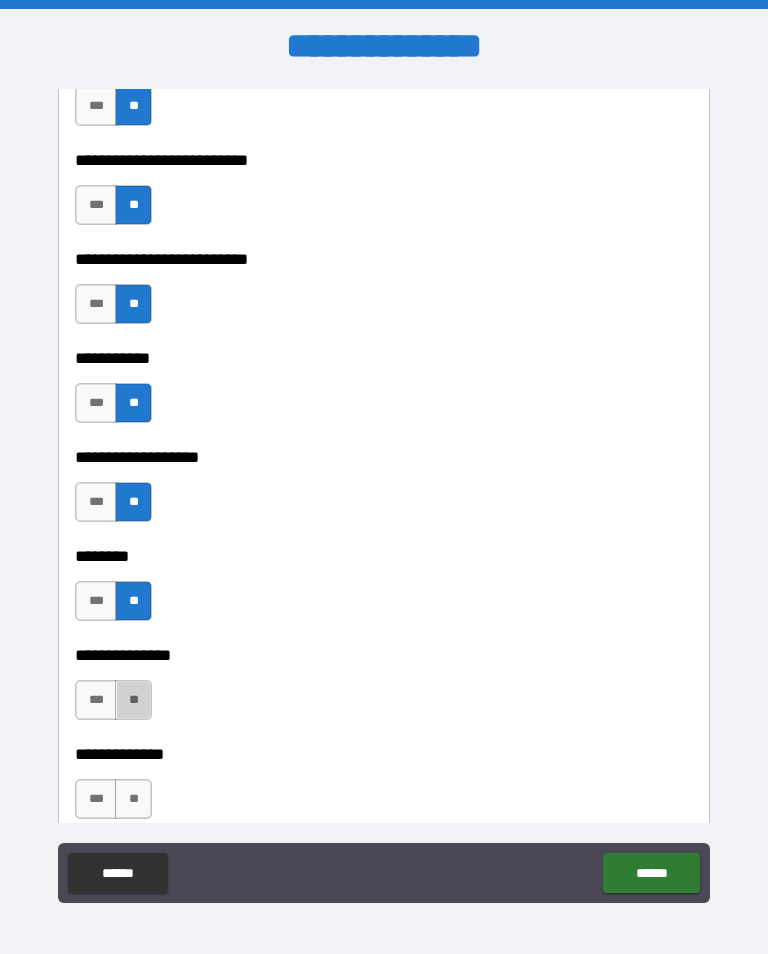 click on "**" at bounding box center [133, 700] 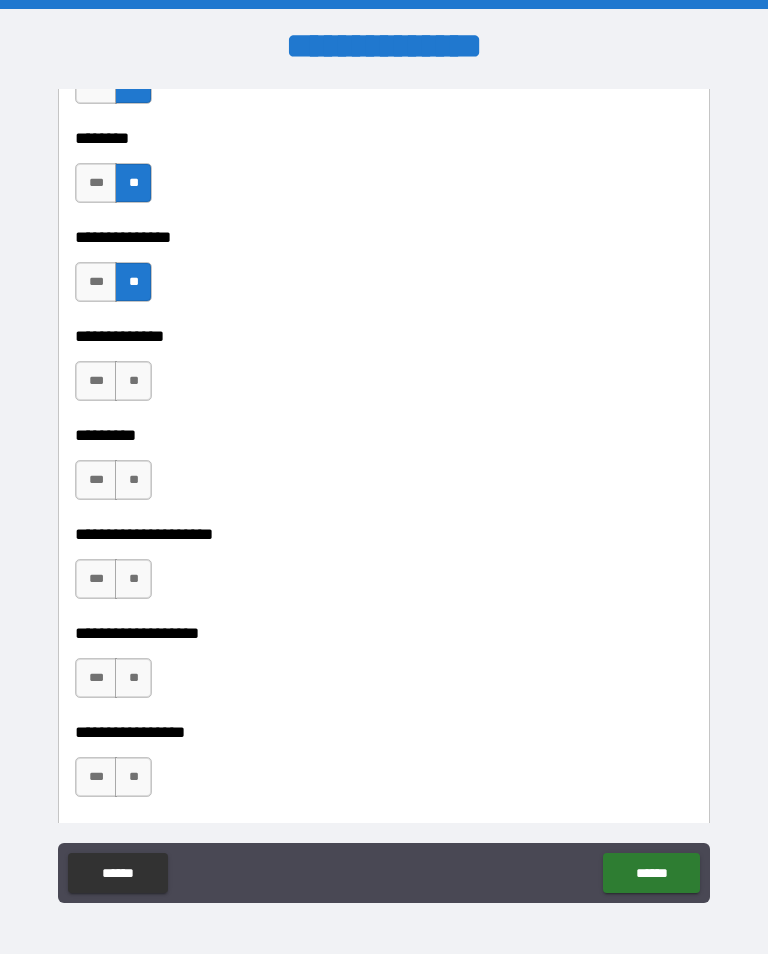 scroll, scrollTop: 5008, scrollLeft: 0, axis: vertical 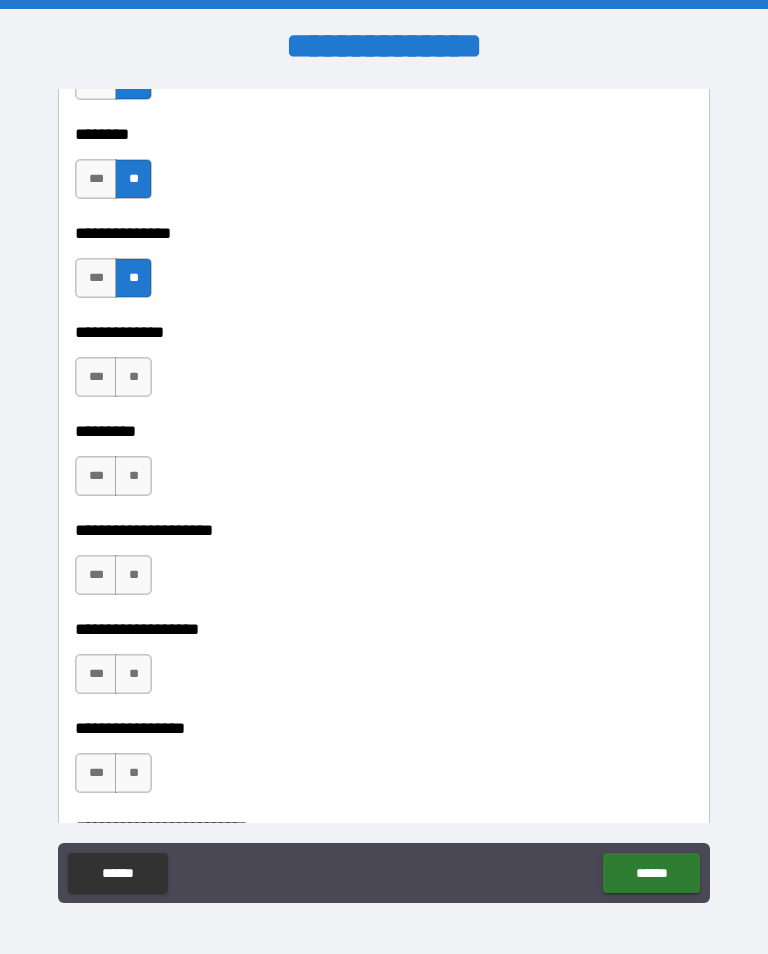click on "**" at bounding box center [133, 377] 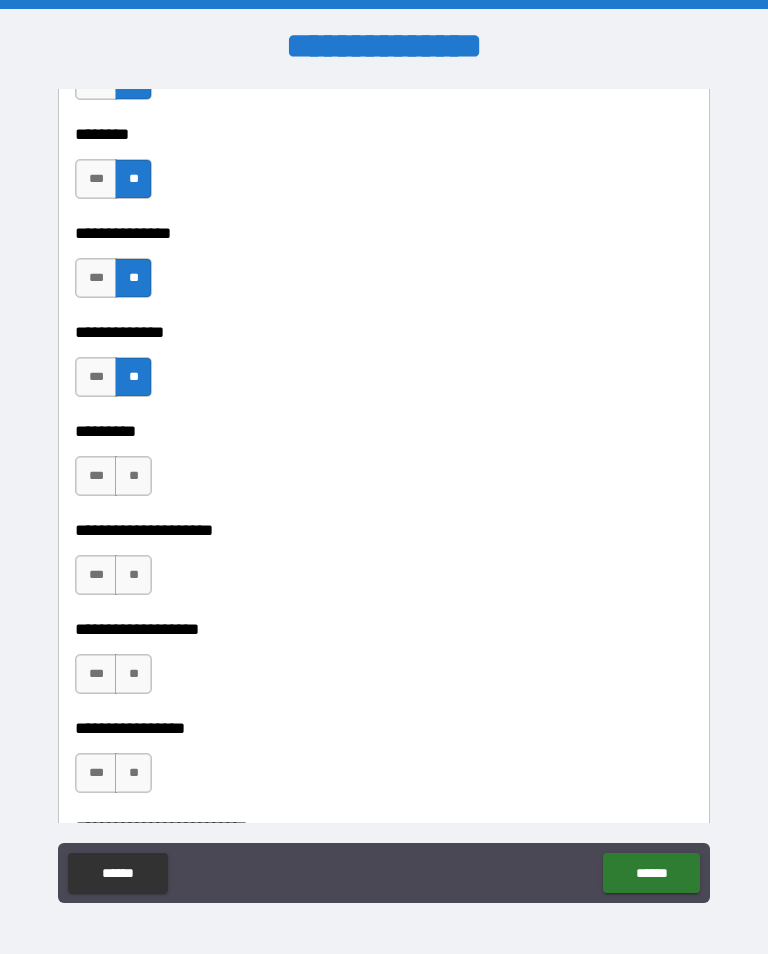 click on "**" at bounding box center (133, 476) 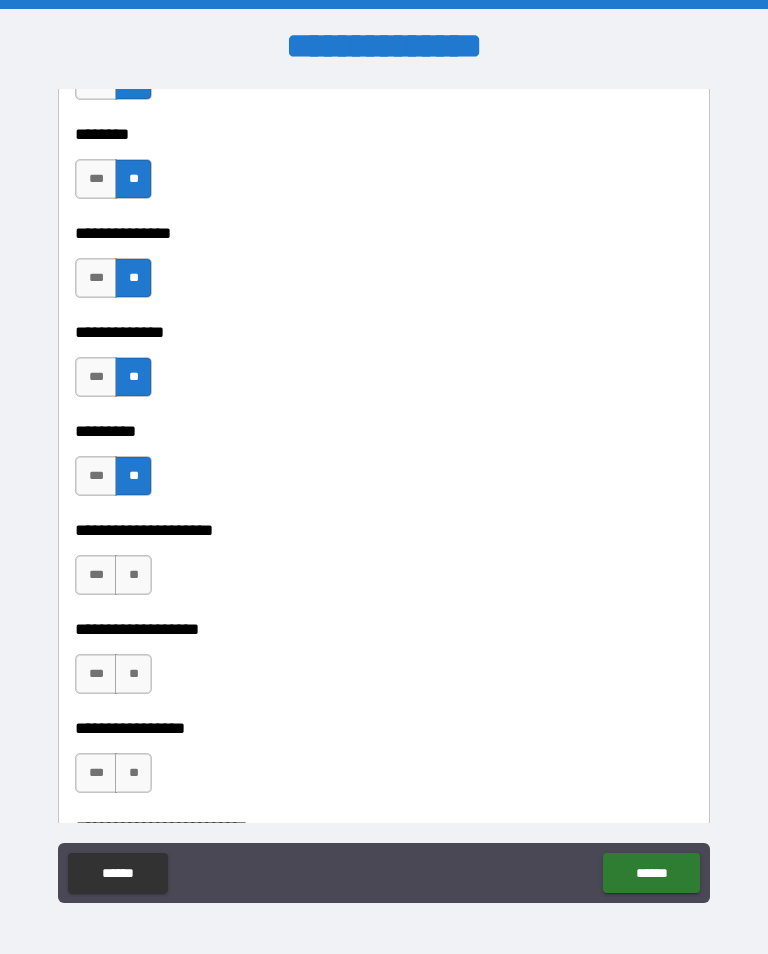 click on "**" at bounding box center (133, 575) 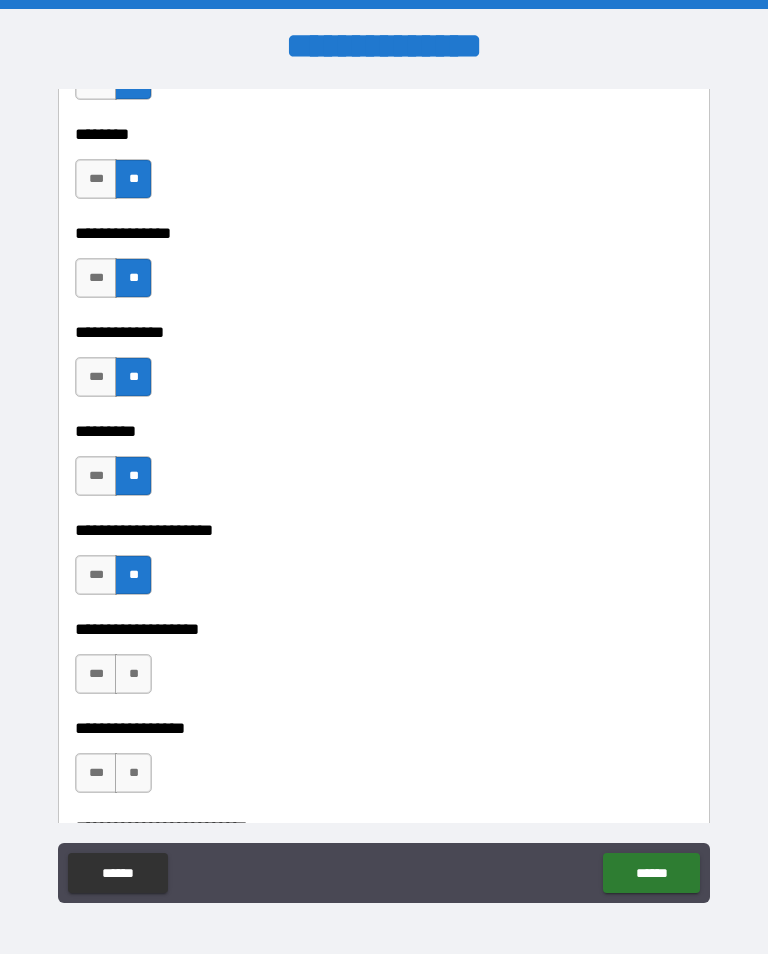 click on "**" at bounding box center (133, 674) 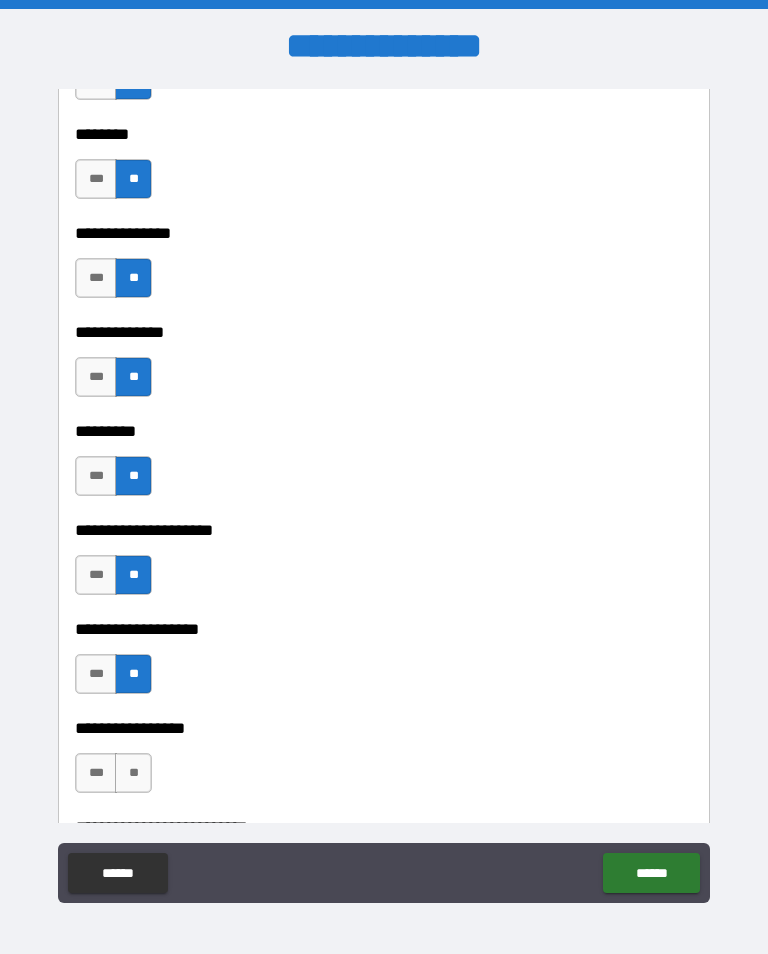 click on "**" at bounding box center [133, 773] 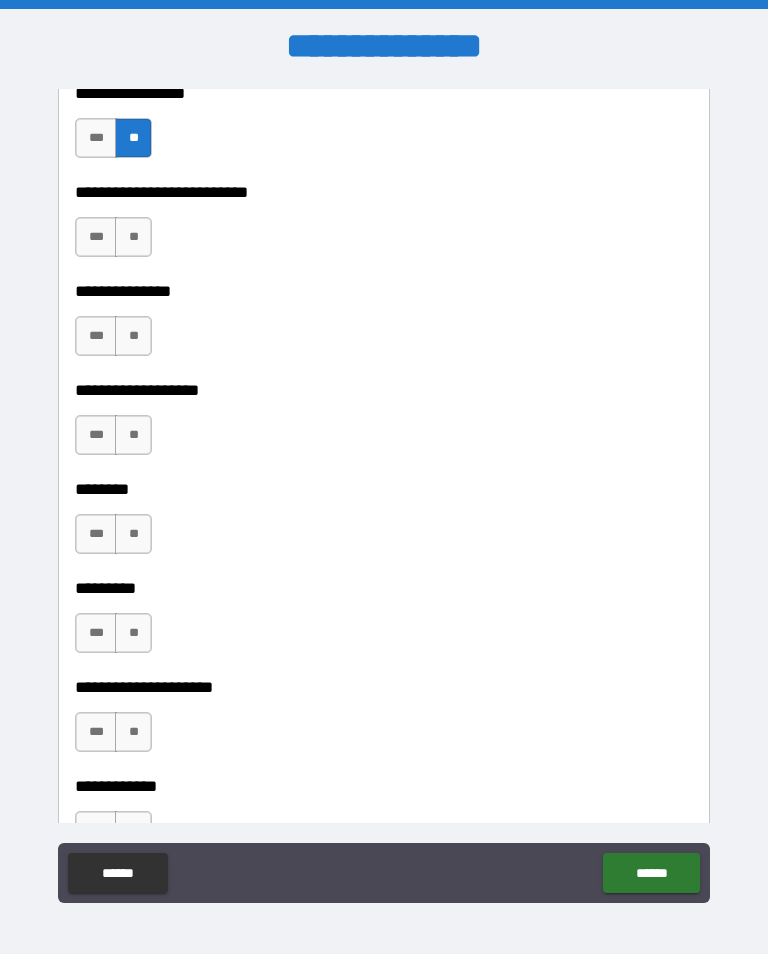 scroll, scrollTop: 5651, scrollLeft: 0, axis: vertical 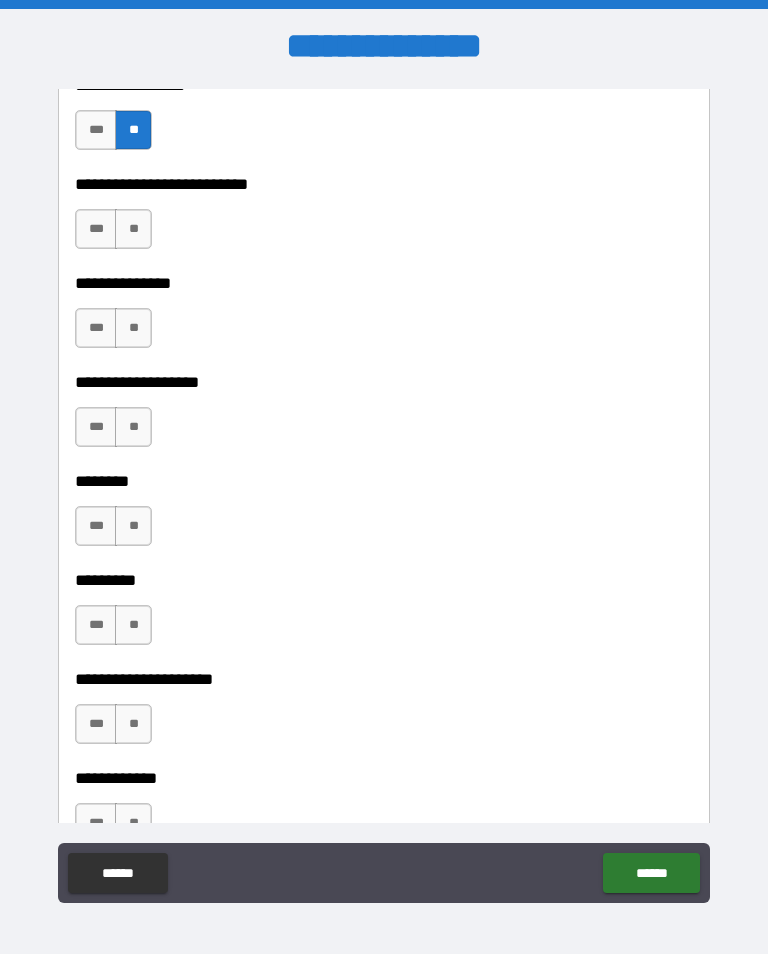 click on "**" at bounding box center (133, 229) 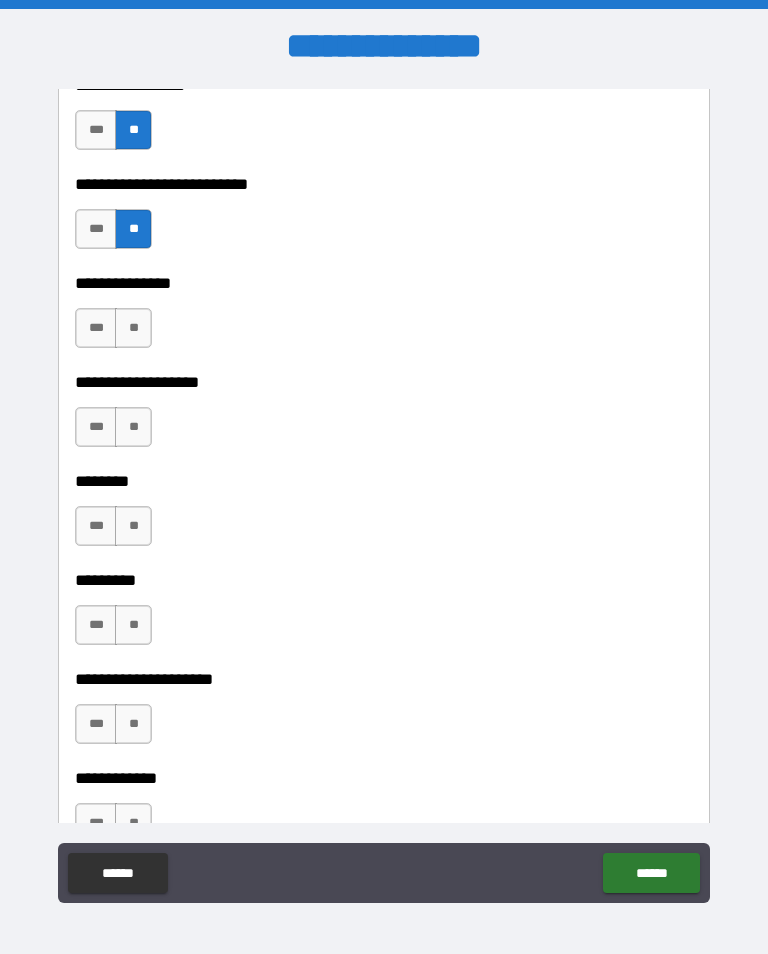 click on "**" at bounding box center [133, 328] 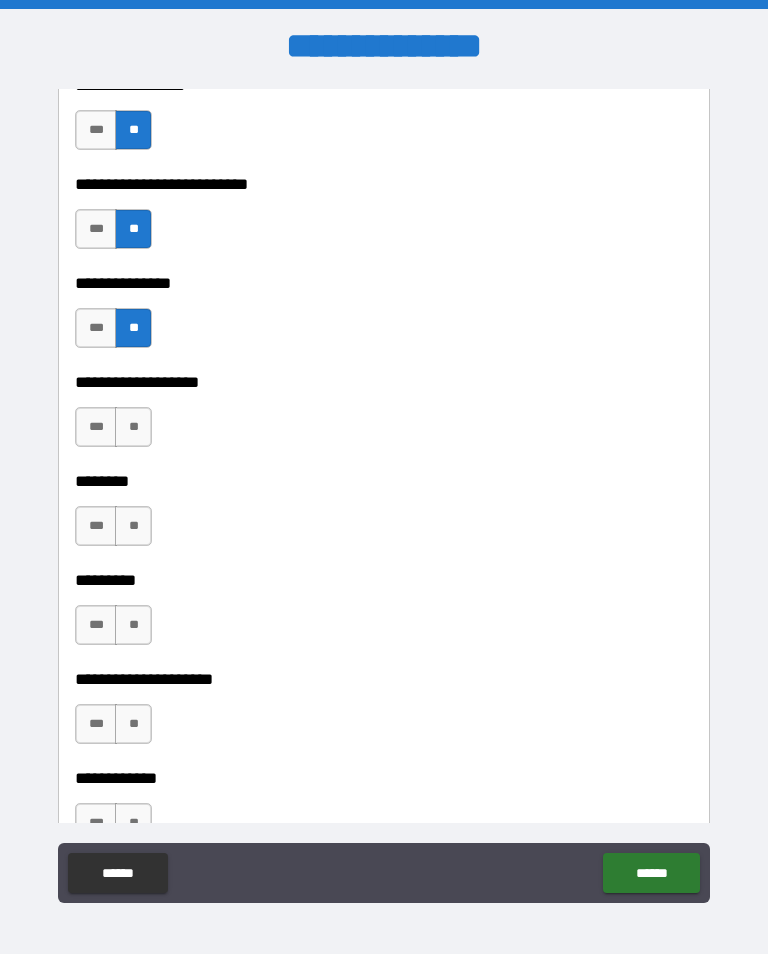 click on "**" at bounding box center [133, 427] 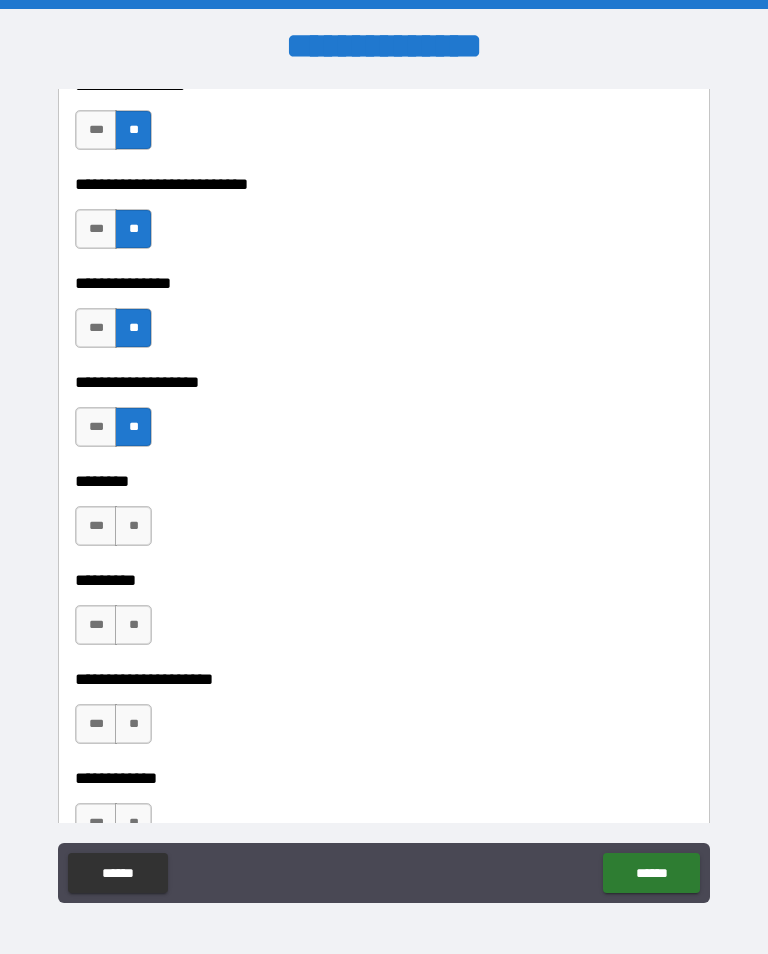 click on "**" at bounding box center [133, 526] 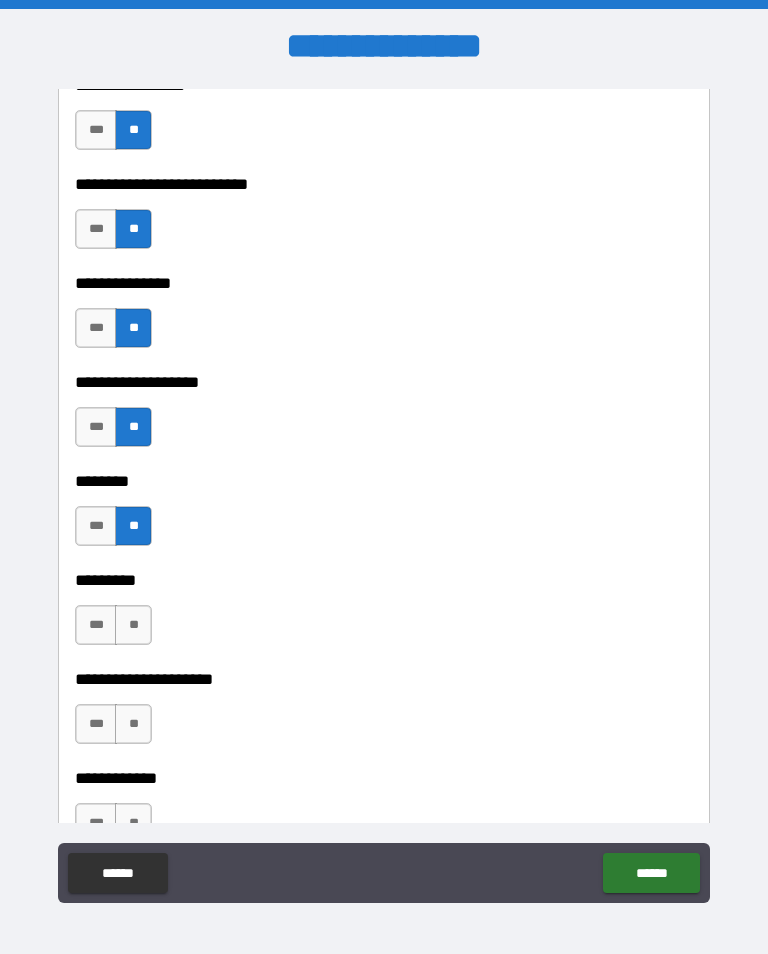 click on "**" at bounding box center (133, 625) 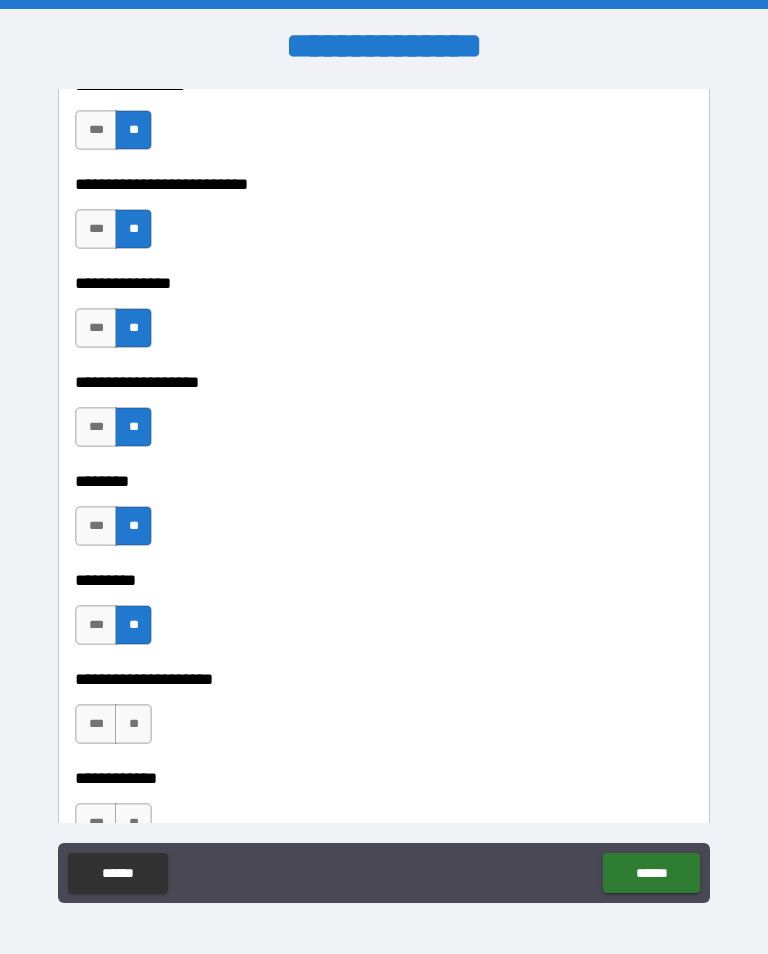 click on "**" at bounding box center [133, 724] 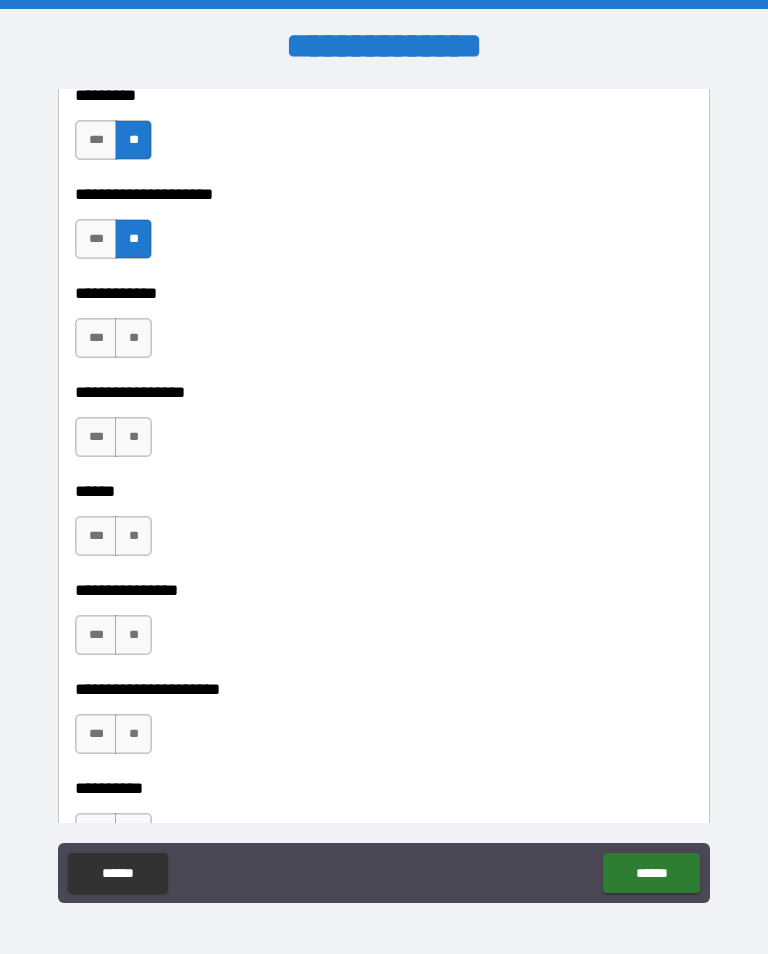 scroll, scrollTop: 6137, scrollLeft: 0, axis: vertical 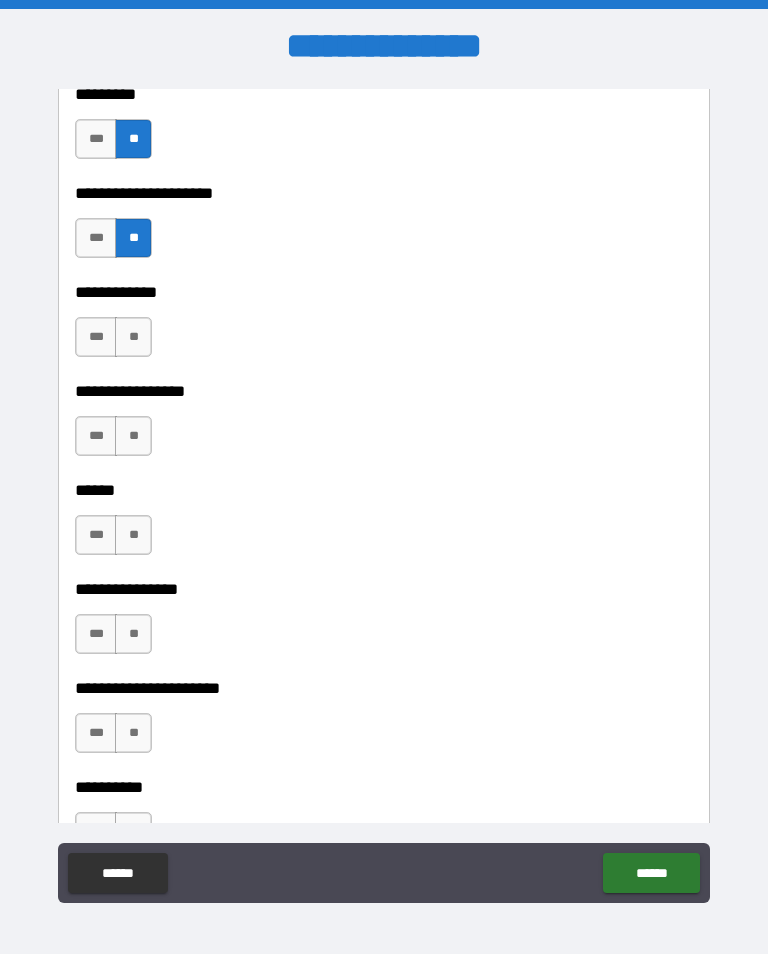 click on "**" at bounding box center (133, 337) 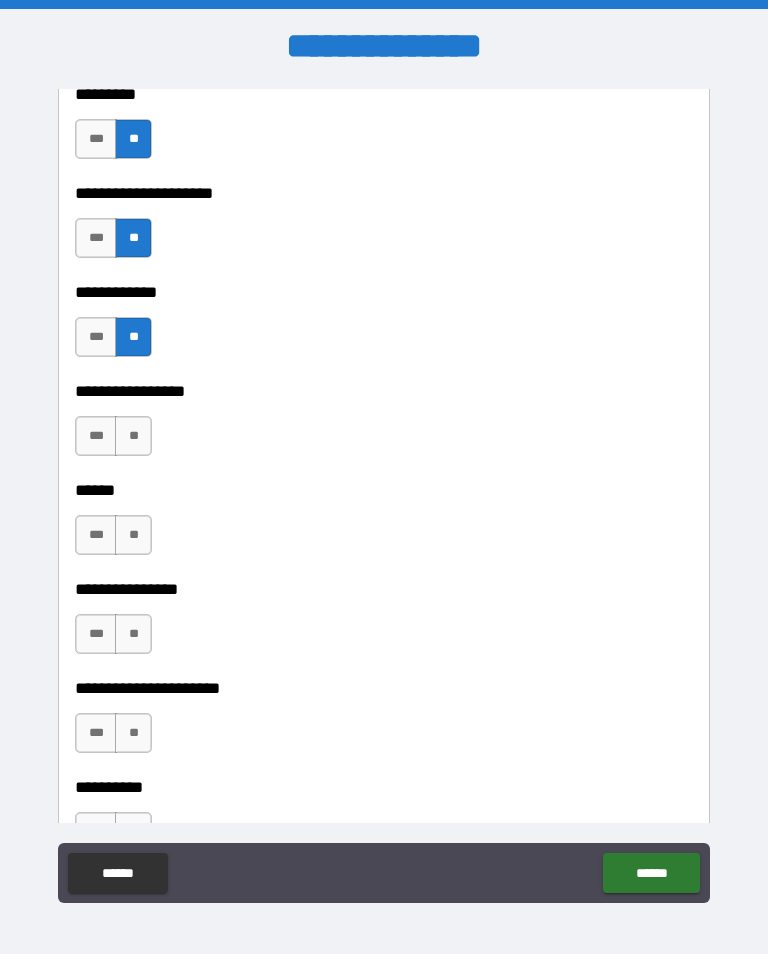 click on "**" at bounding box center [133, 436] 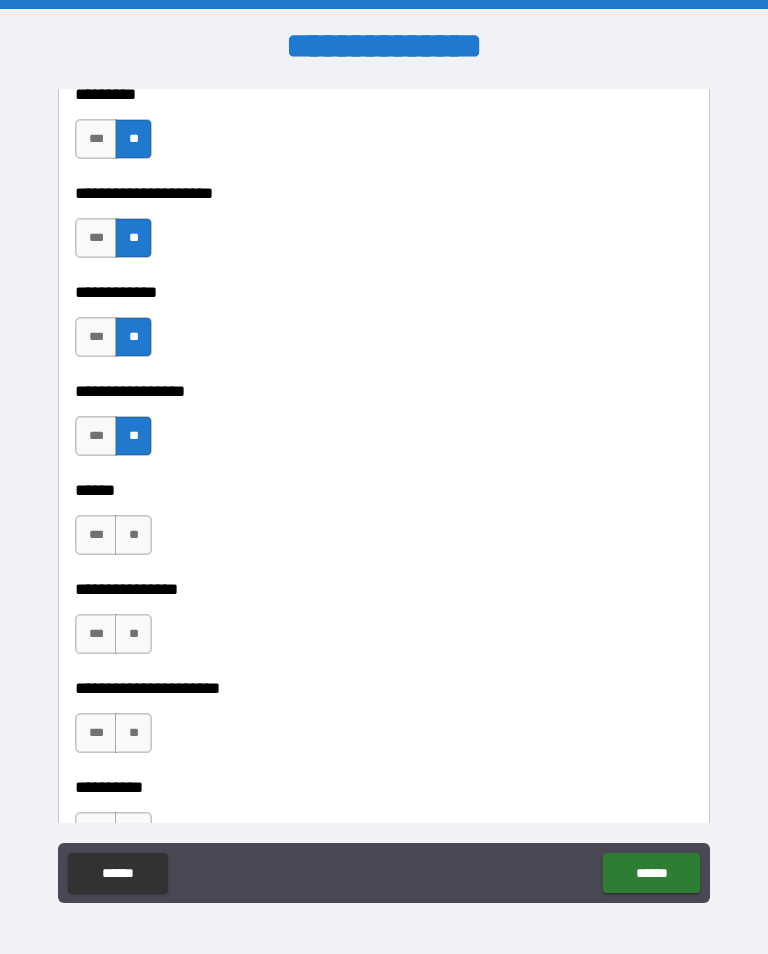 click on "**" at bounding box center (133, 535) 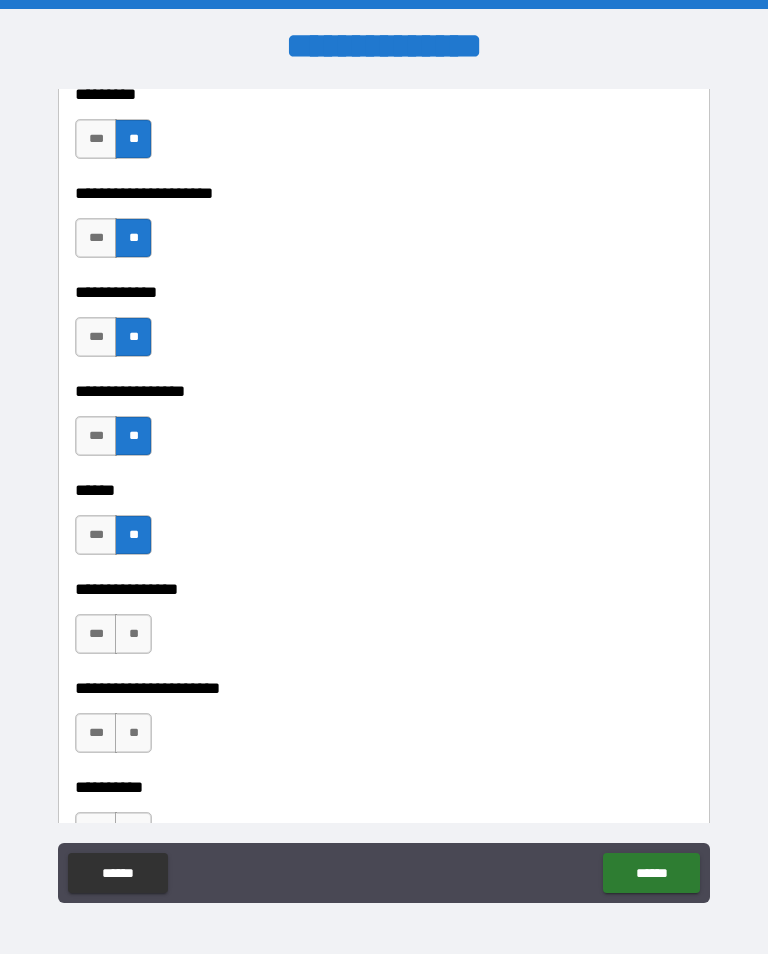 click on "**" at bounding box center (133, 634) 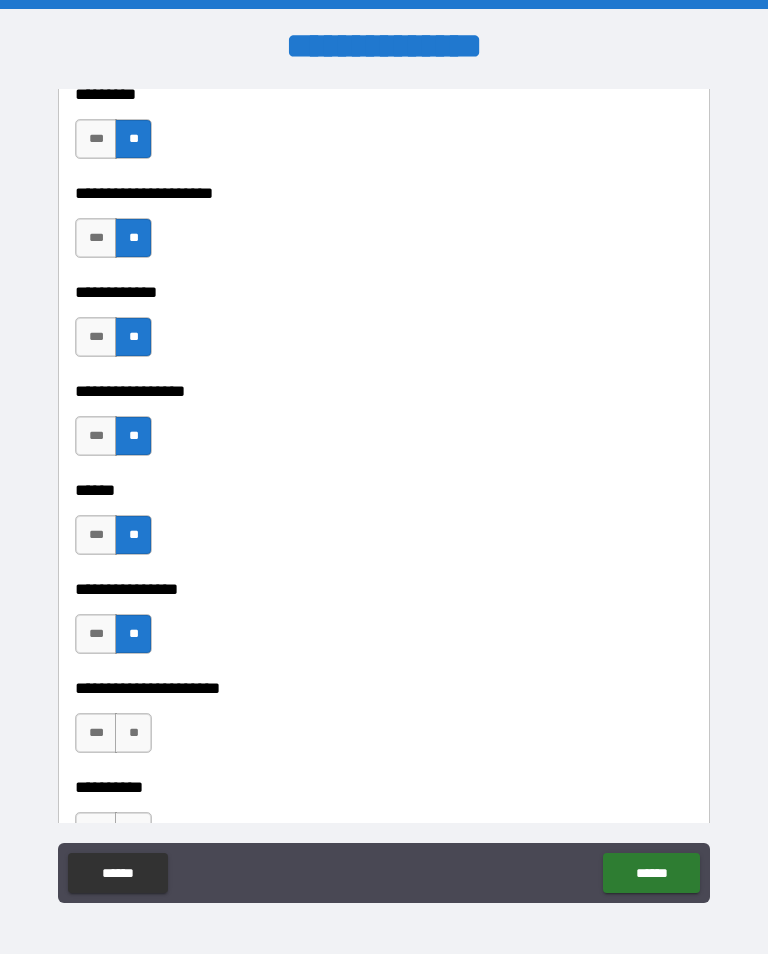 click on "**" at bounding box center [133, 733] 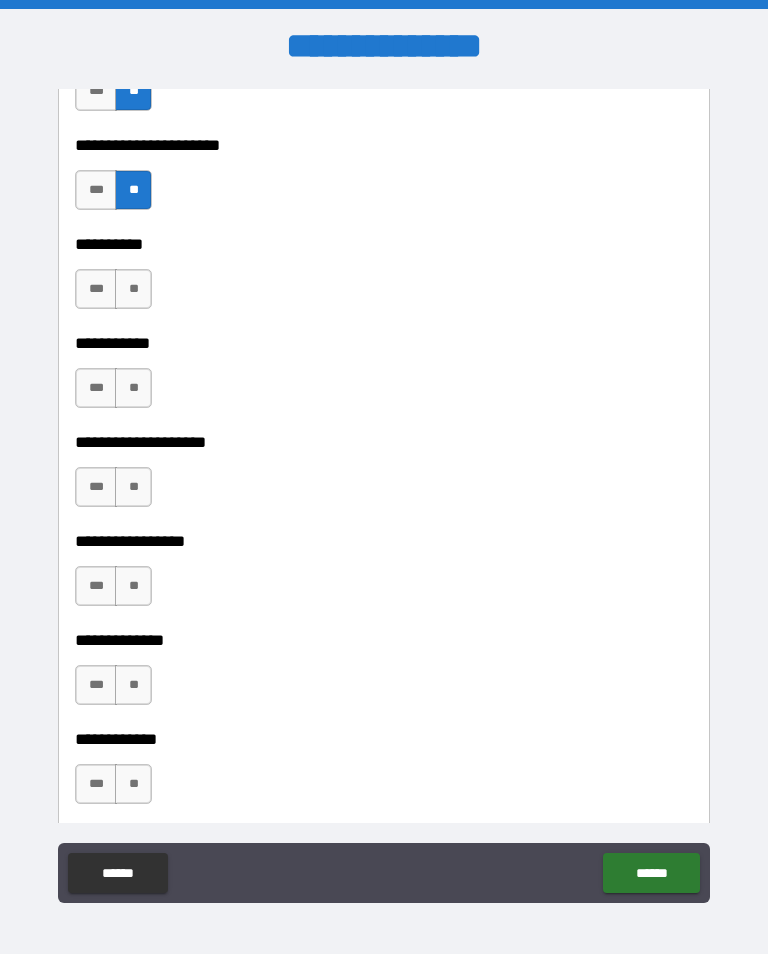 scroll, scrollTop: 6696, scrollLeft: 0, axis: vertical 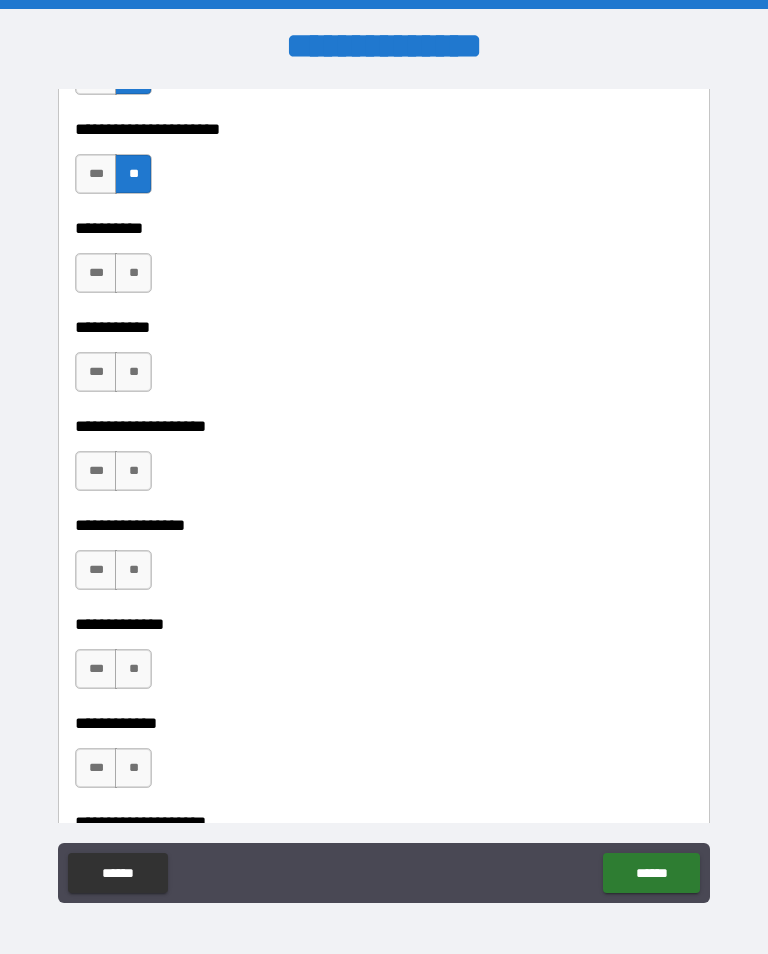 click on "**" at bounding box center (133, 273) 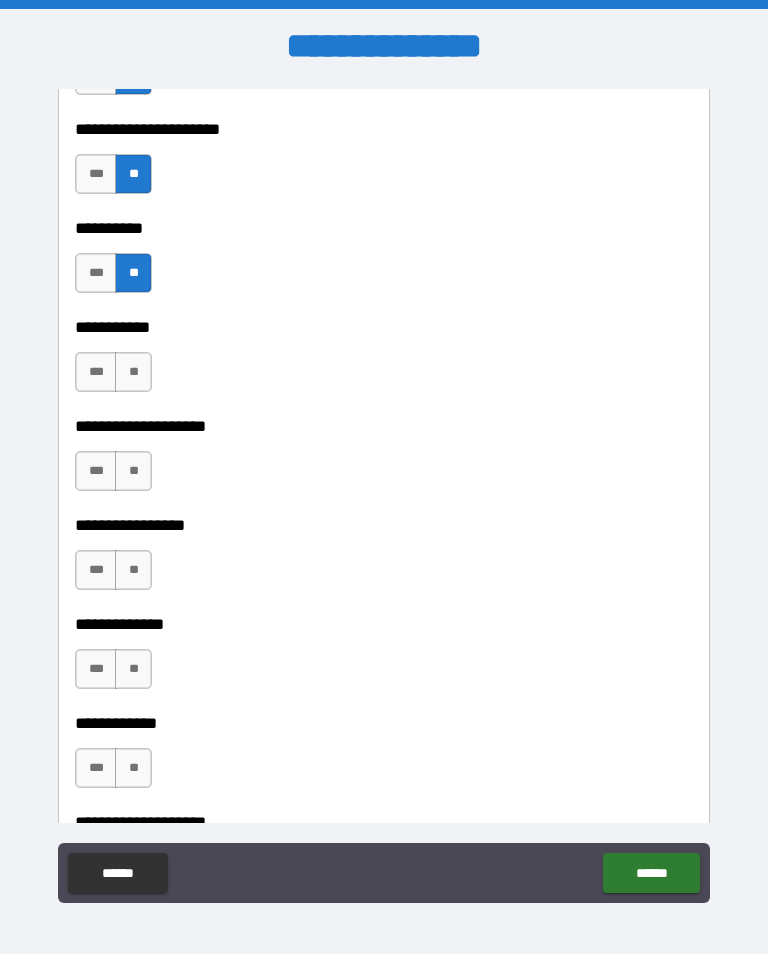 click on "**" at bounding box center [133, 372] 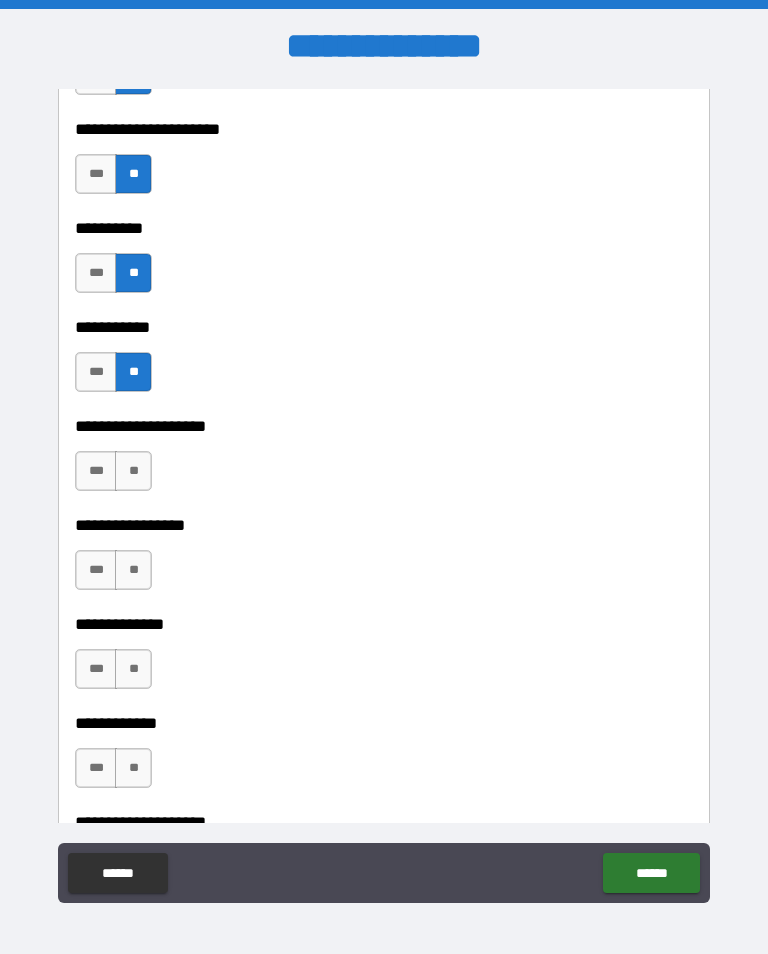 click on "**" at bounding box center [133, 471] 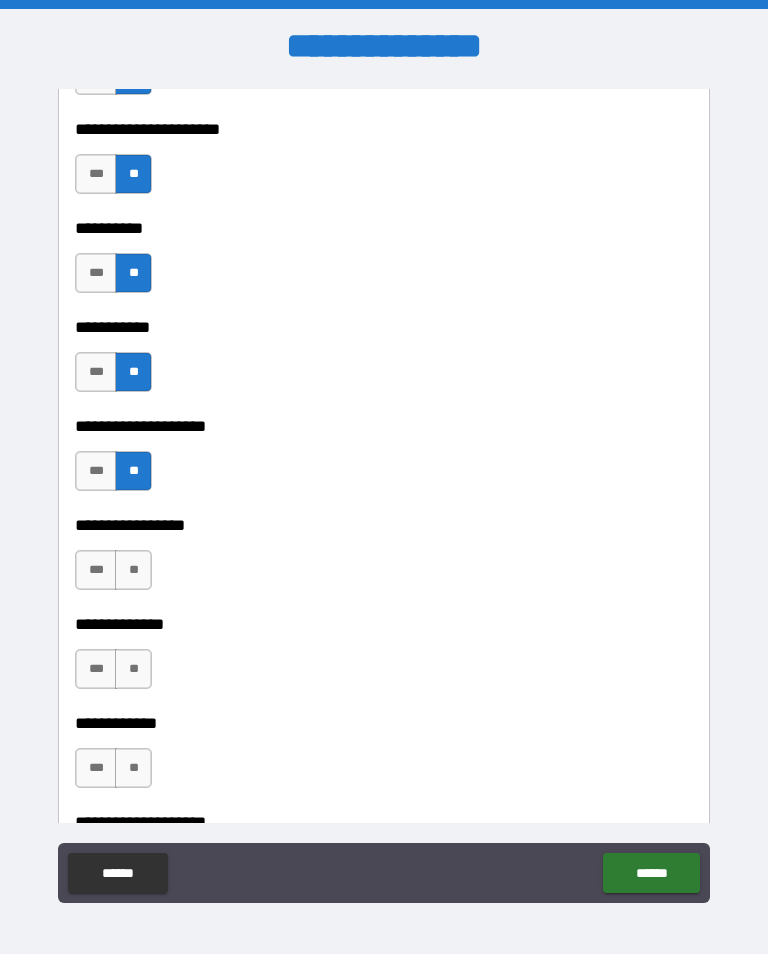 click on "**" at bounding box center [133, 570] 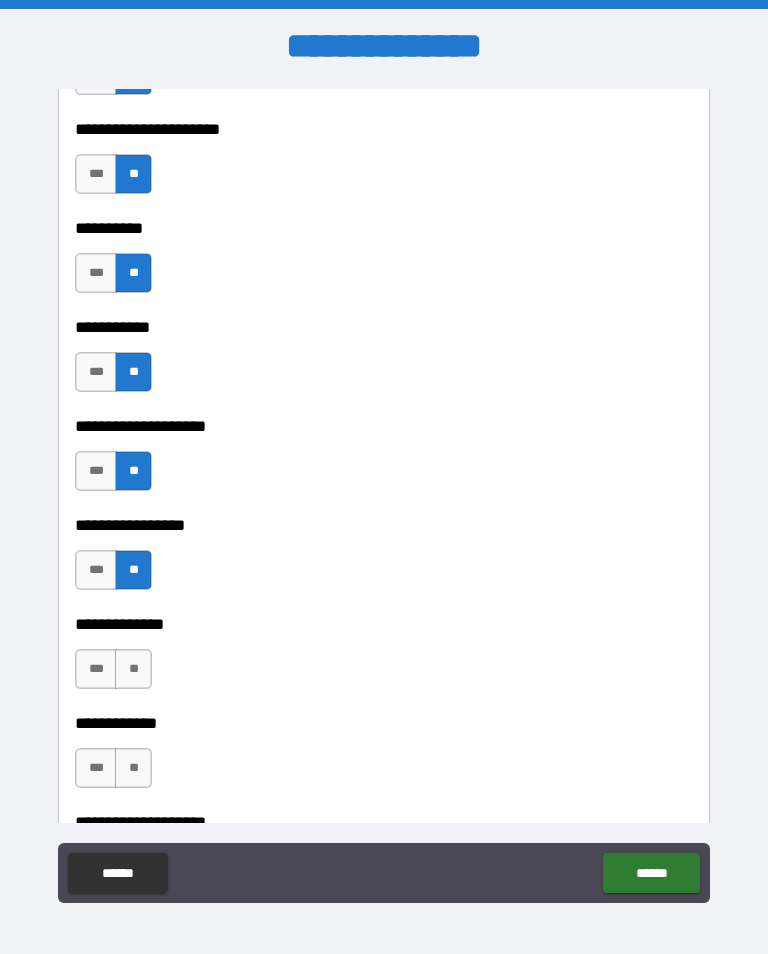 click on "**" at bounding box center (133, 768) 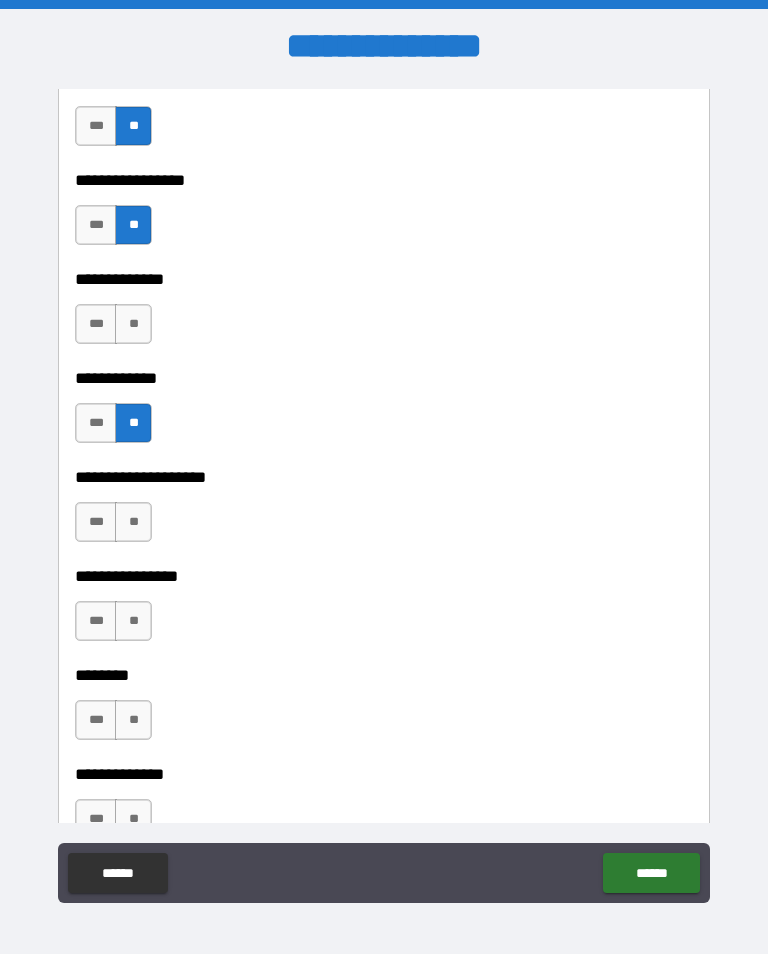 scroll, scrollTop: 7052, scrollLeft: 0, axis: vertical 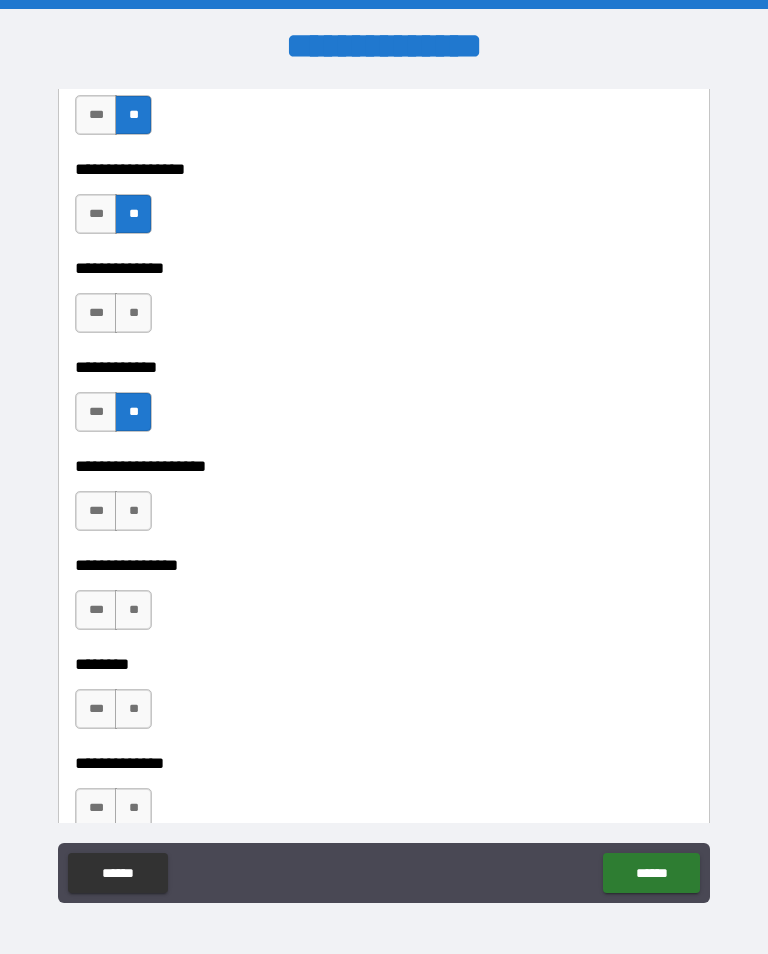 click on "**" at bounding box center [133, 313] 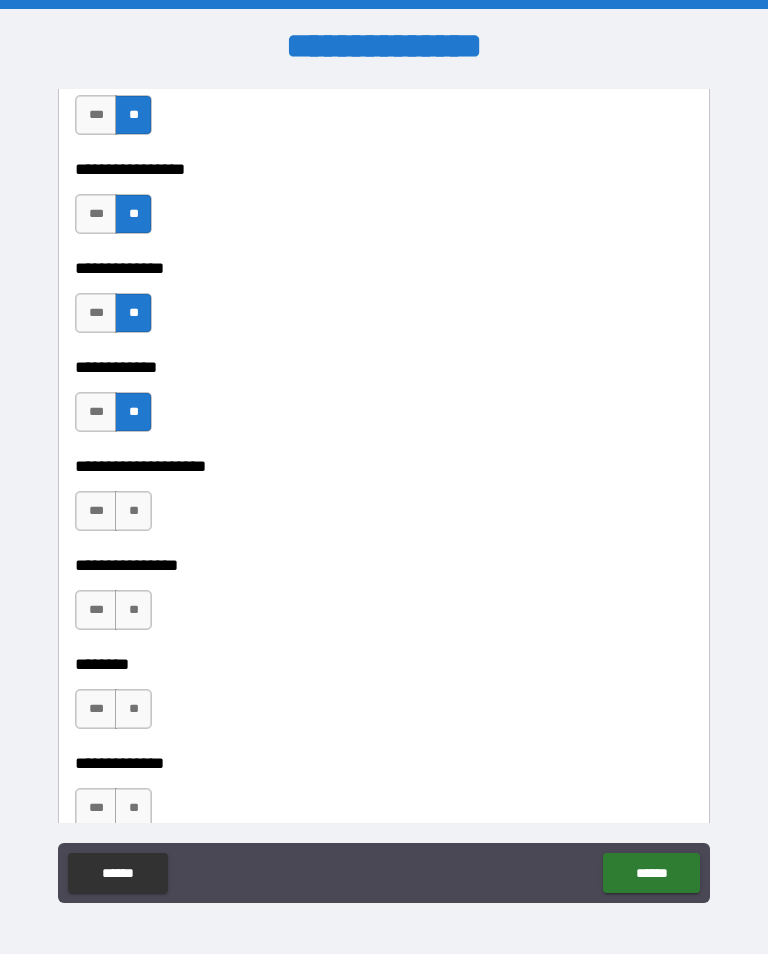 click on "**" at bounding box center (133, 511) 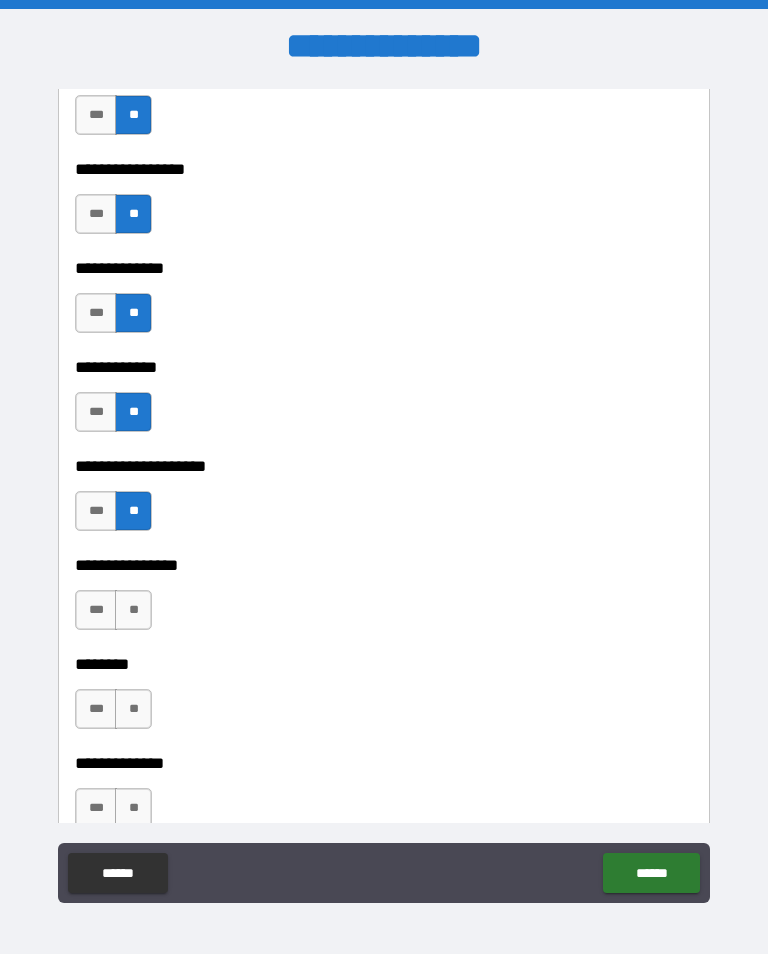 click on "**" at bounding box center (133, 610) 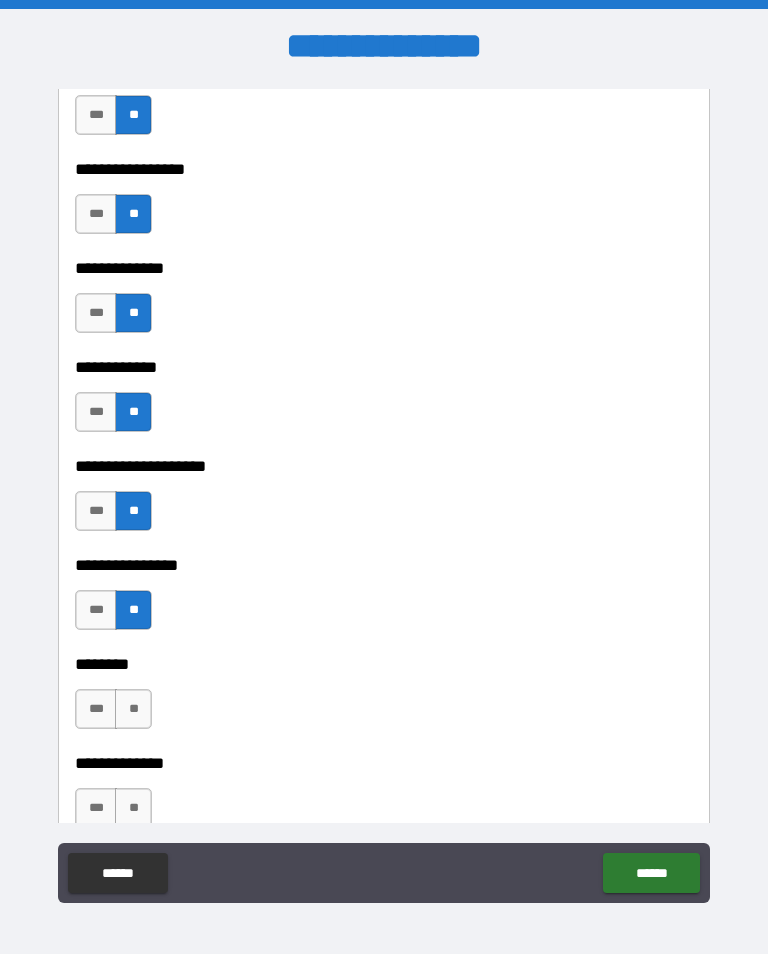 click on "**" at bounding box center (133, 709) 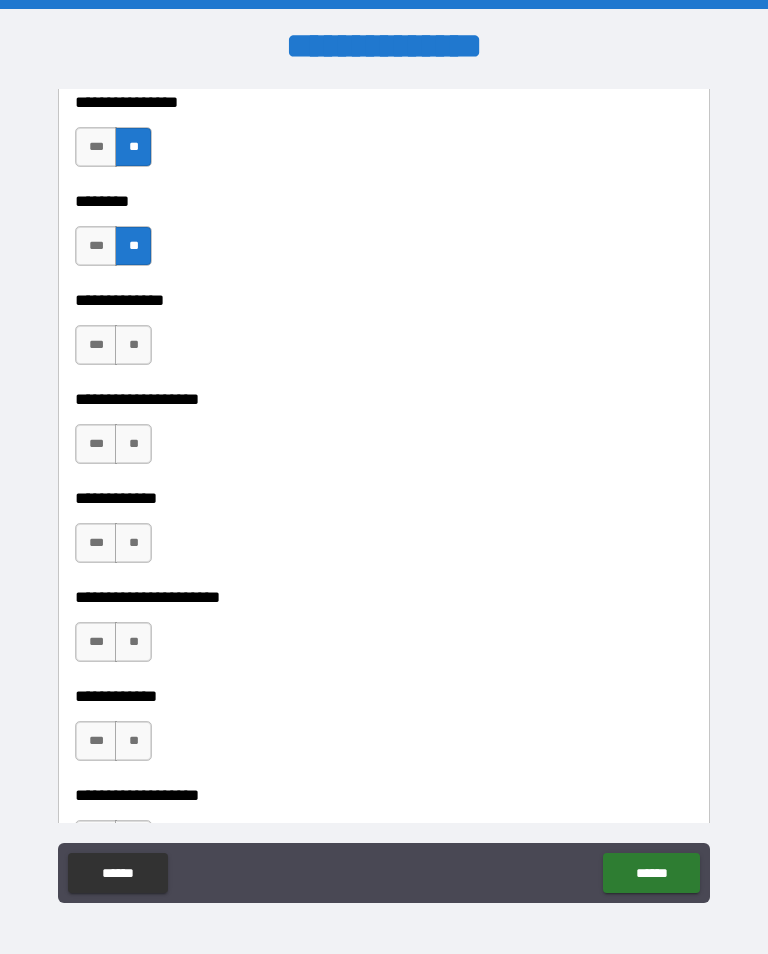 scroll, scrollTop: 7527, scrollLeft: 0, axis: vertical 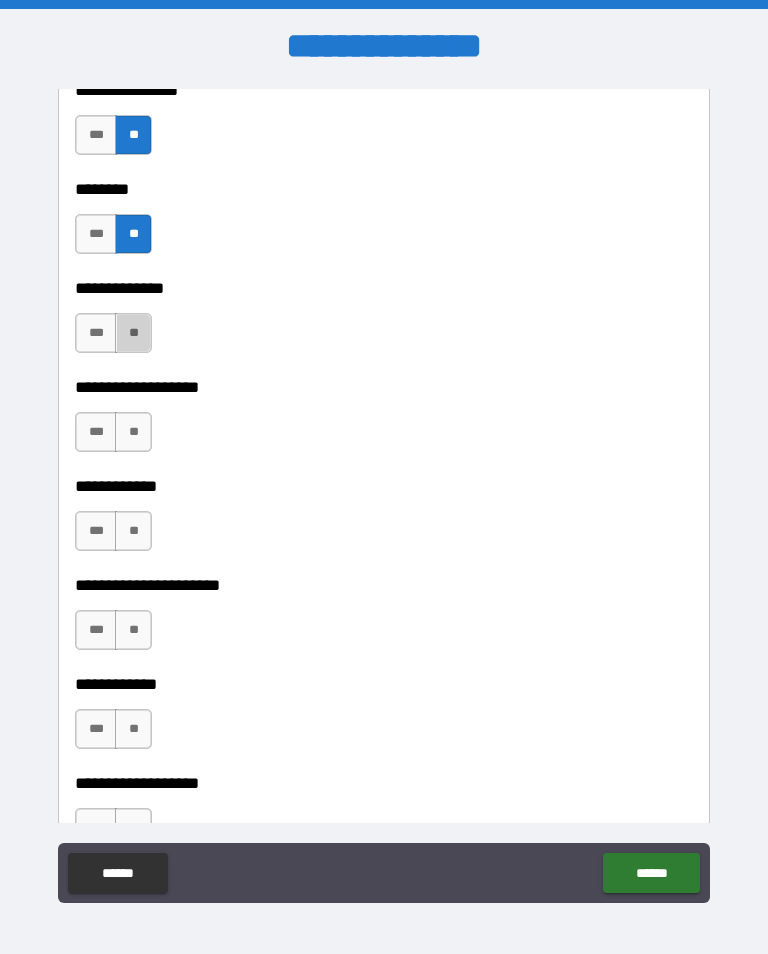 click on "**" at bounding box center (133, 333) 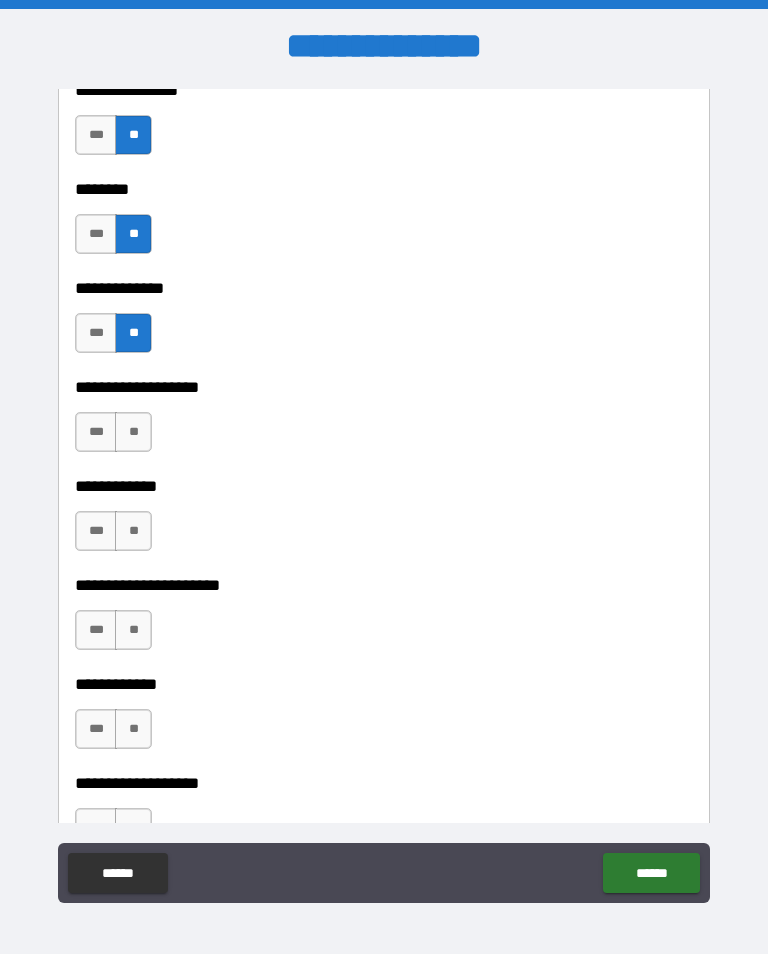 click on "**" at bounding box center [133, 432] 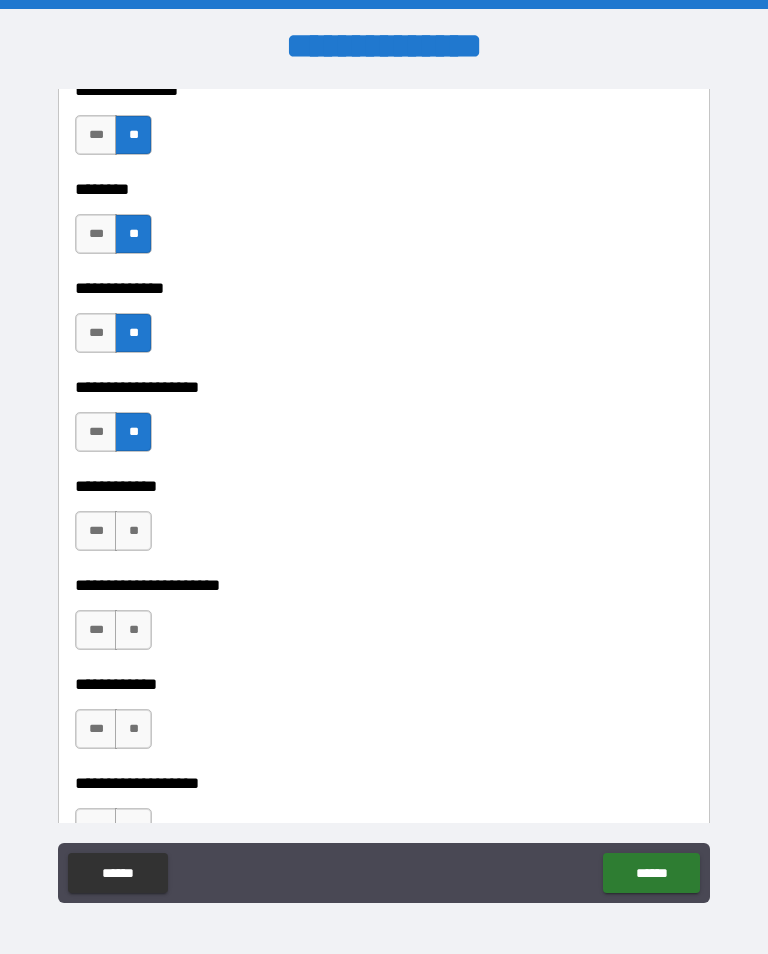 click on "**" at bounding box center (133, 531) 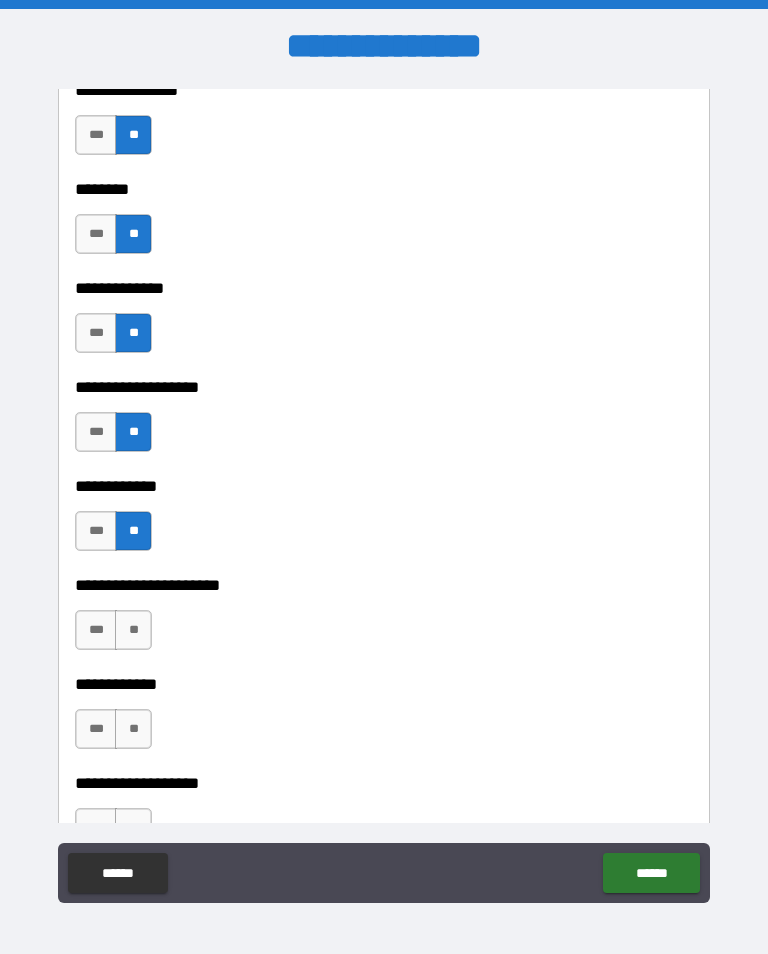 click on "**" at bounding box center (133, 729) 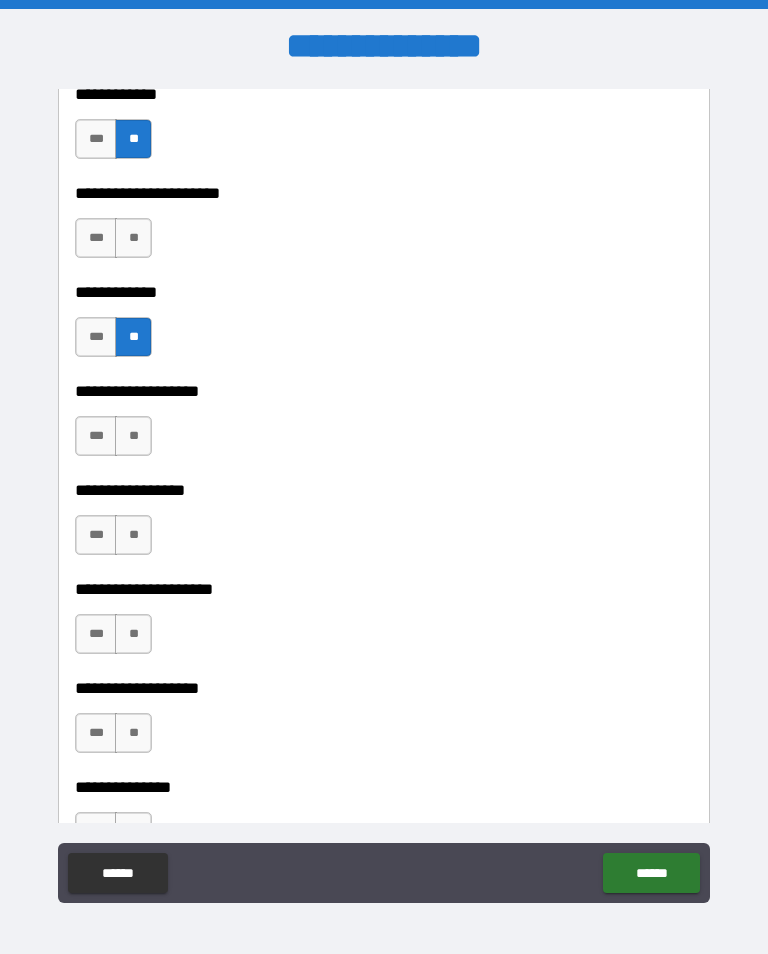 scroll, scrollTop: 7930, scrollLeft: 0, axis: vertical 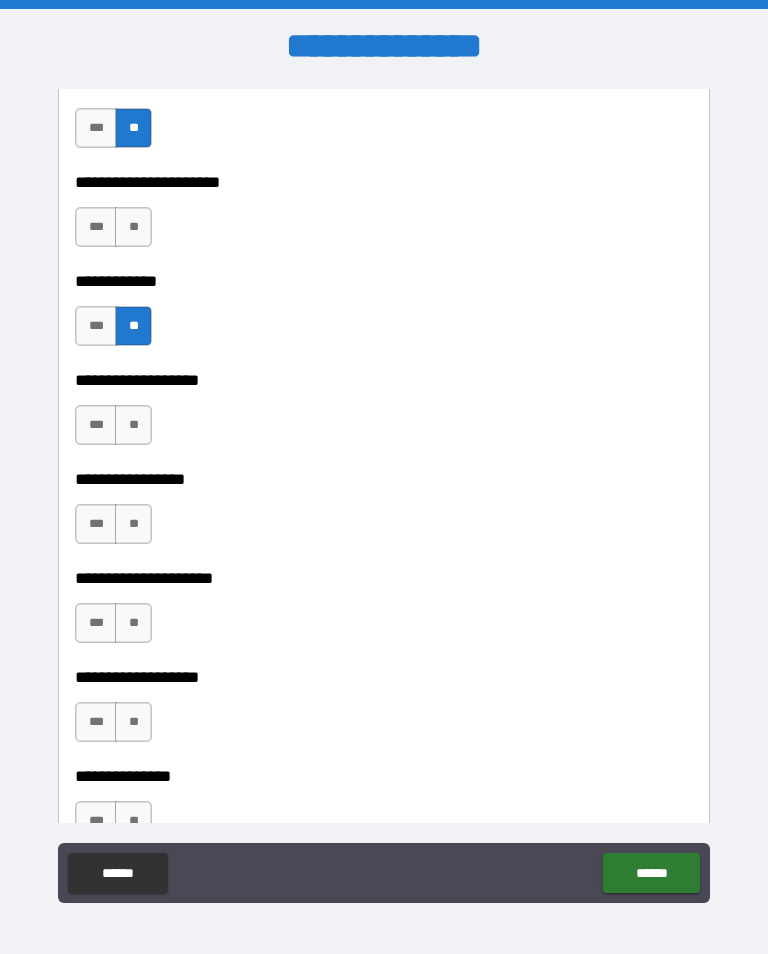 click on "**" at bounding box center [133, 227] 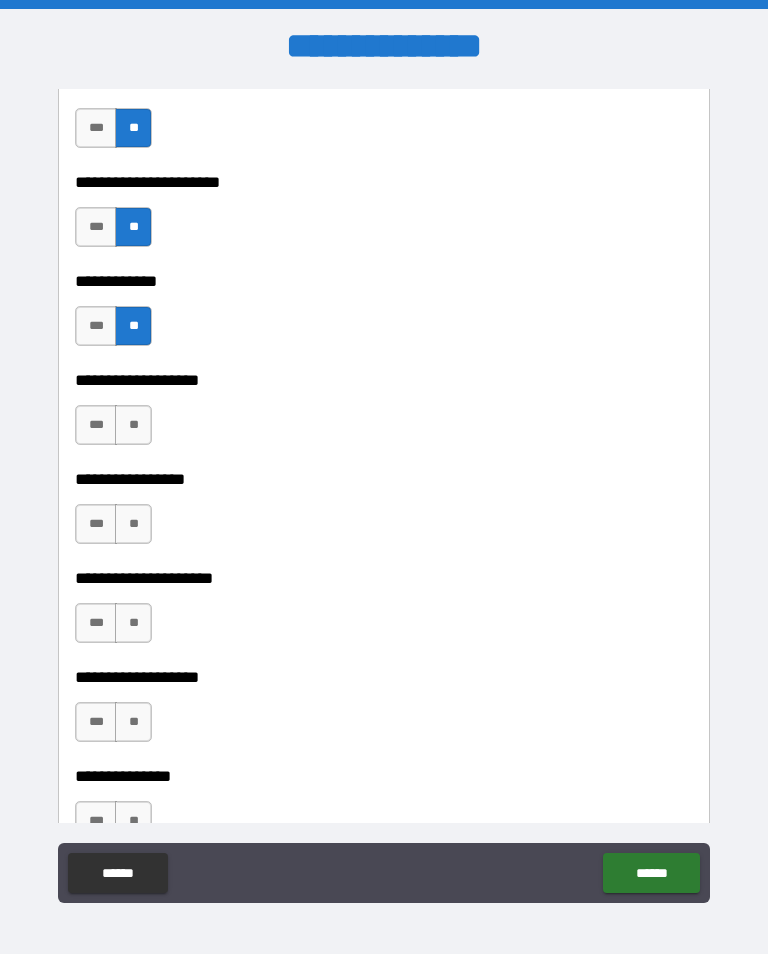 click on "**" at bounding box center (133, 425) 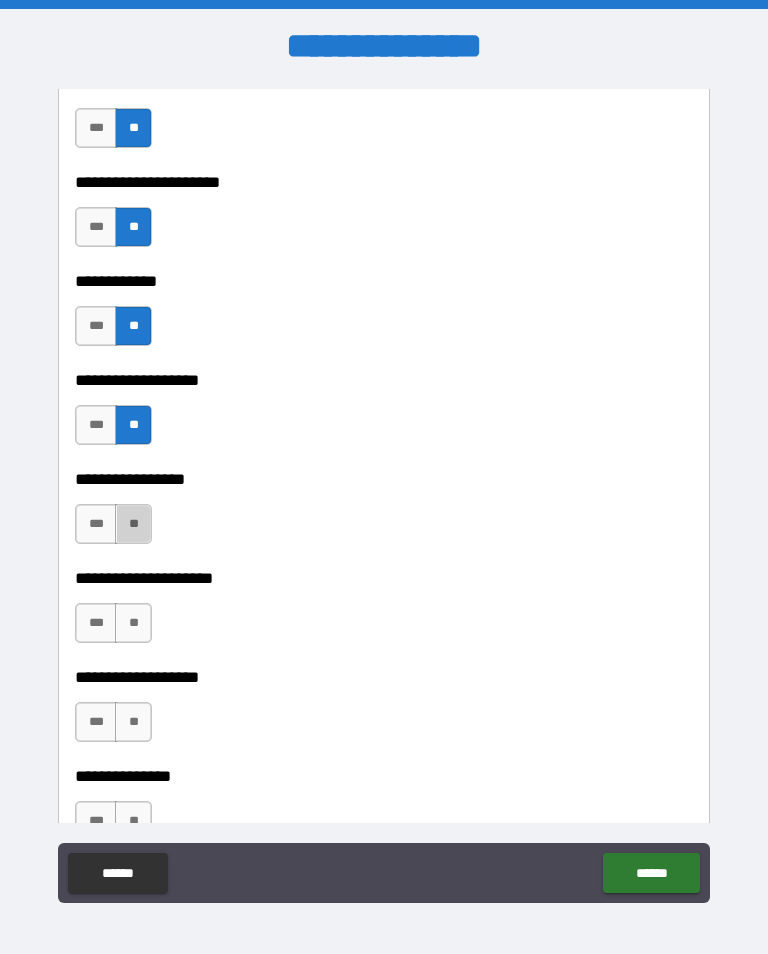 click on "**" at bounding box center (133, 524) 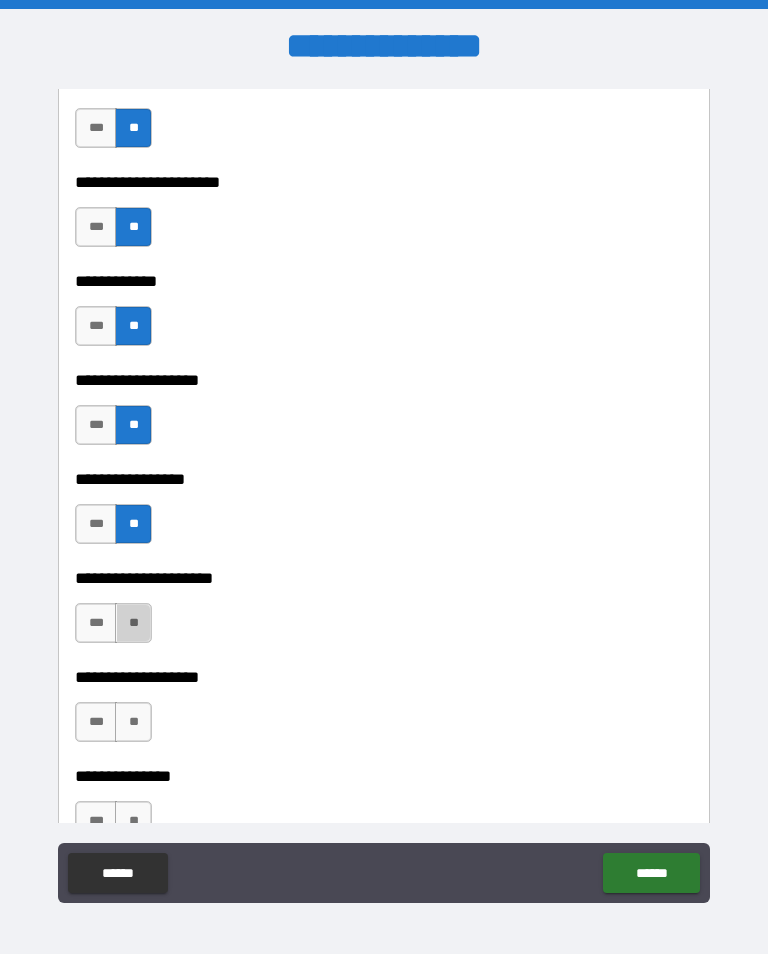 click on "**" at bounding box center [133, 623] 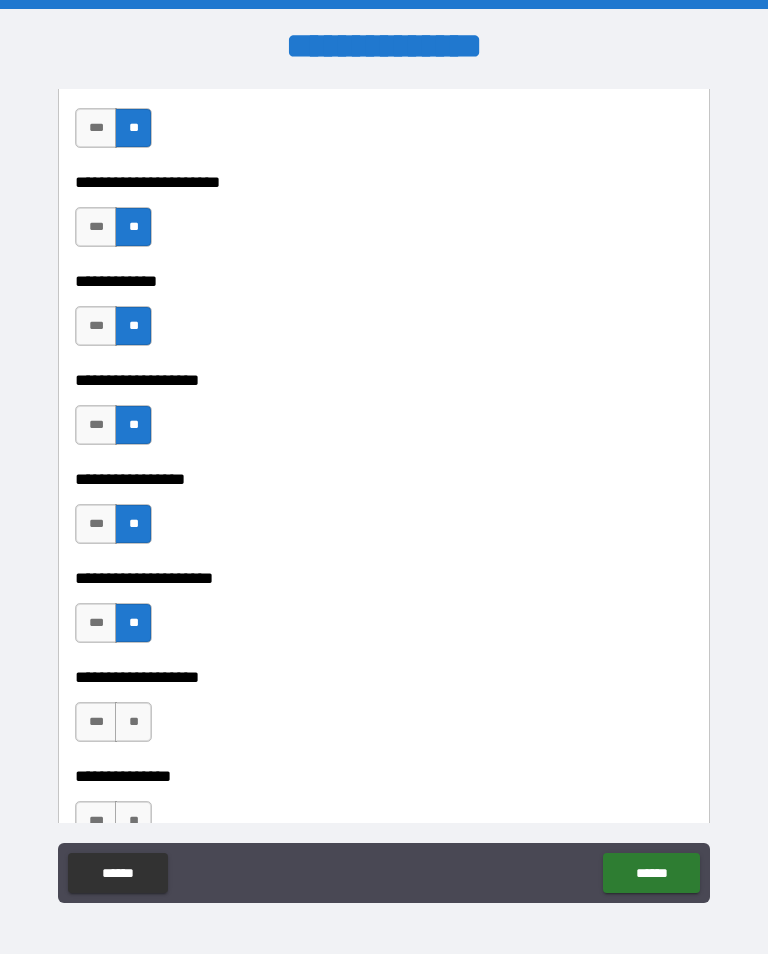 click on "**" at bounding box center [133, 722] 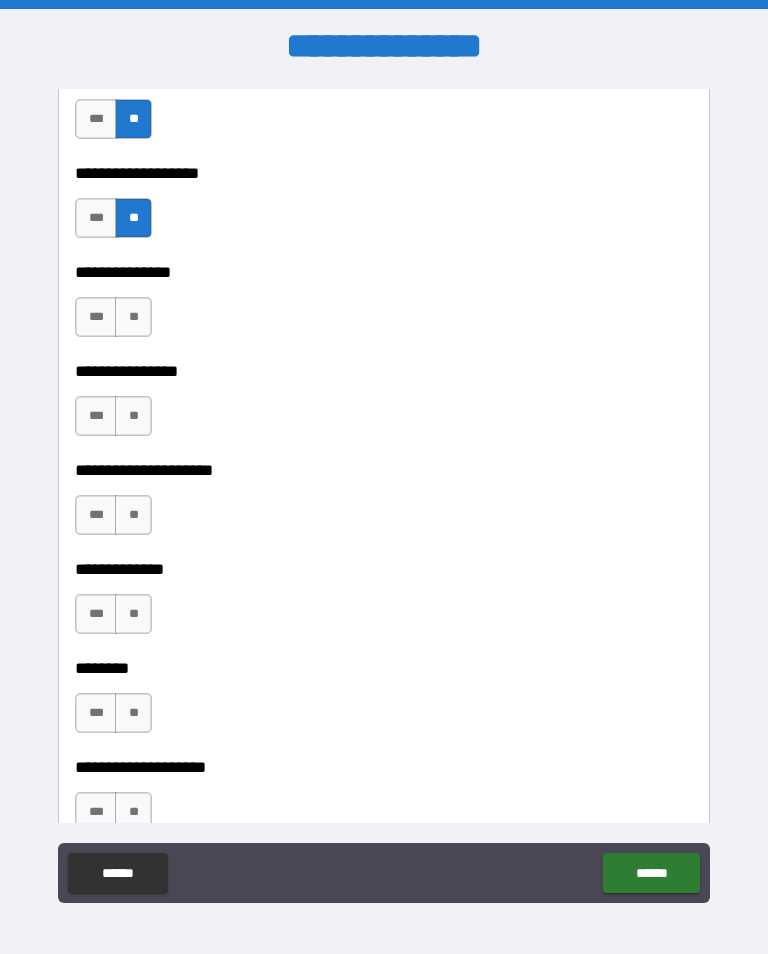 scroll, scrollTop: 8455, scrollLeft: 0, axis: vertical 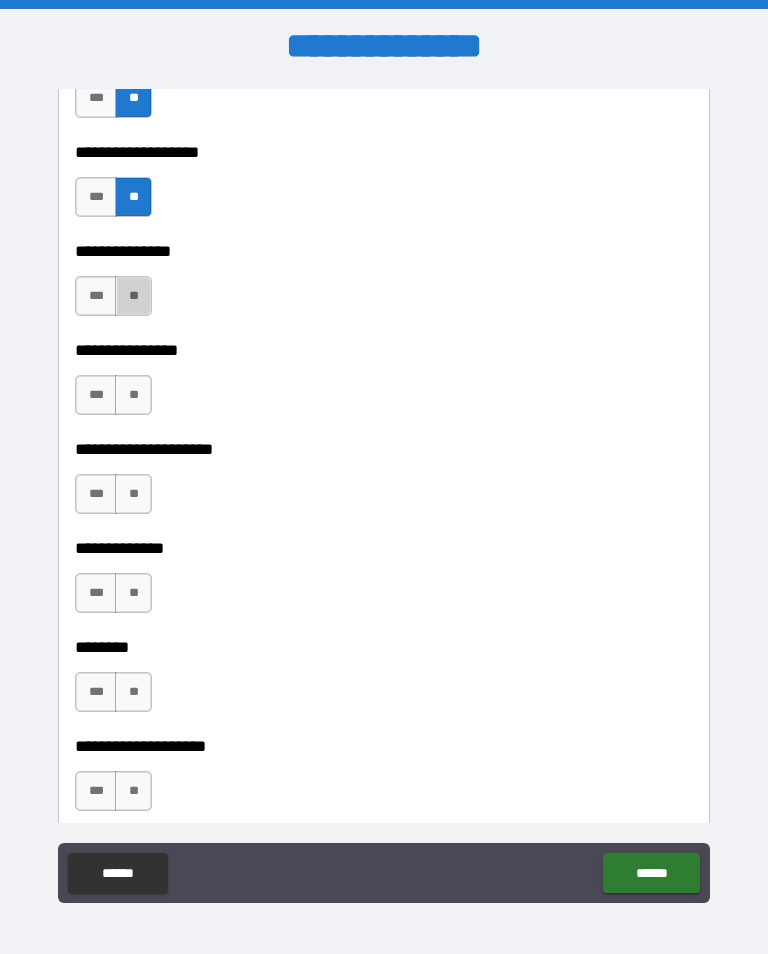 click on "**" at bounding box center (133, 296) 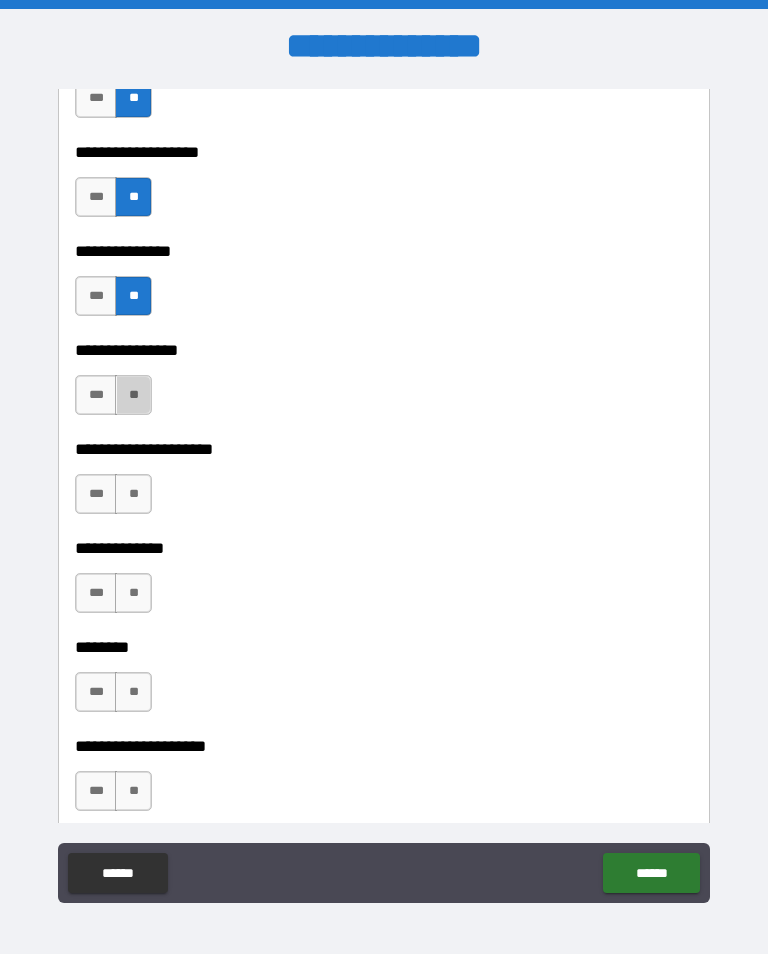 click on "**" at bounding box center [133, 395] 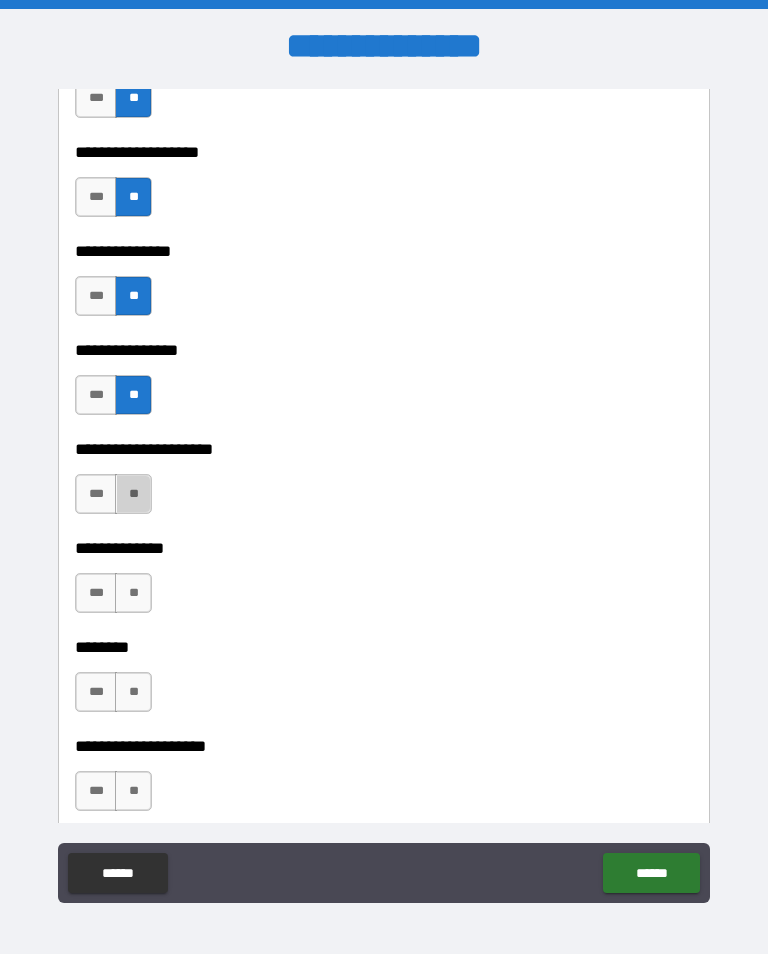 click on "**" at bounding box center [133, 494] 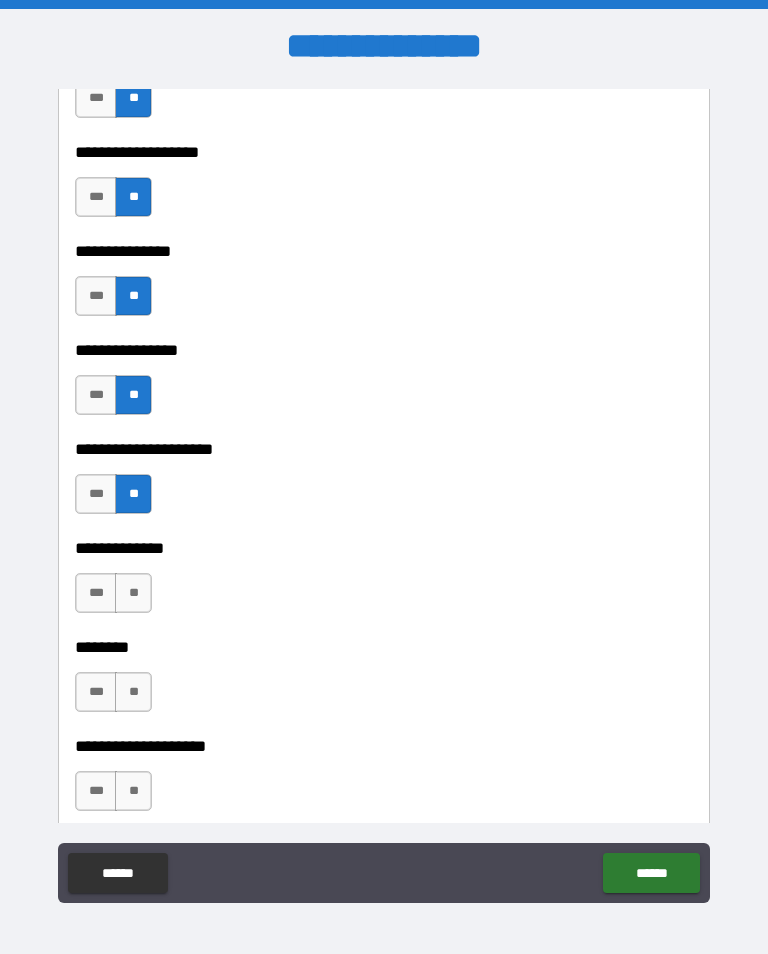 click on "**" at bounding box center (133, 593) 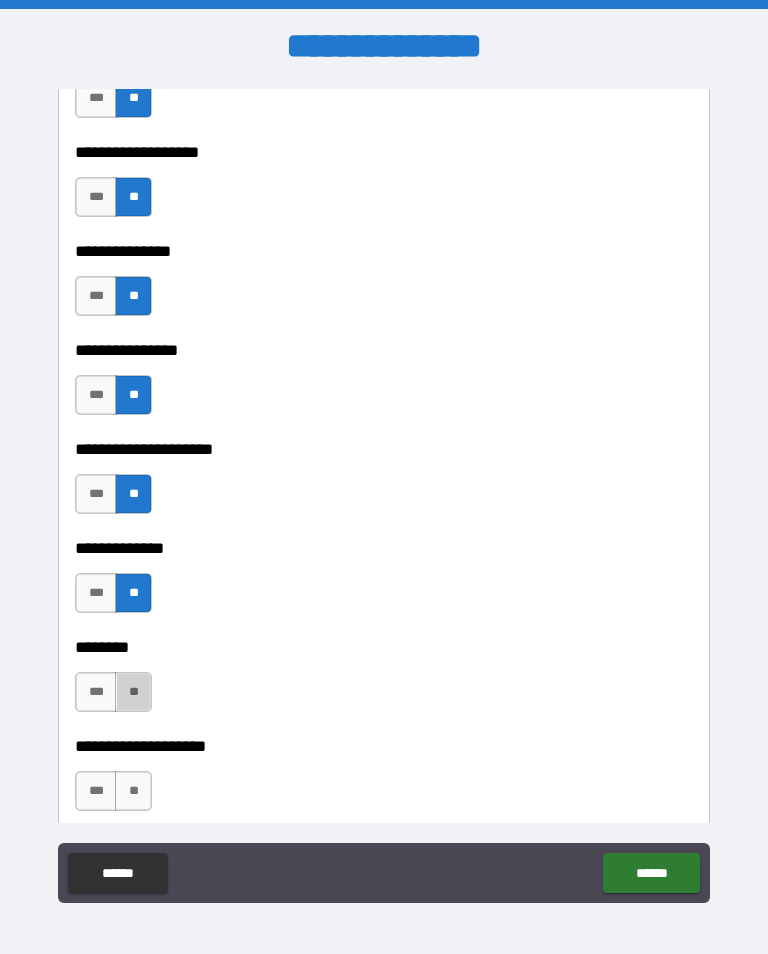 click on "**" at bounding box center (133, 692) 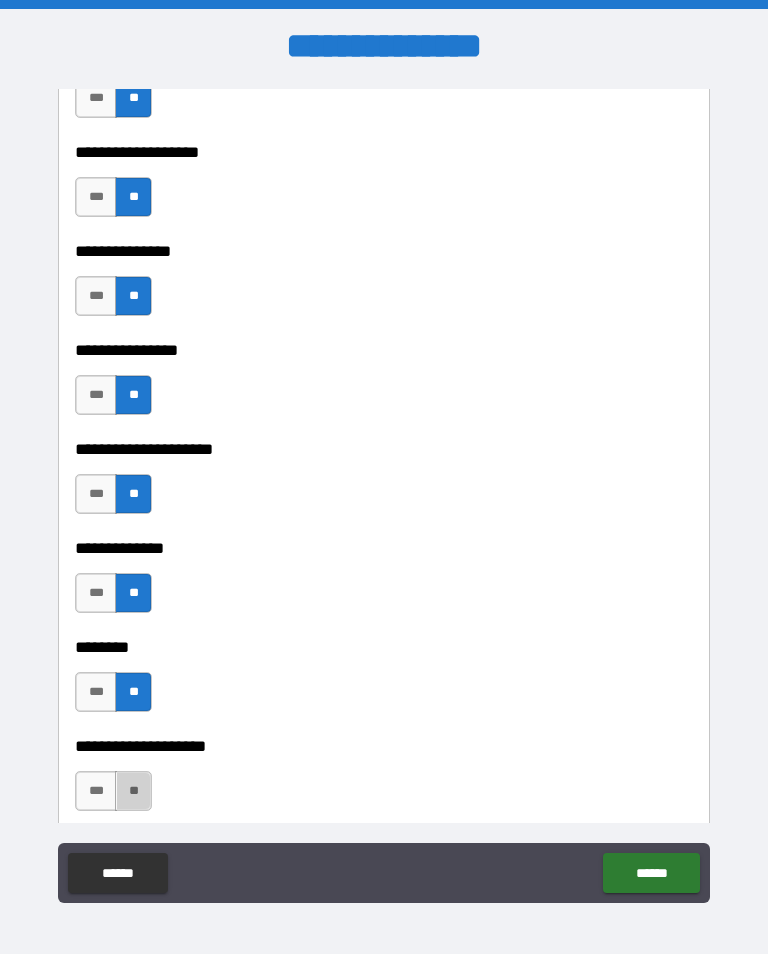 click on "**" at bounding box center [133, 791] 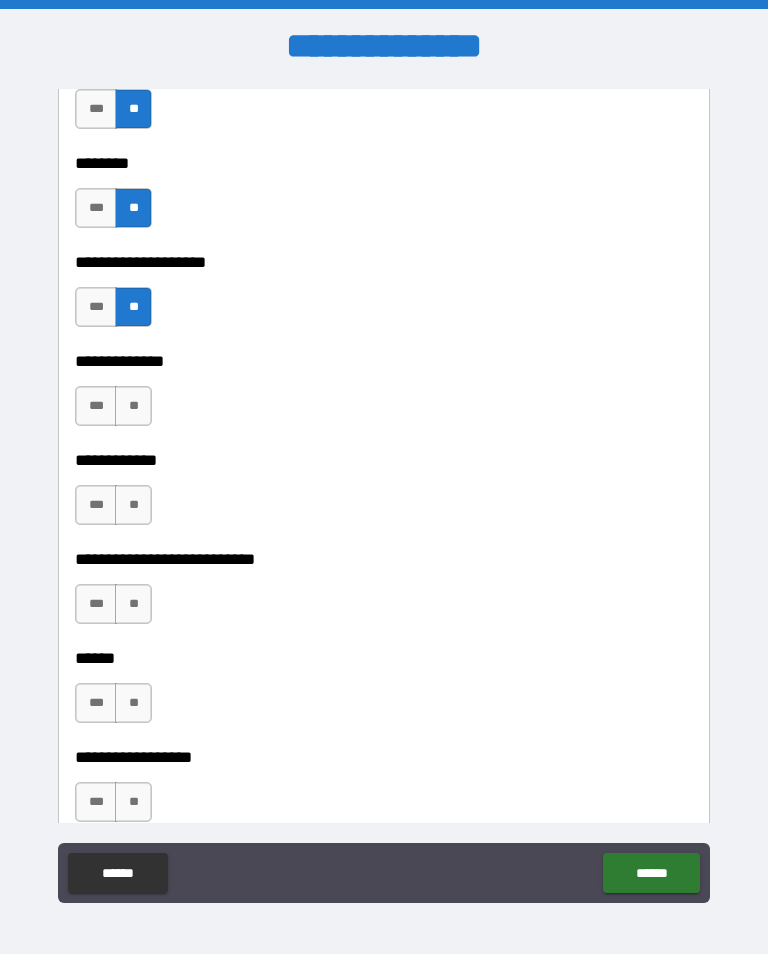 scroll, scrollTop: 8944, scrollLeft: 0, axis: vertical 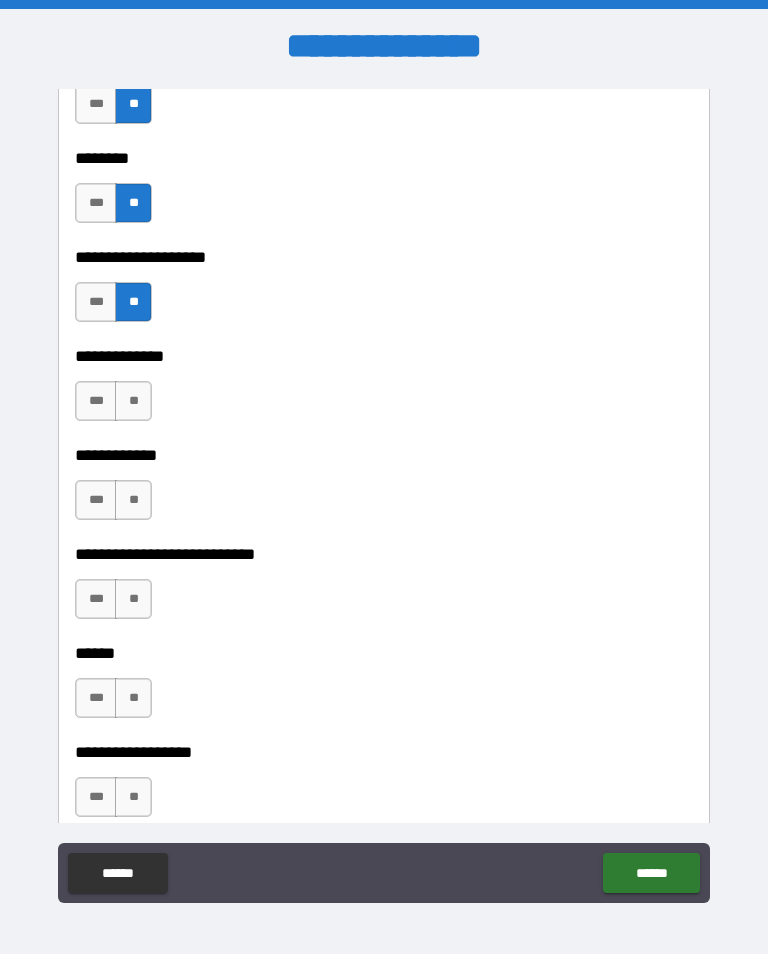 click on "**" at bounding box center (133, 401) 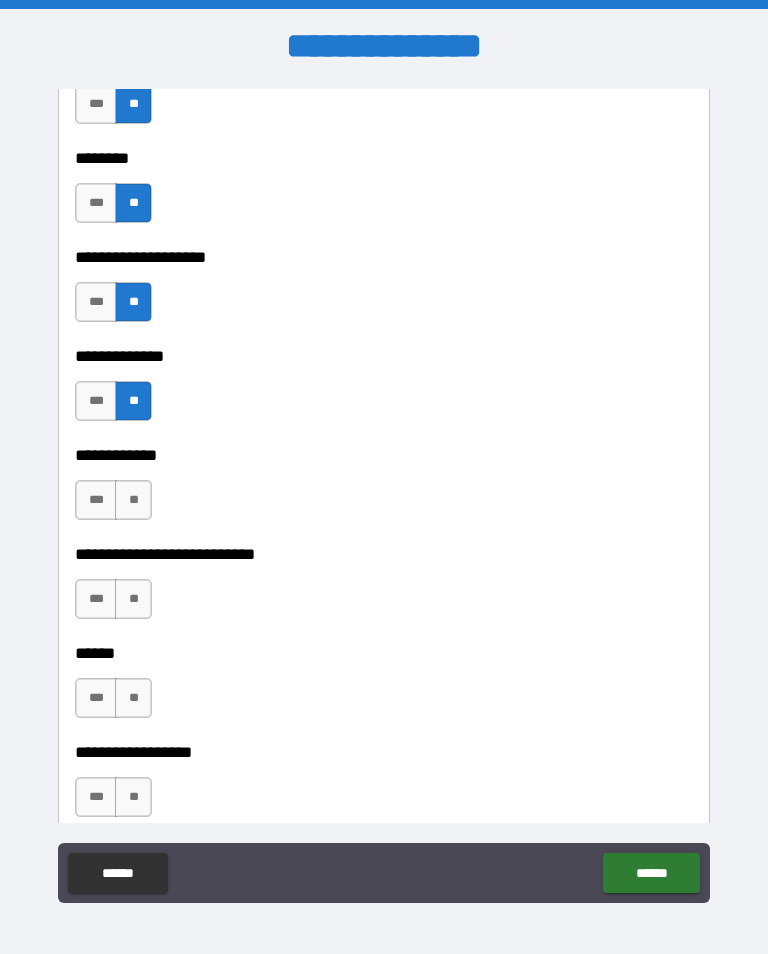 click on "**" at bounding box center [133, 500] 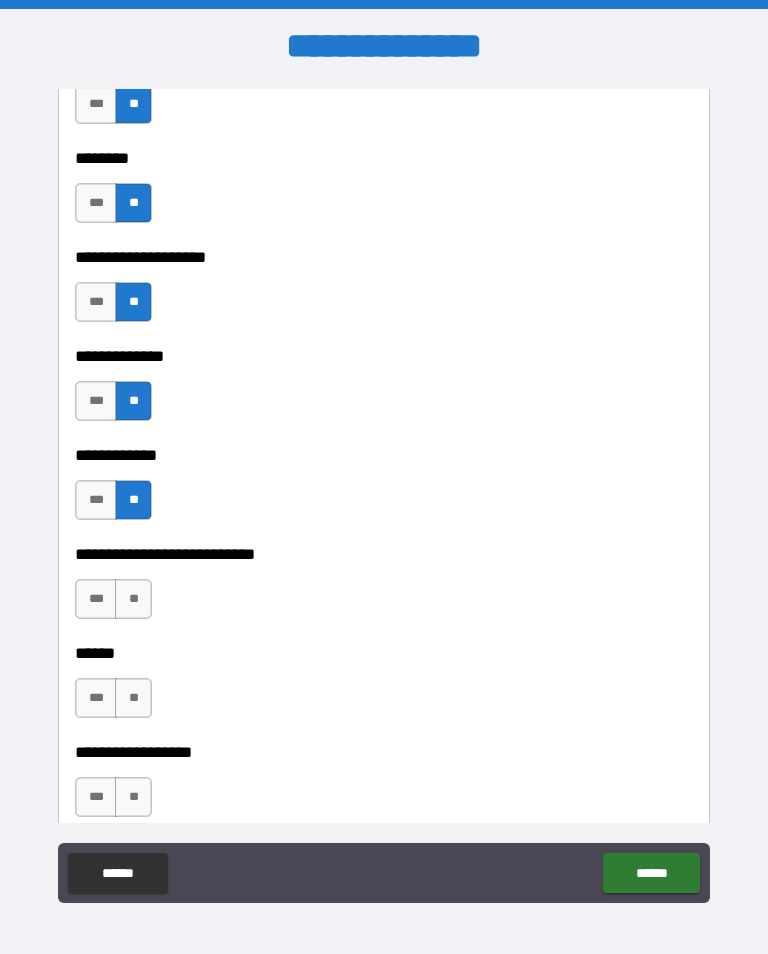 click on "**" at bounding box center (133, 599) 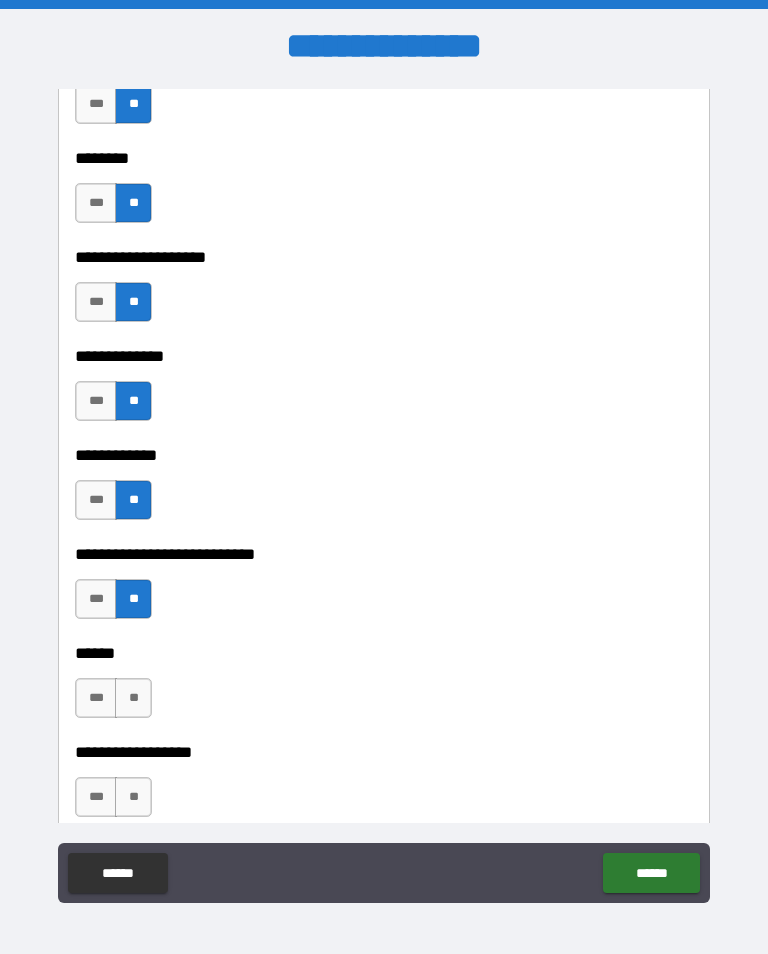 click on "**" at bounding box center [133, 698] 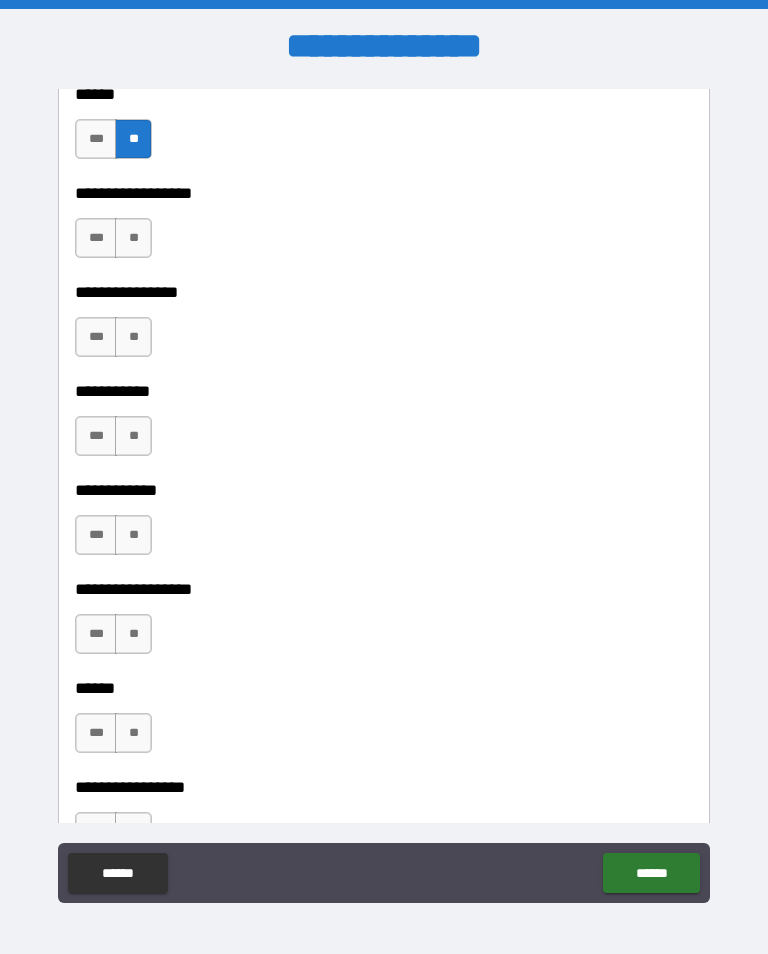 scroll, scrollTop: 9522, scrollLeft: 0, axis: vertical 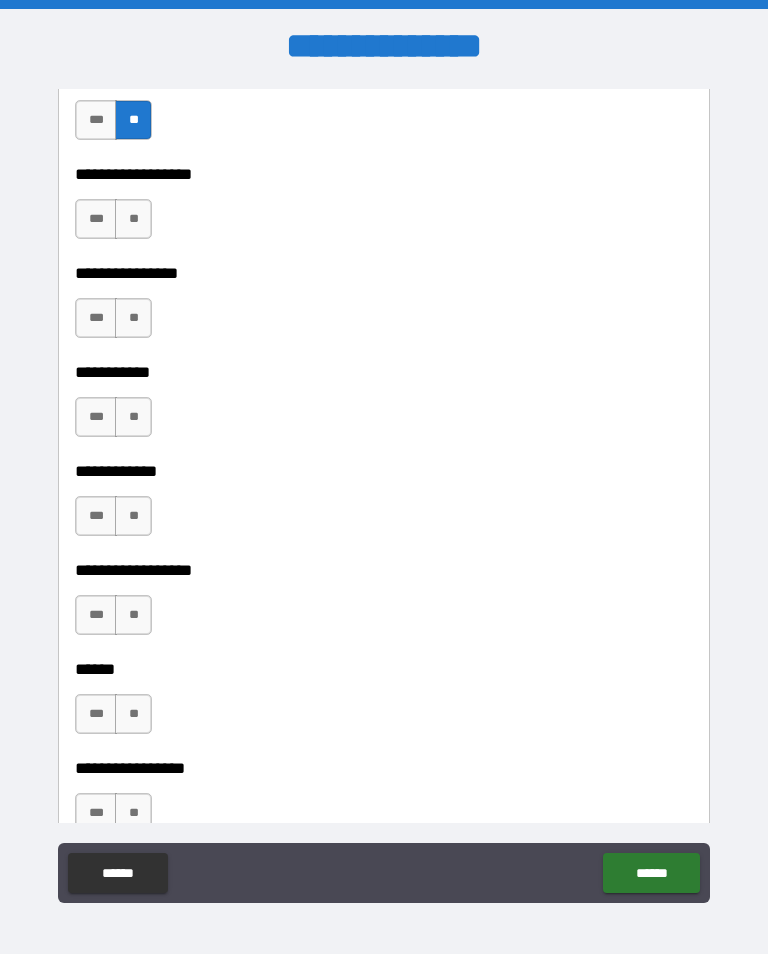 click on "**" at bounding box center (133, 219) 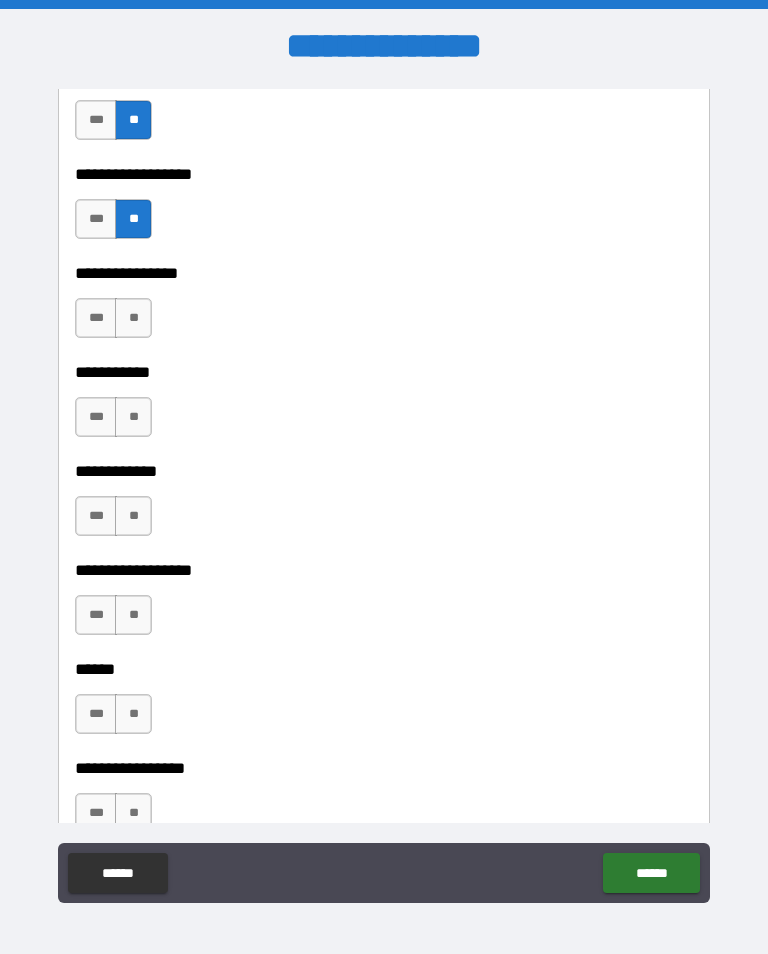 click on "**" at bounding box center (133, 318) 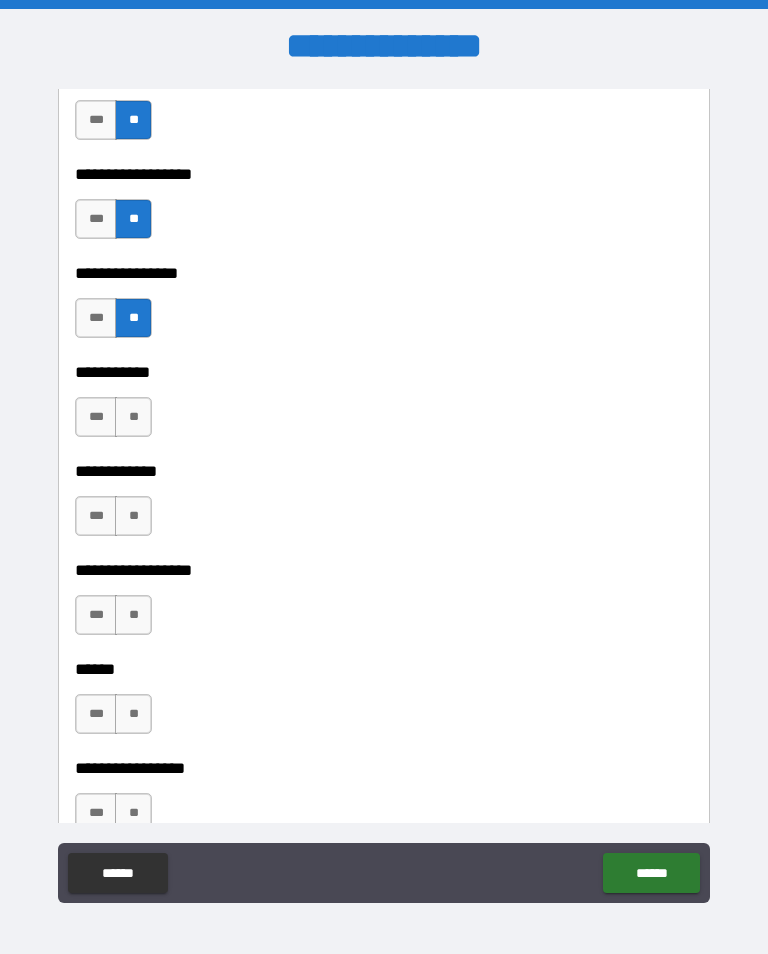 click on "**" at bounding box center [133, 417] 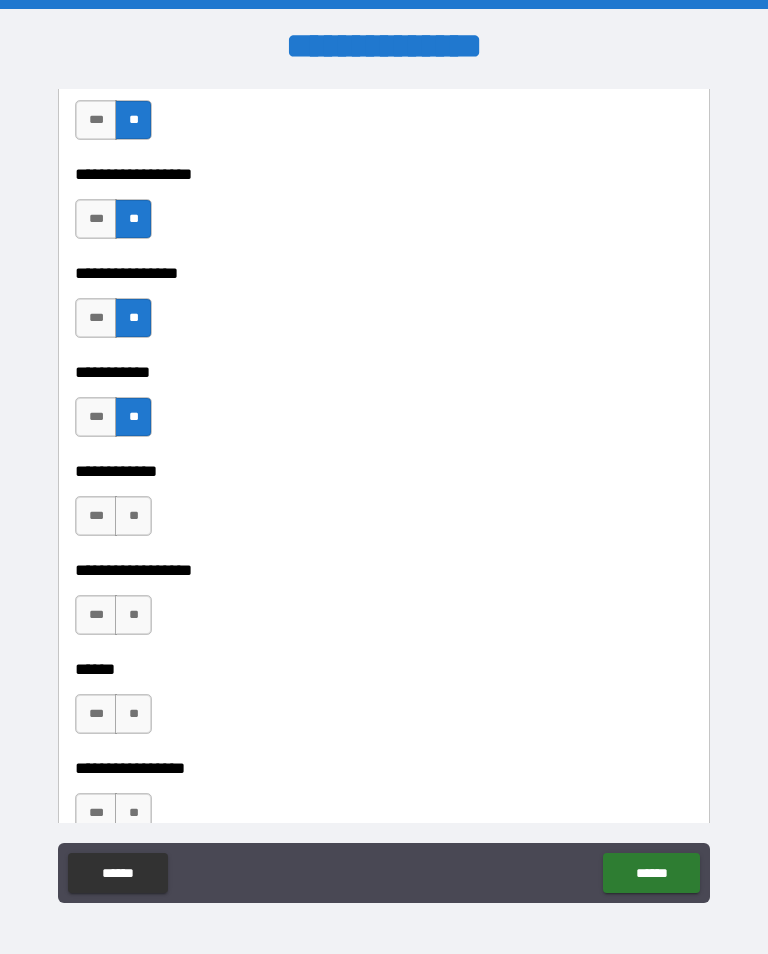 click on "**" at bounding box center [133, 516] 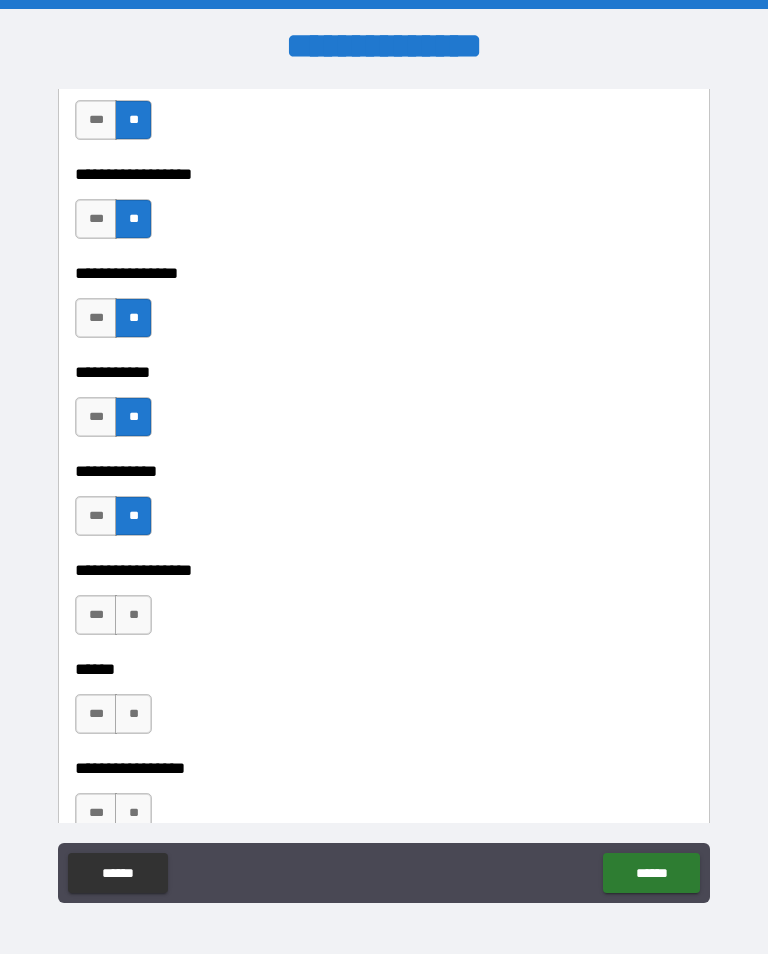 click on "**" at bounding box center (133, 615) 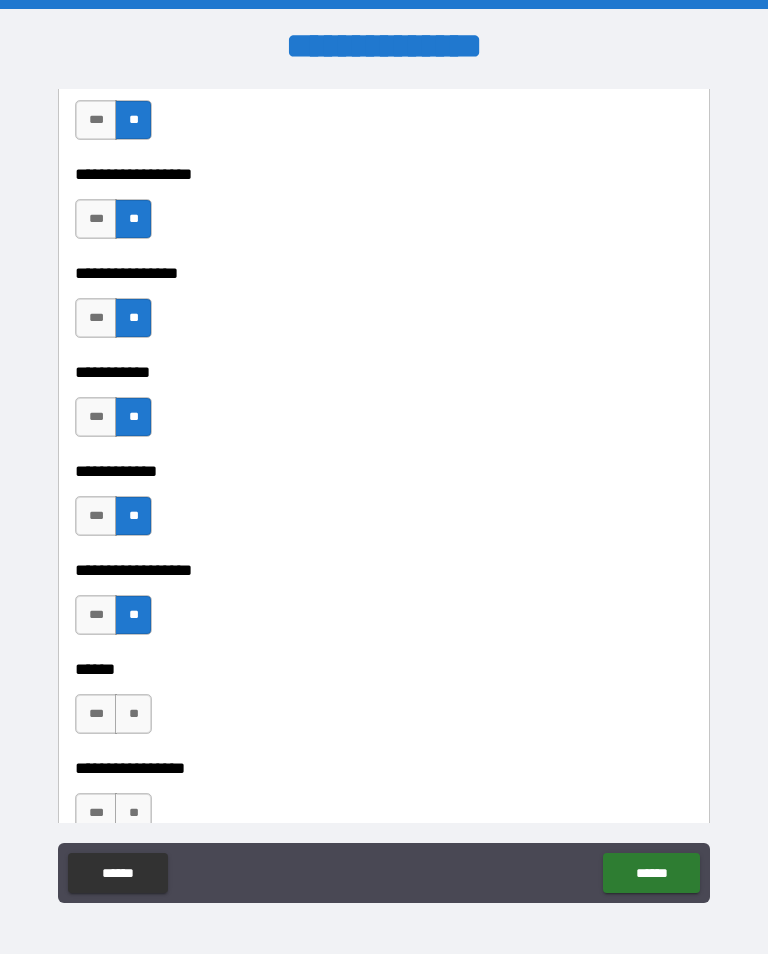 click on "**" at bounding box center [133, 714] 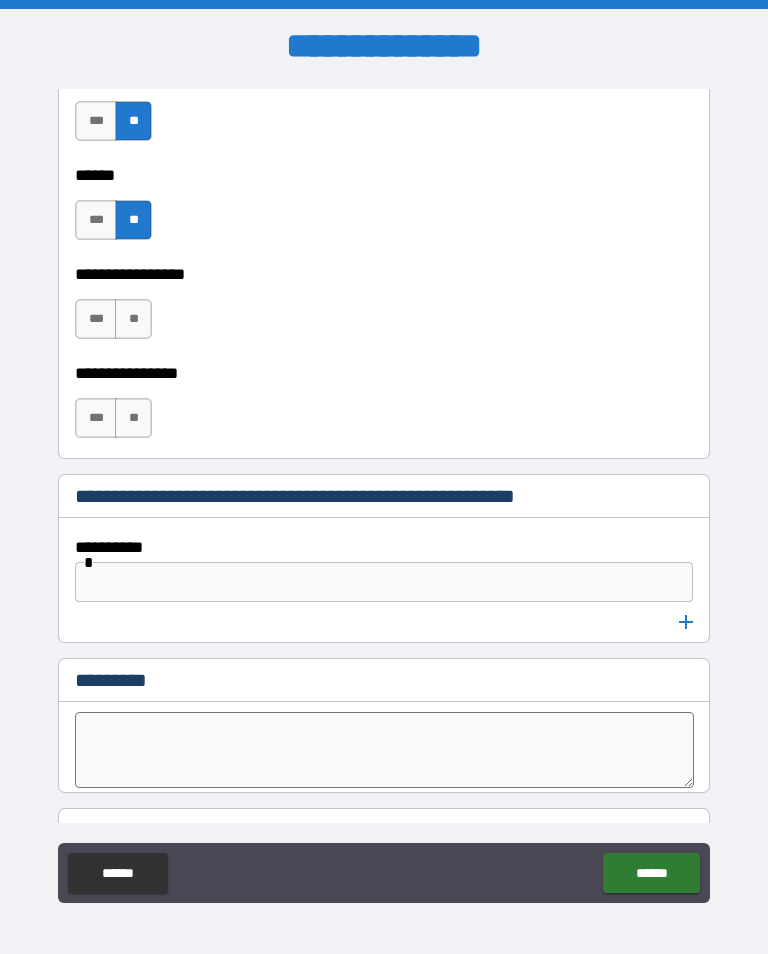scroll, scrollTop: 10024, scrollLeft: 0, axis: vertical 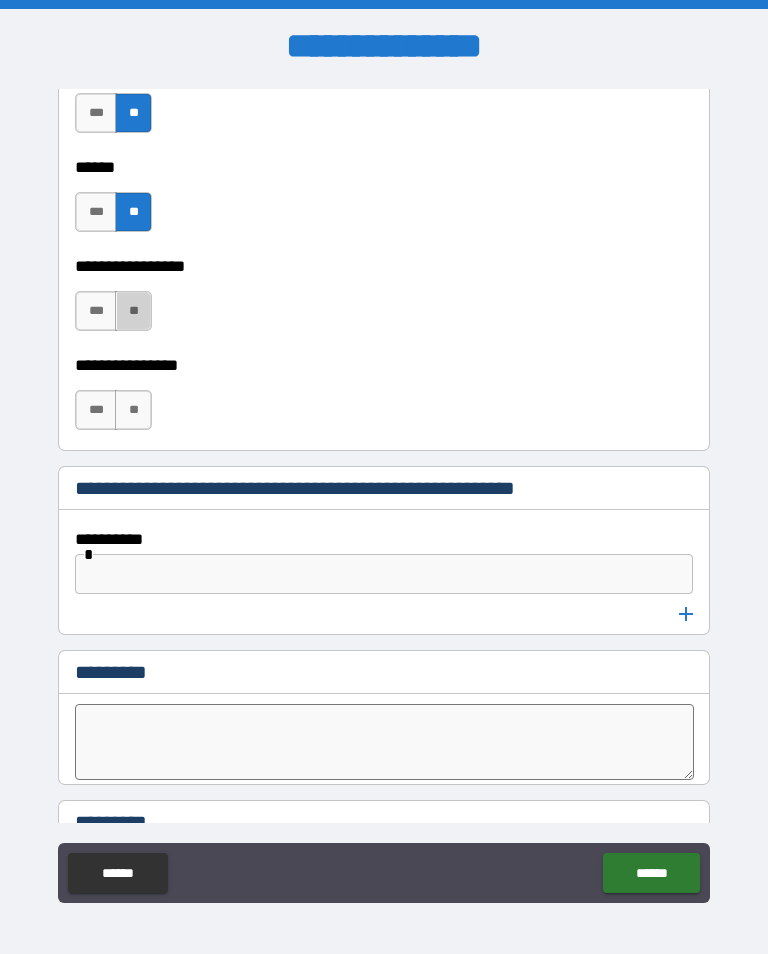 click on "**" at bounding box center [133, 311] 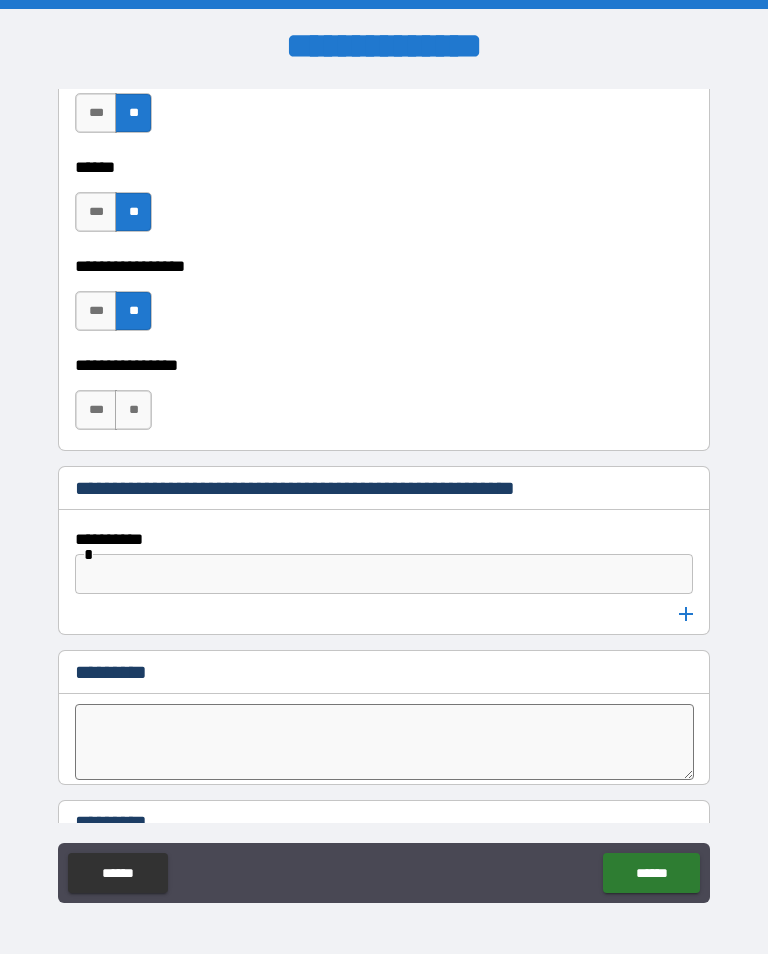 scroll, scrollTop: 10034, scrollLeft: 0, axis: vertical 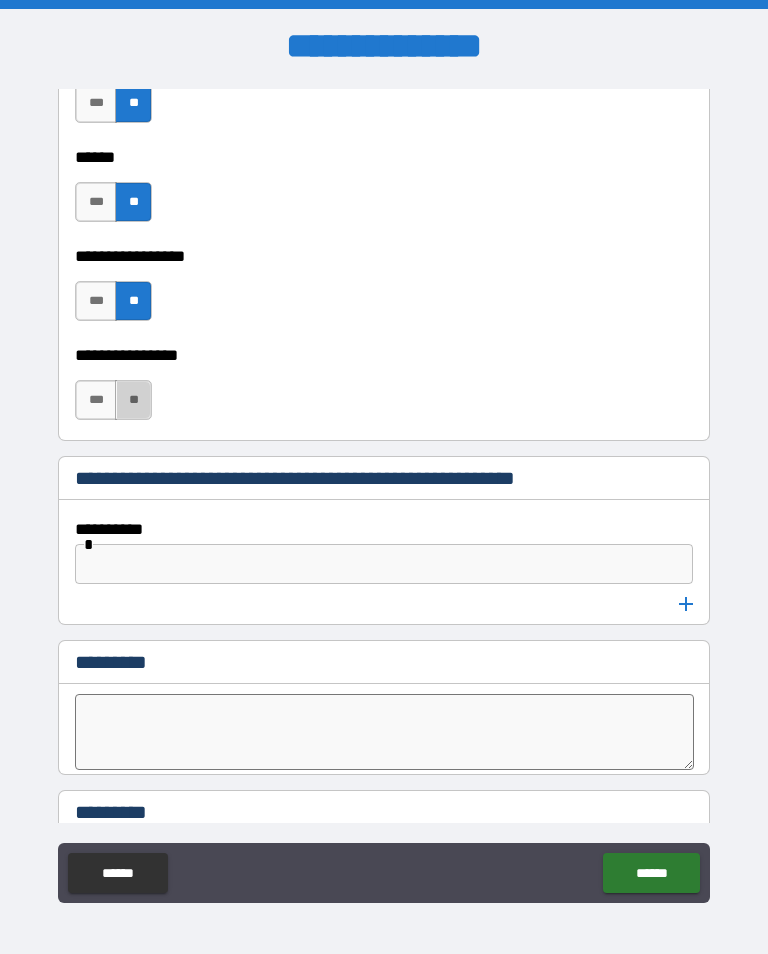 click on "**" at bounding box center [133, 400] 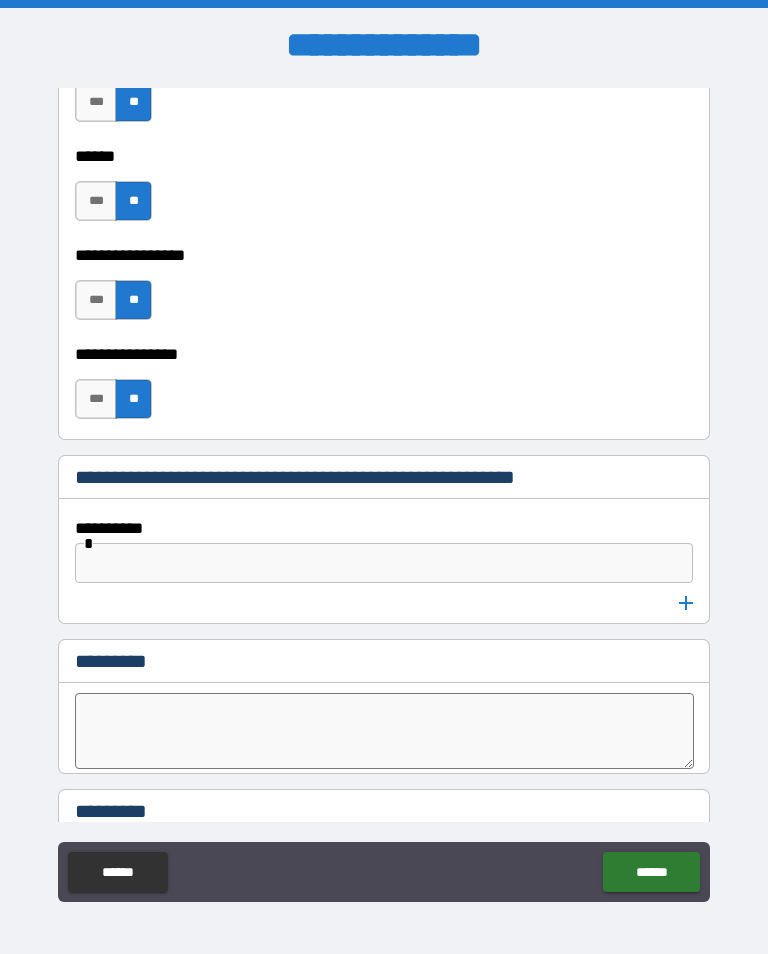 scroll, scrollTop: 1, scrollLeft: 0, axis: vertical 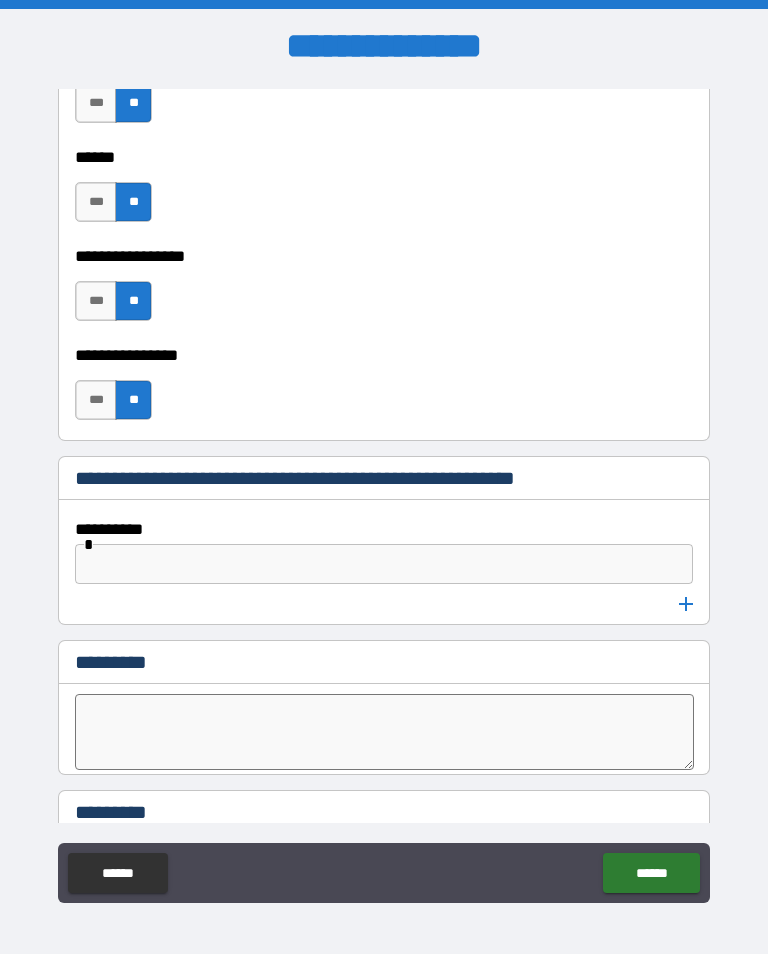 click on "*********" at bounding box center (384, 814) 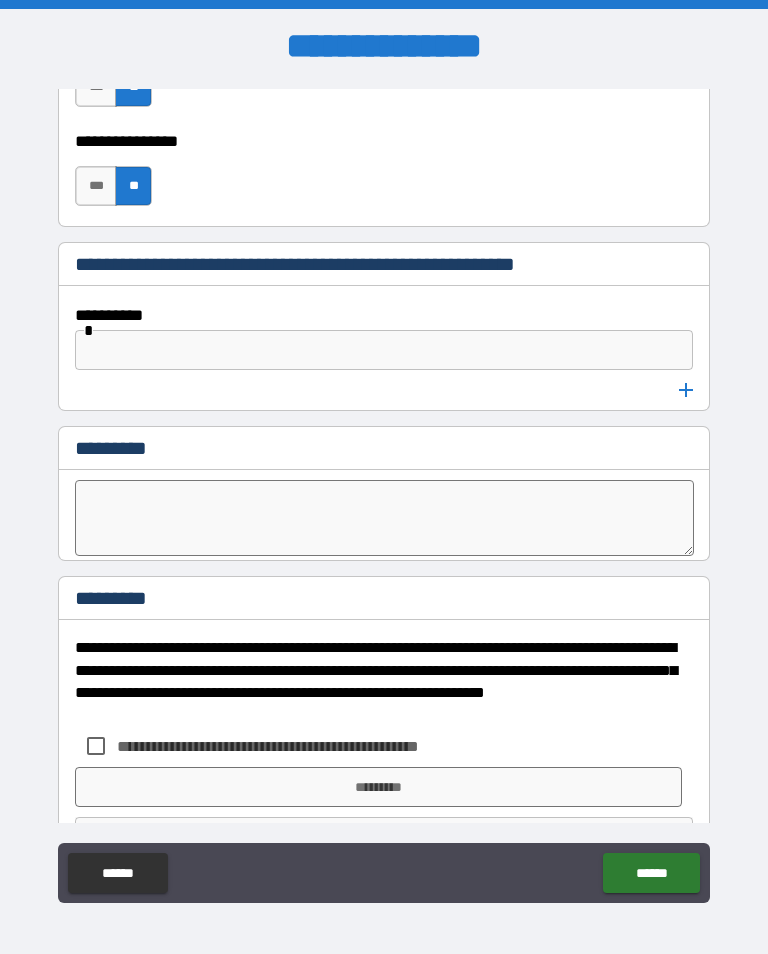 scroll, scrollTop: 10308, scrollLeft: 0, axis: vertical 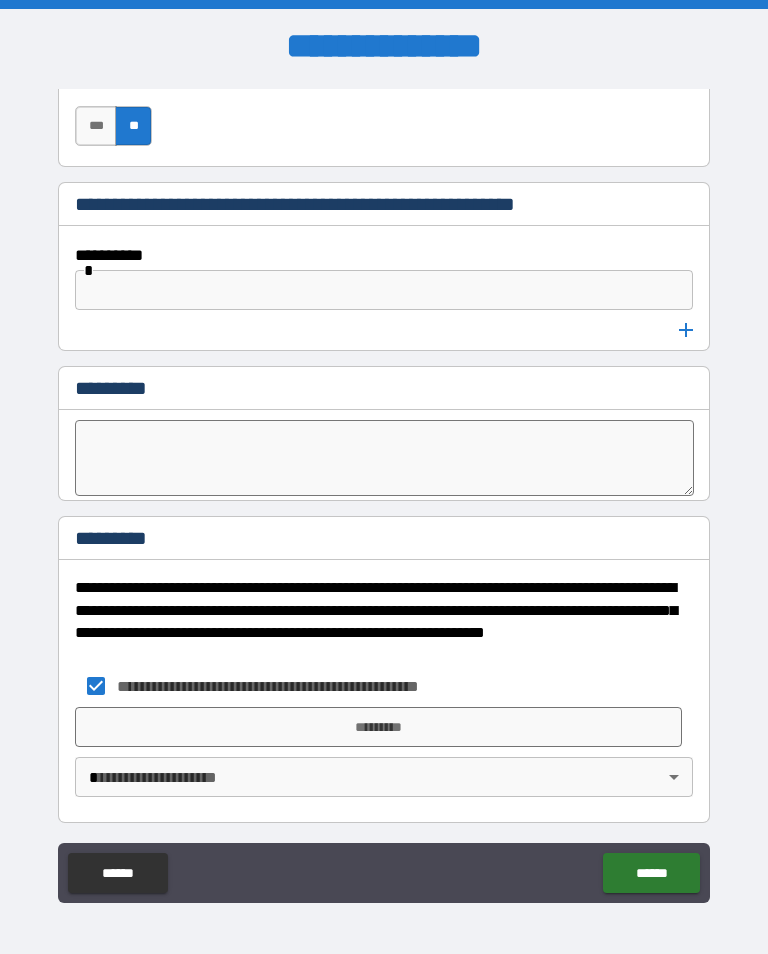 click on "**********" at bounding box center [384, 491] 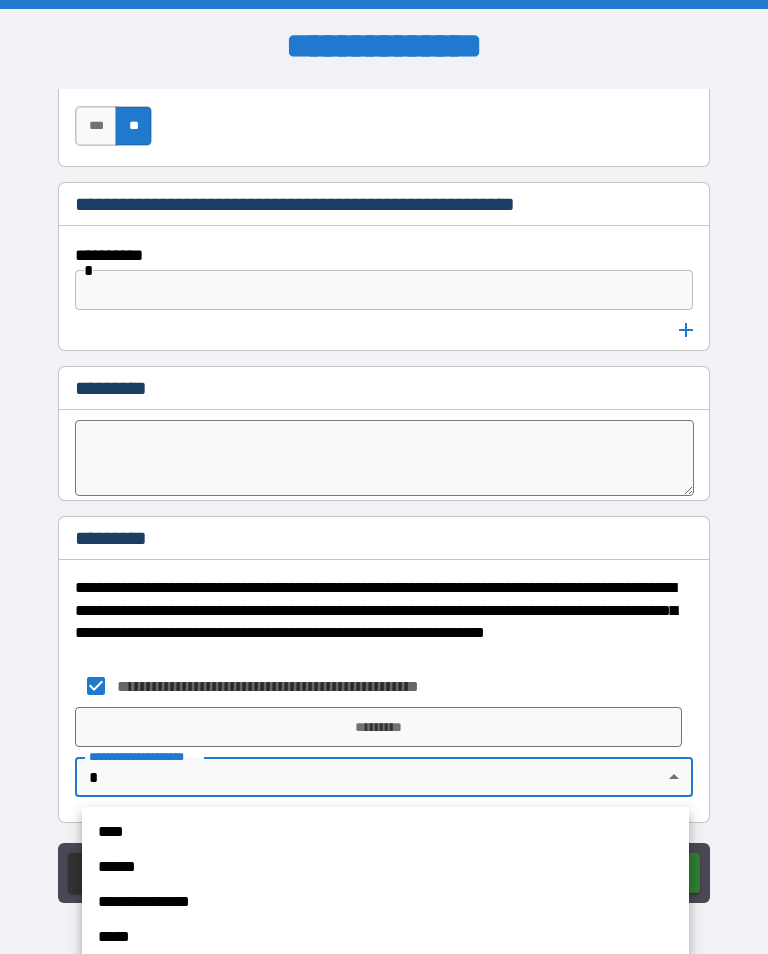 click on "**********" at bounding box center [380, 902] 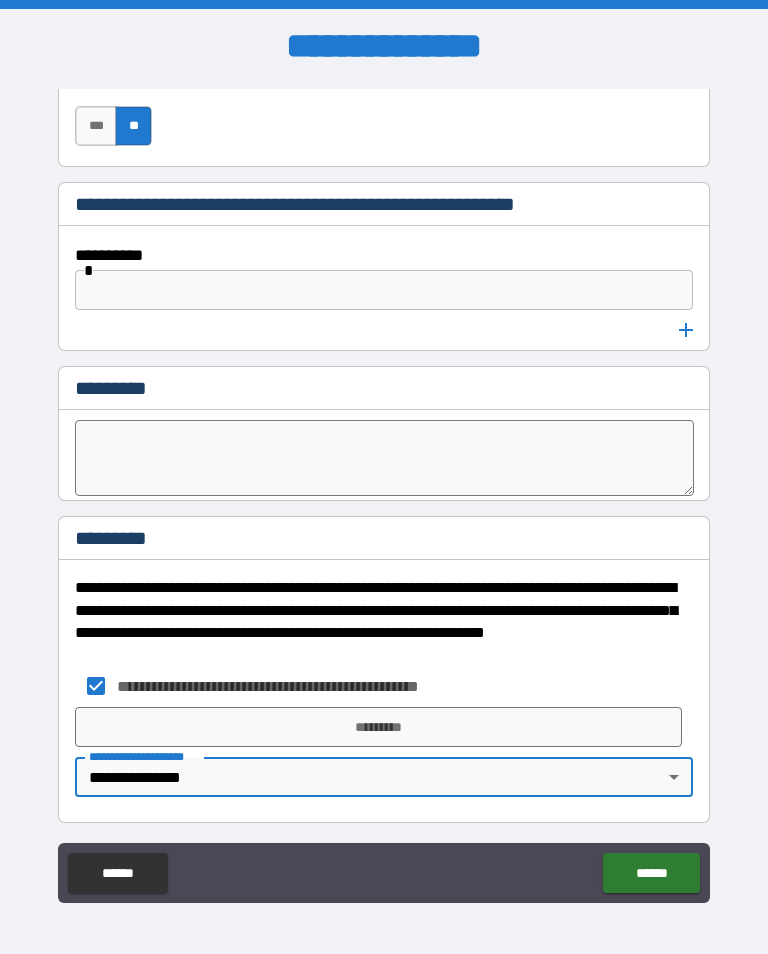 type on "**********" 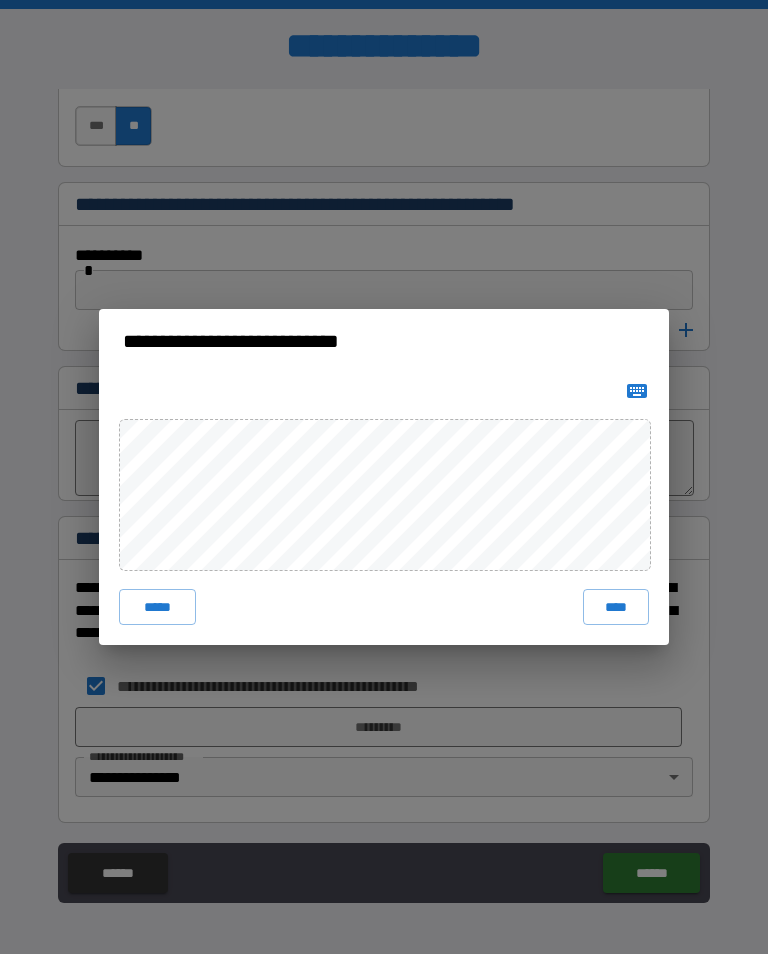 click on "**********" at bounding box center [384, 477] 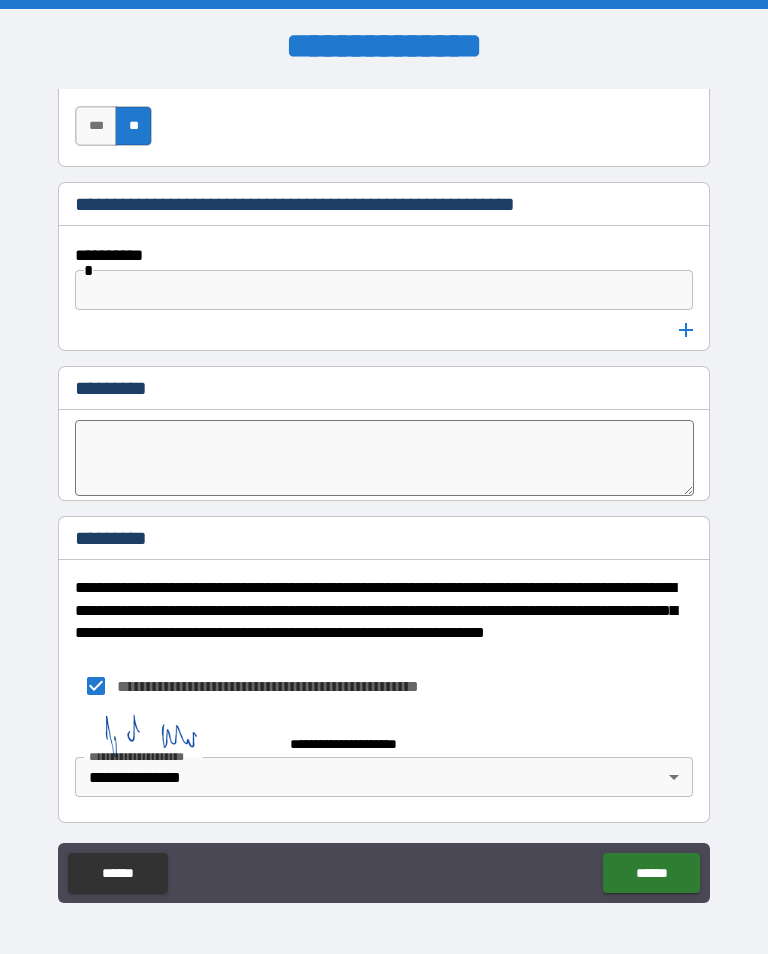 scroll, scrollTop: 10303, scrollLeft: 0, axis: vertical 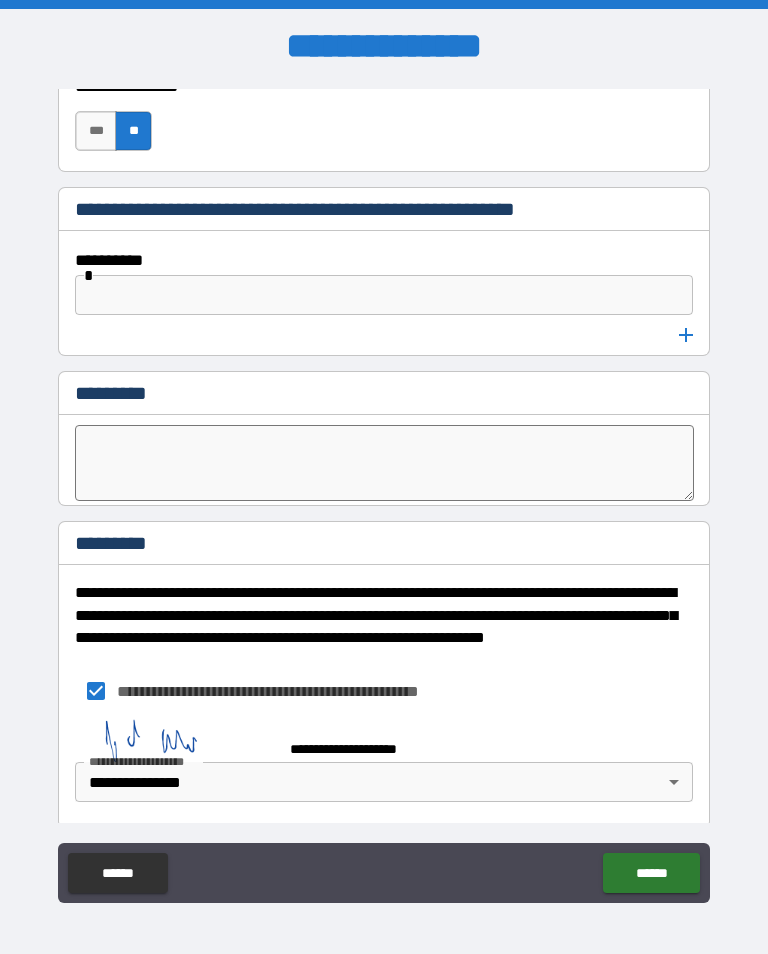 click on "**********" at bounding box center [378, 626] 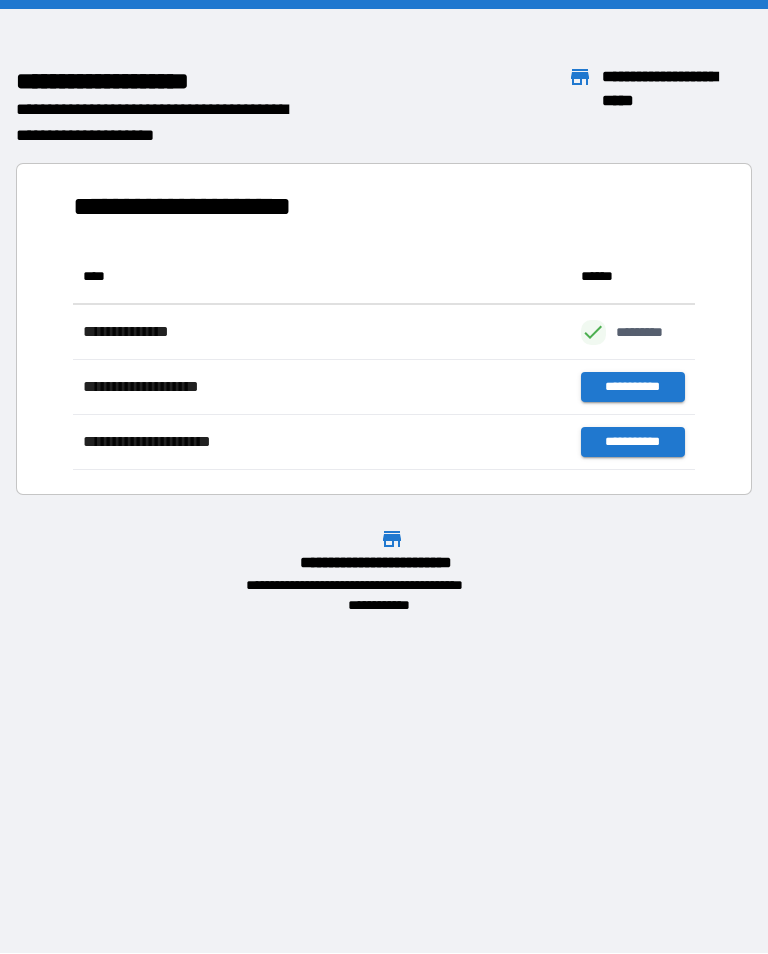 scroll, scrollTop: 1, scrollLeft: 1, axis: both 